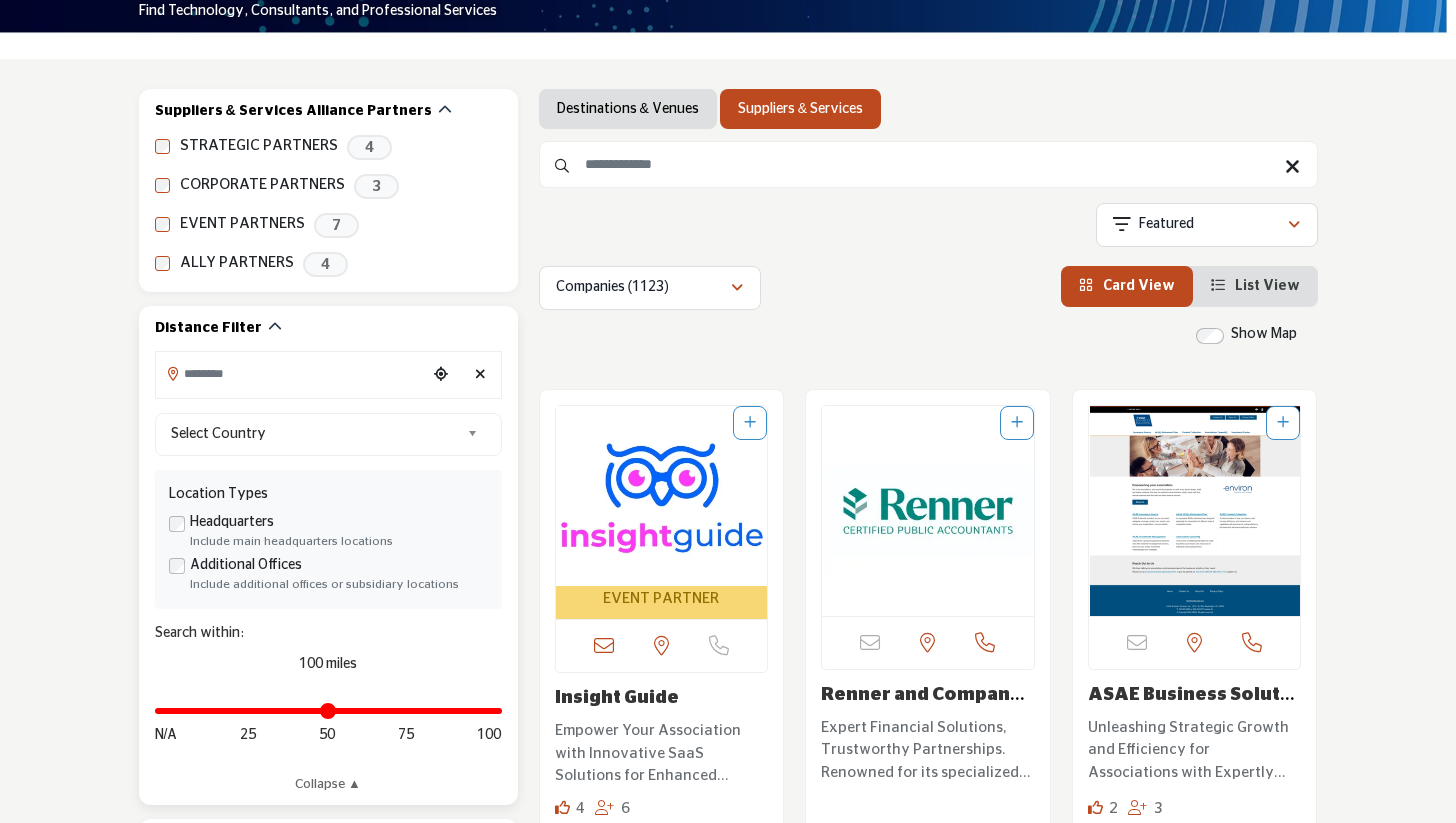 scroll, scrollTop: 287, scrollLeft: 0, axis: vertical 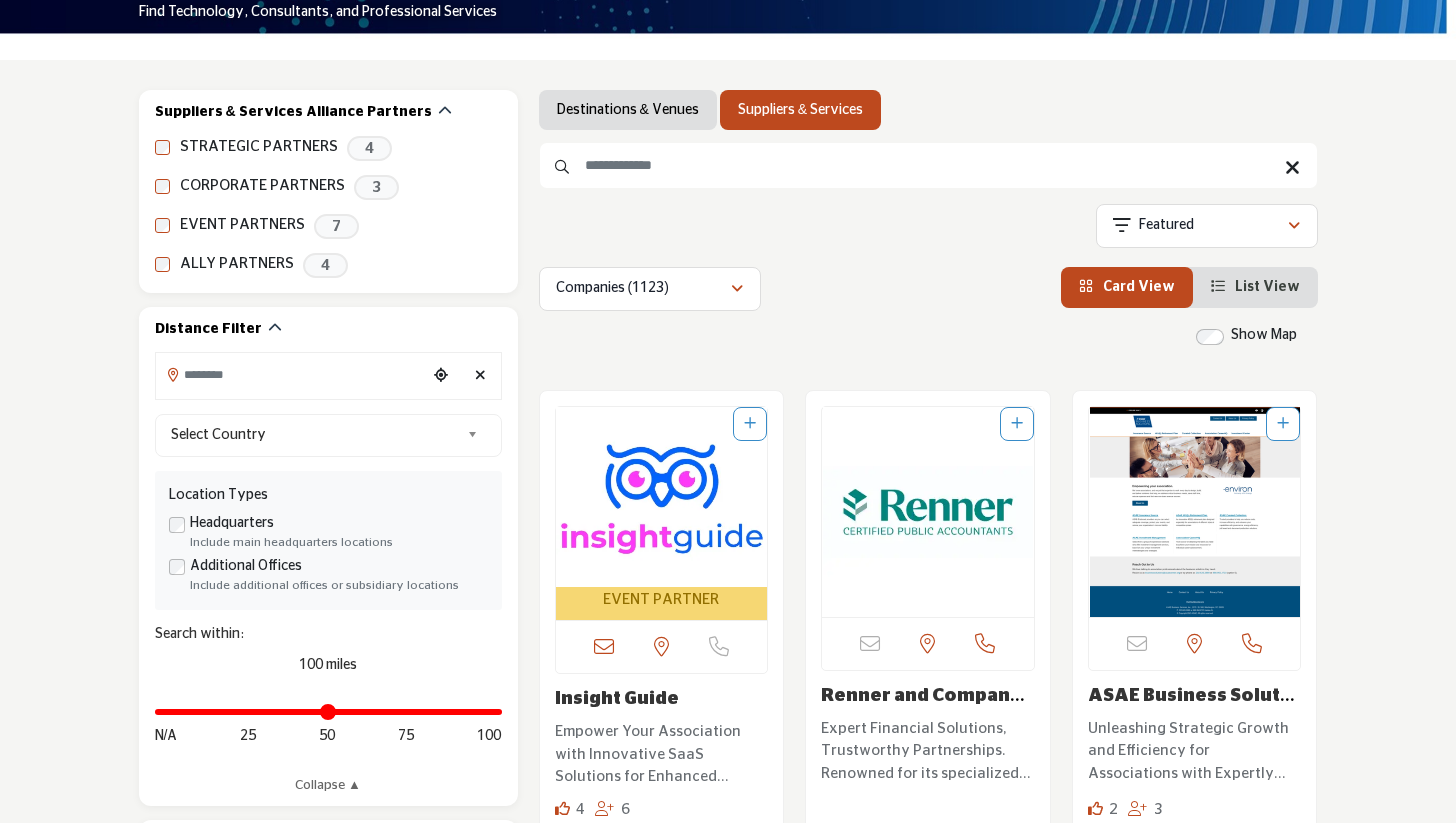 click at bounding box center [928, 165] 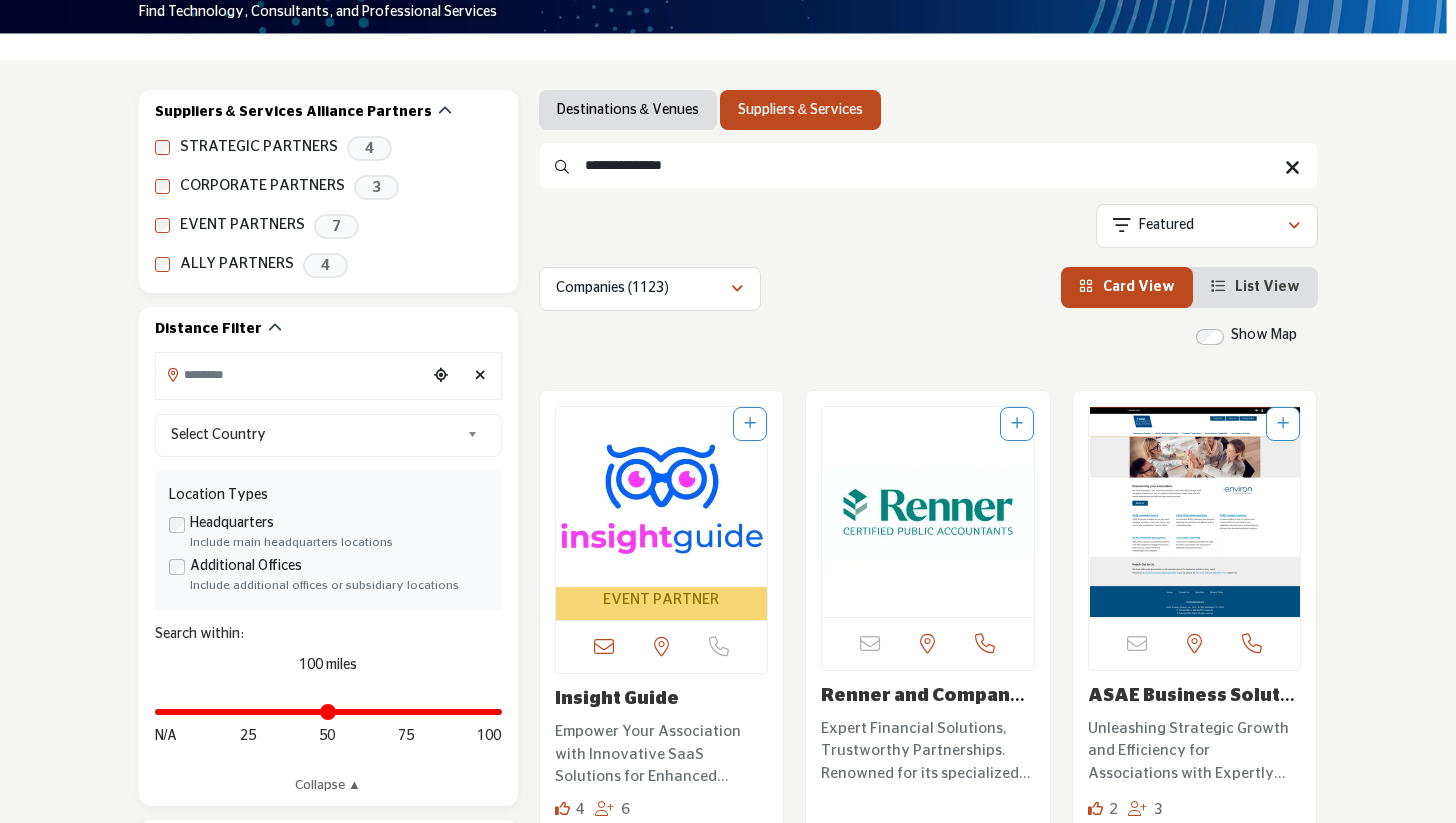type on "**********" 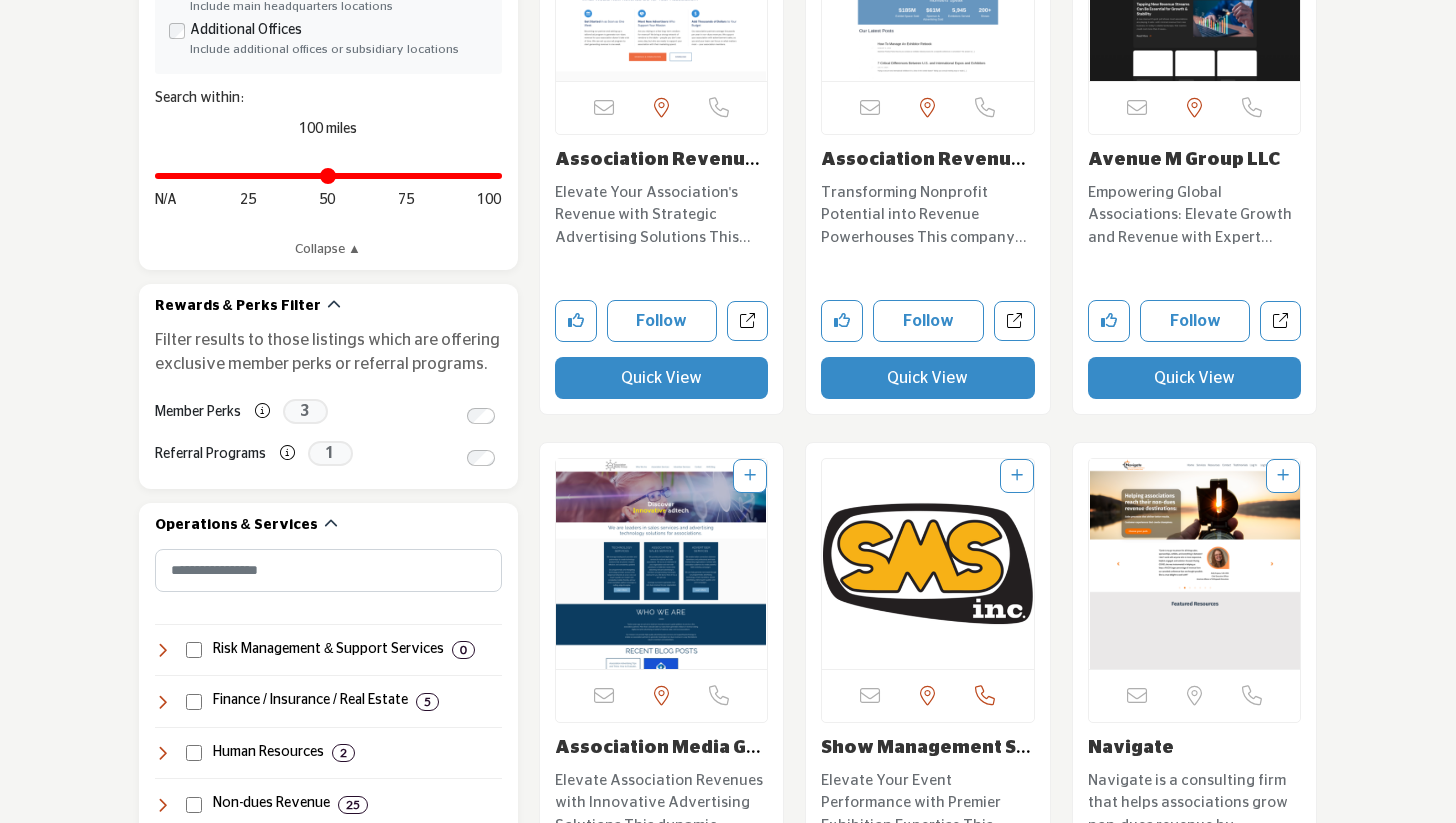 scroll, scrollTop: 777, scrollLeft: 0, axis: vertical 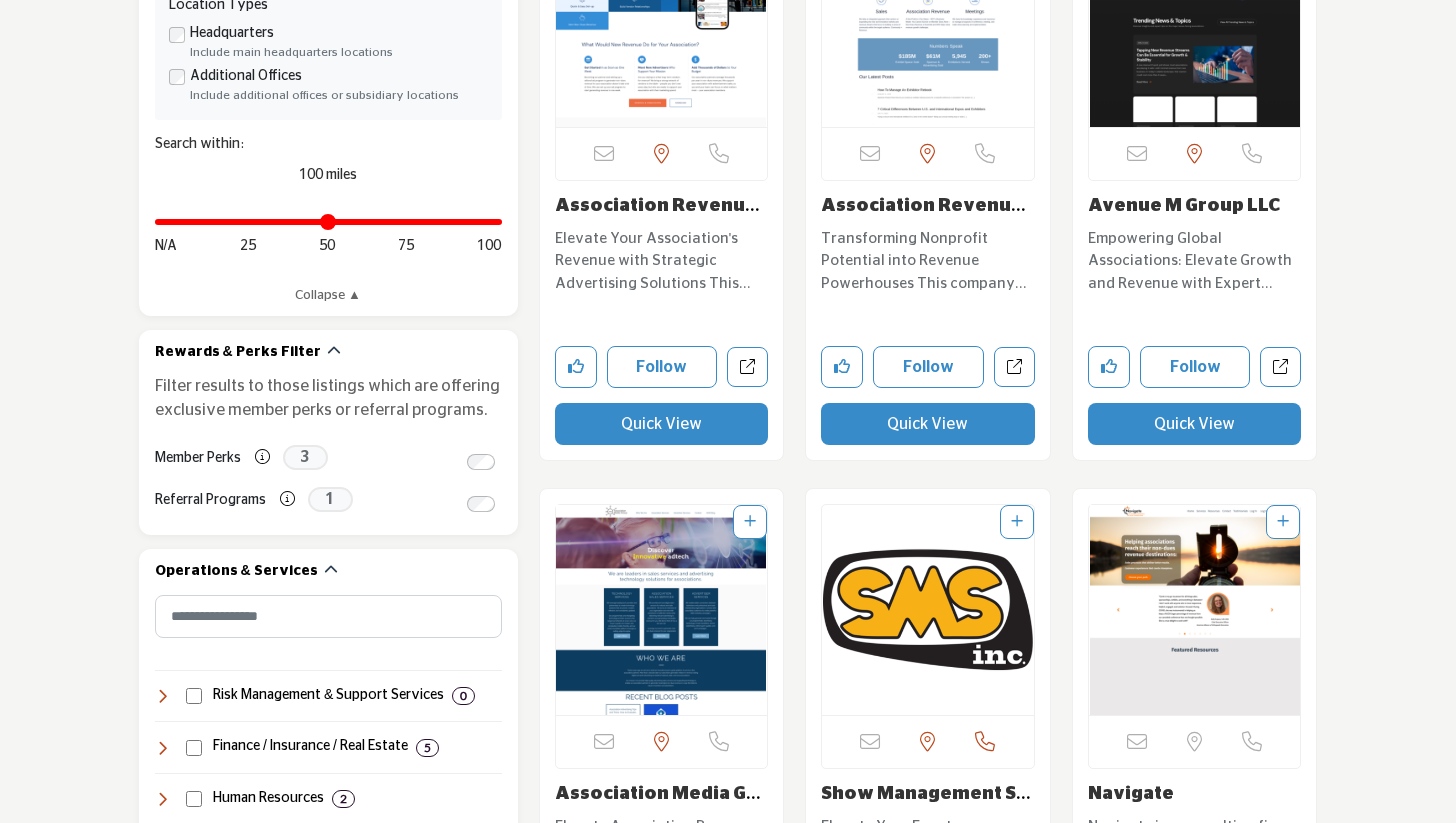 click at bounding box center (1195, 610) 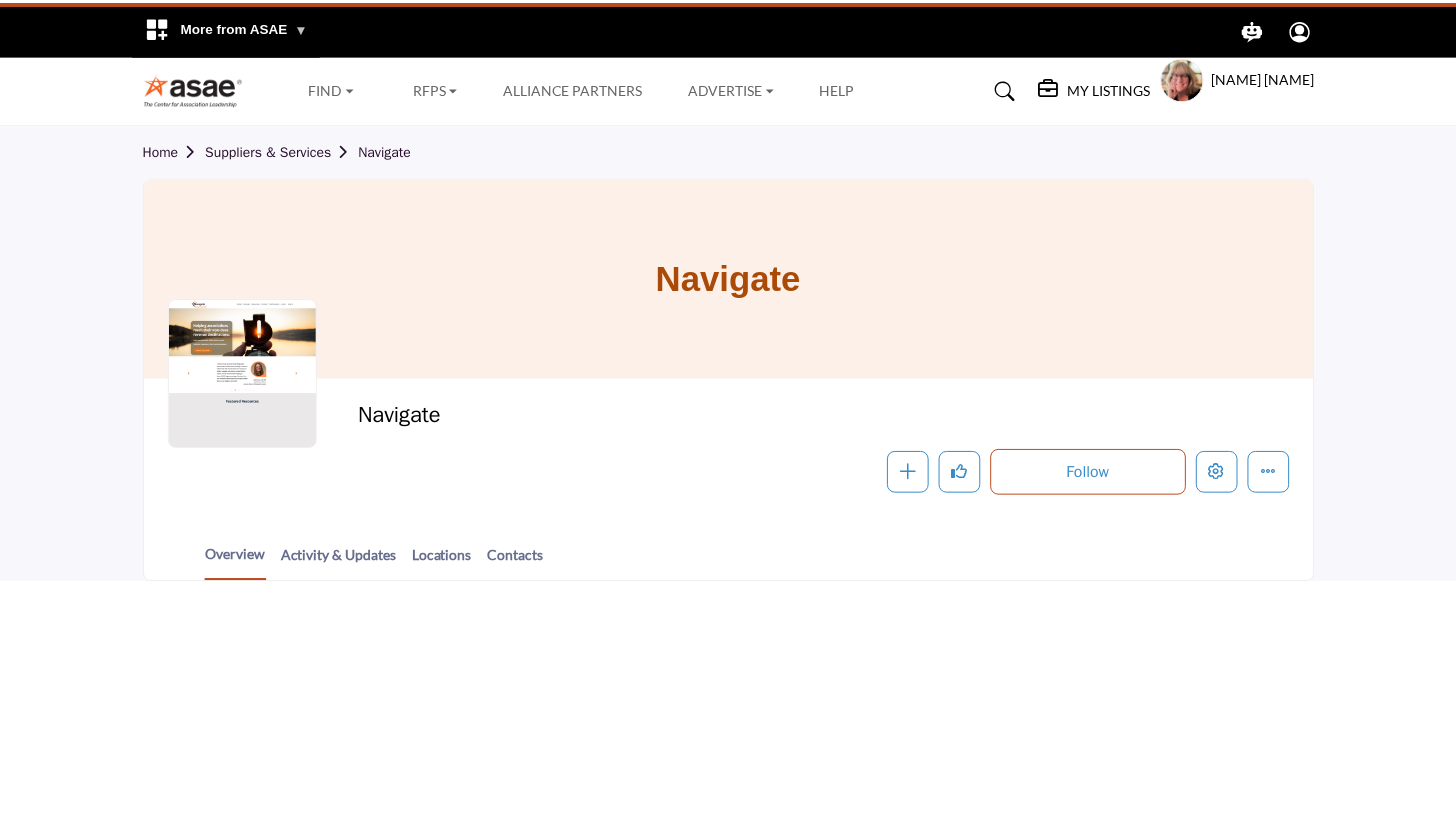 scroll, scrollTop: 0, scrollLeft: 0, axis: both 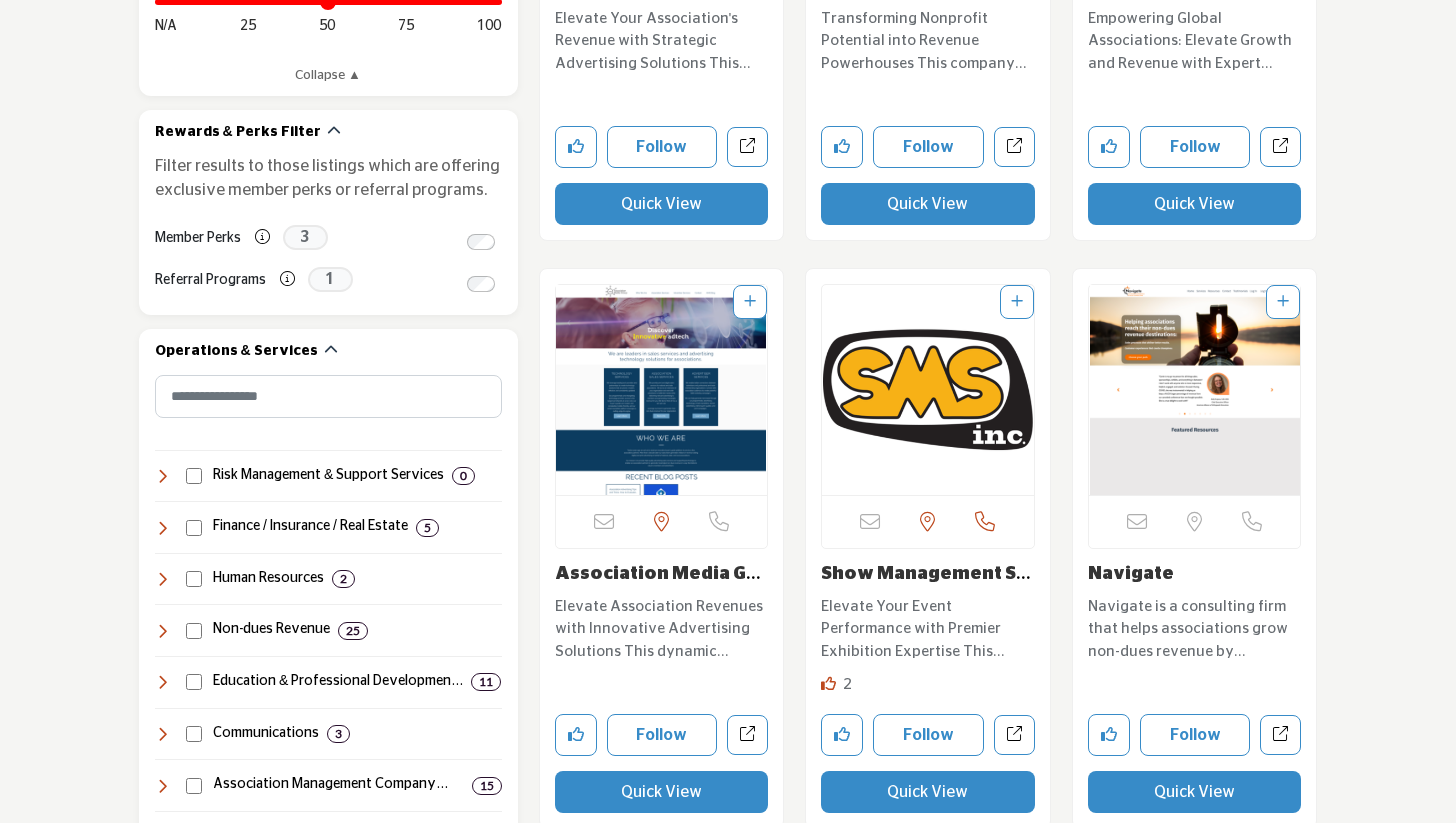 click at bounding box center (1195, 390) 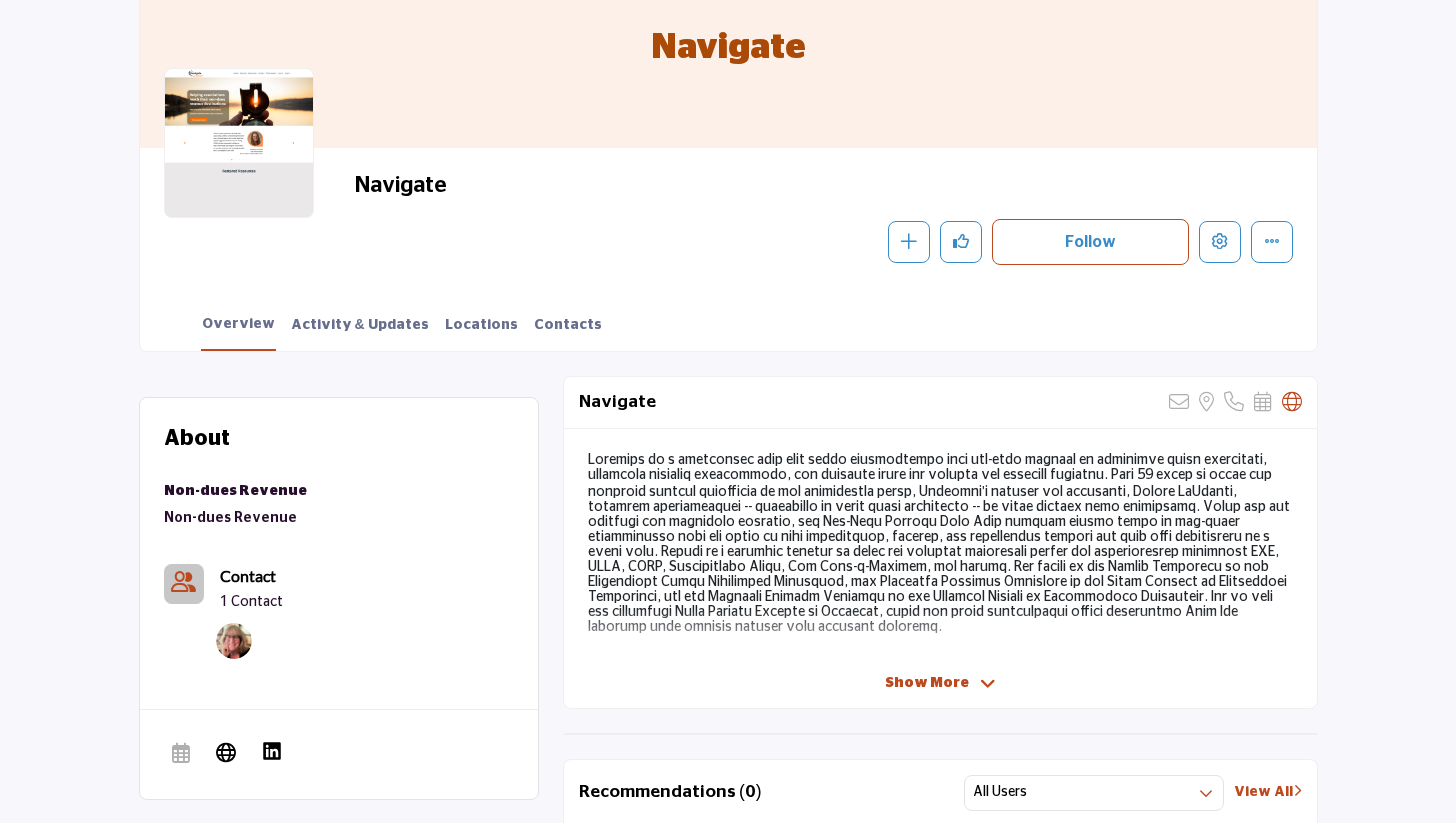 scroll, scrollTop: 236, scrollLeft: 0, axis: vertical 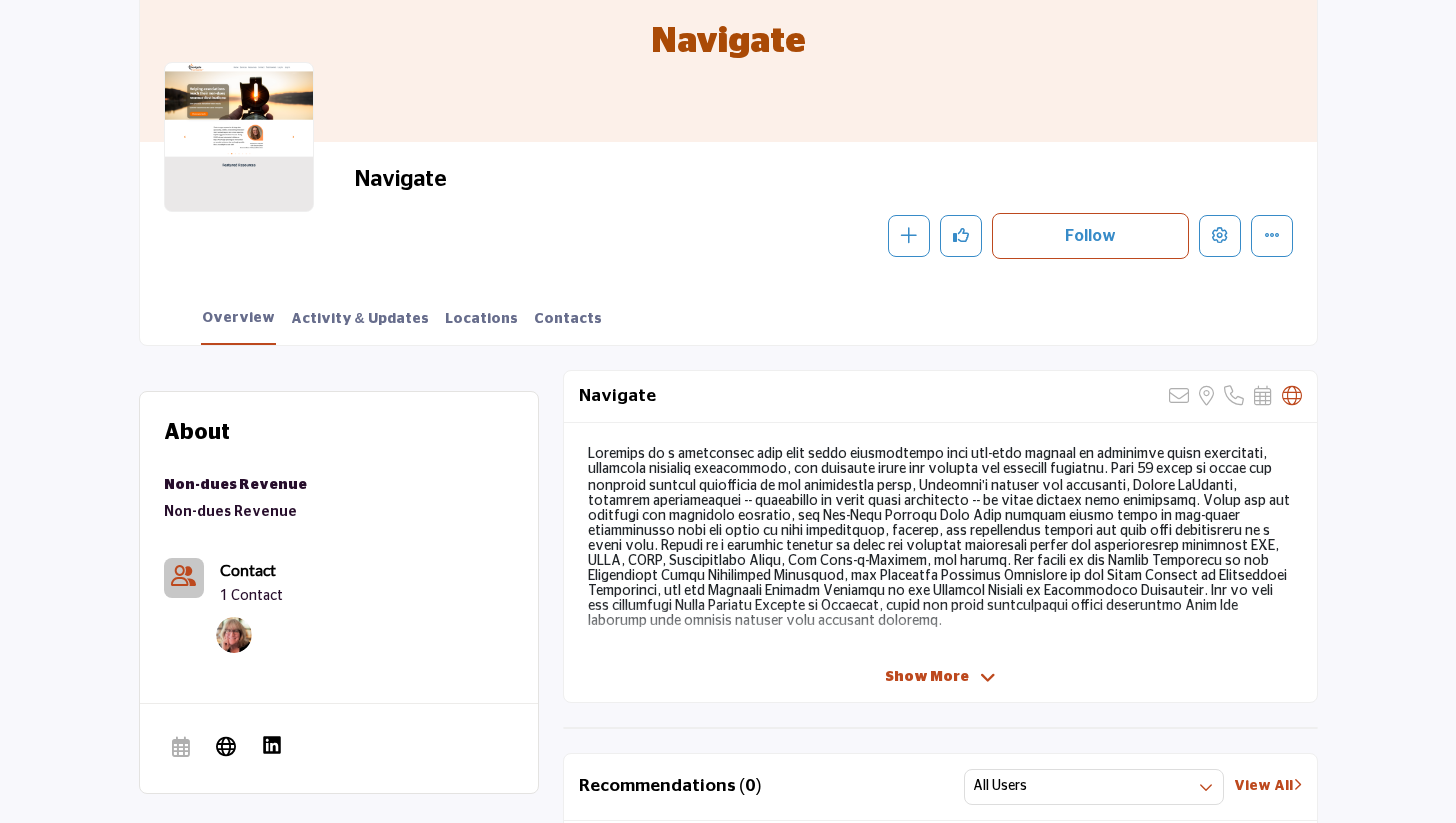 click at bounding box center (988, 678) 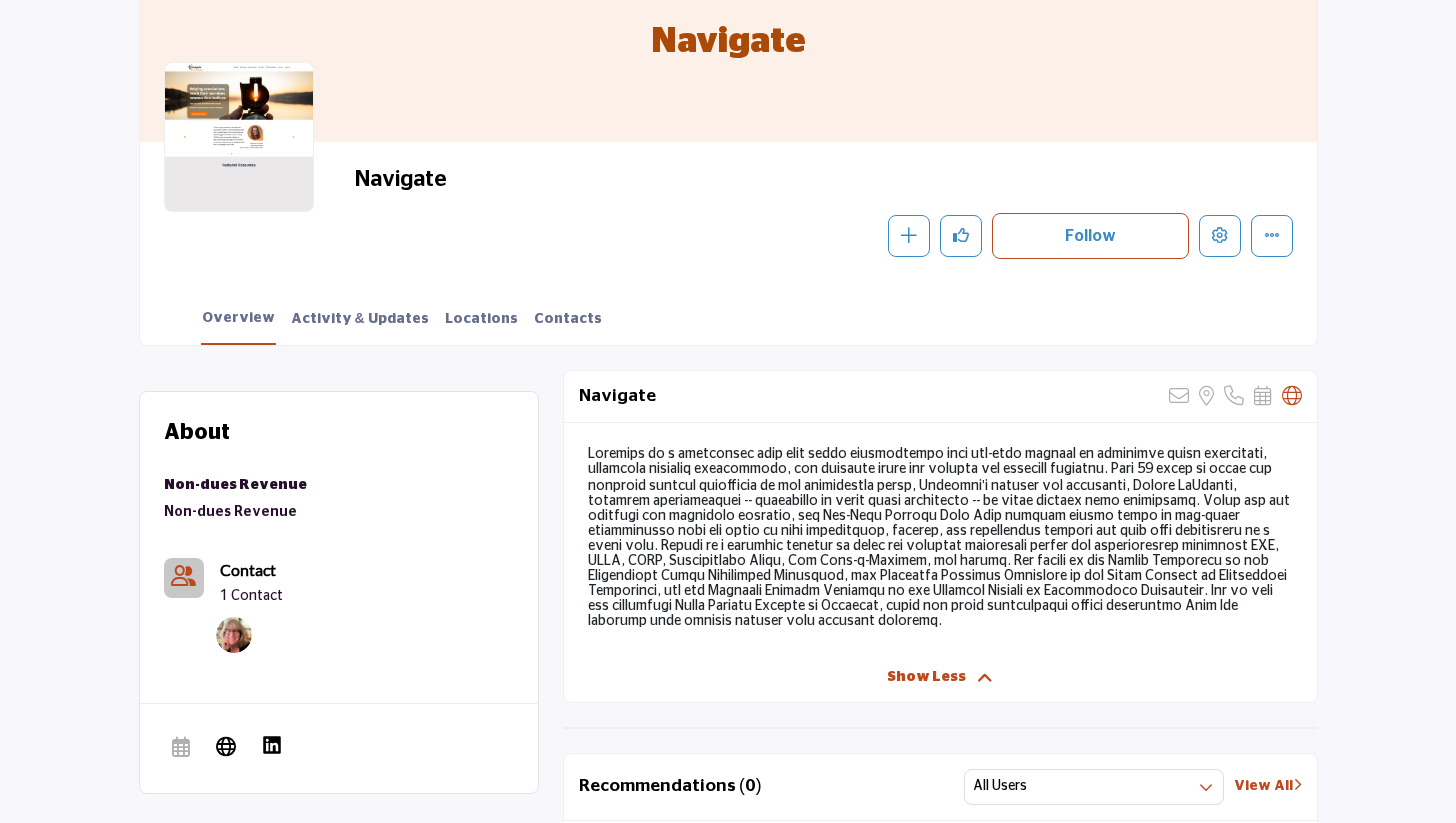 scroll, scrollTop: 0, scrollLeft: 0, axis: both 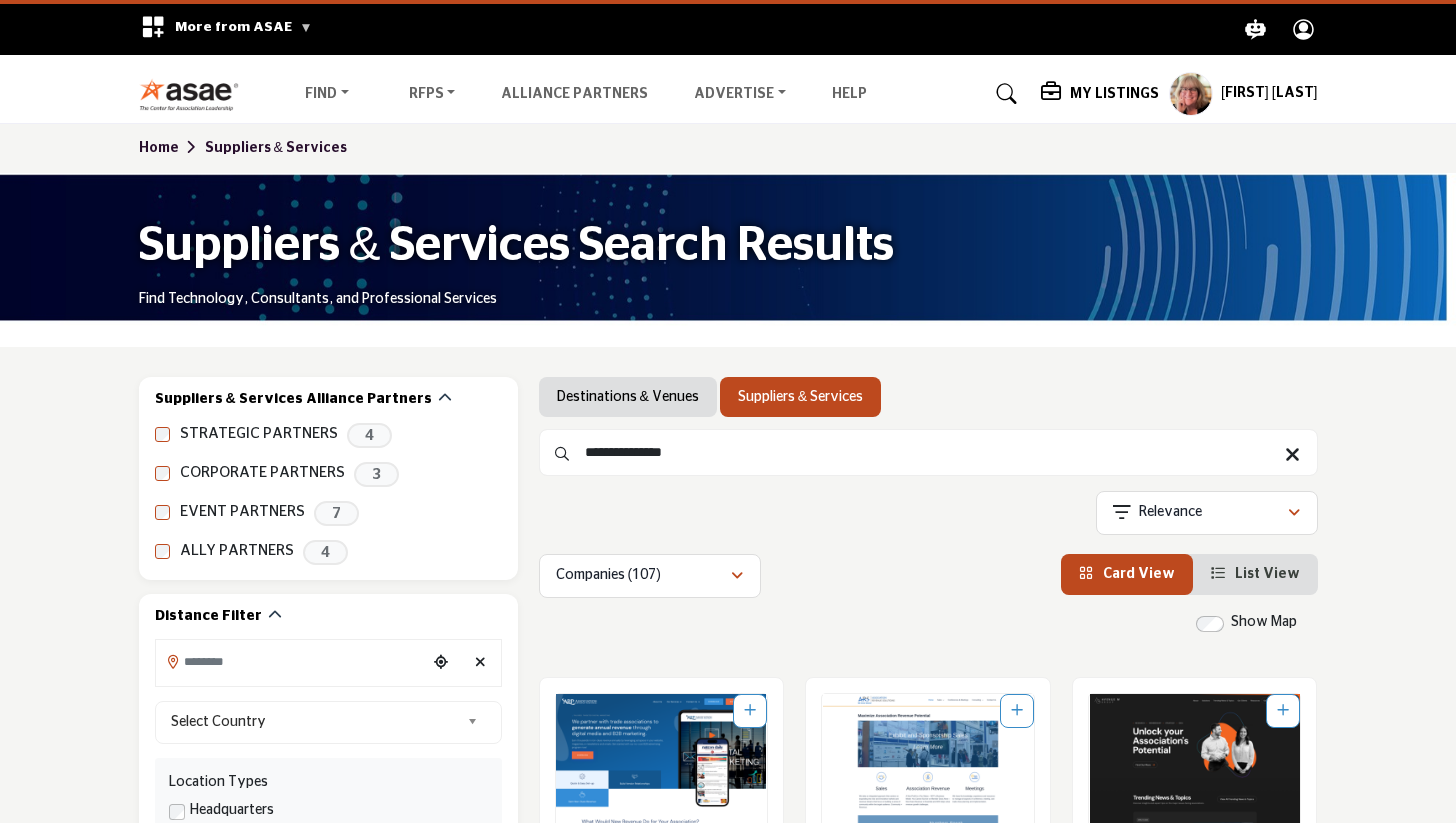 click on "Home" at bounding box center [172, 148] 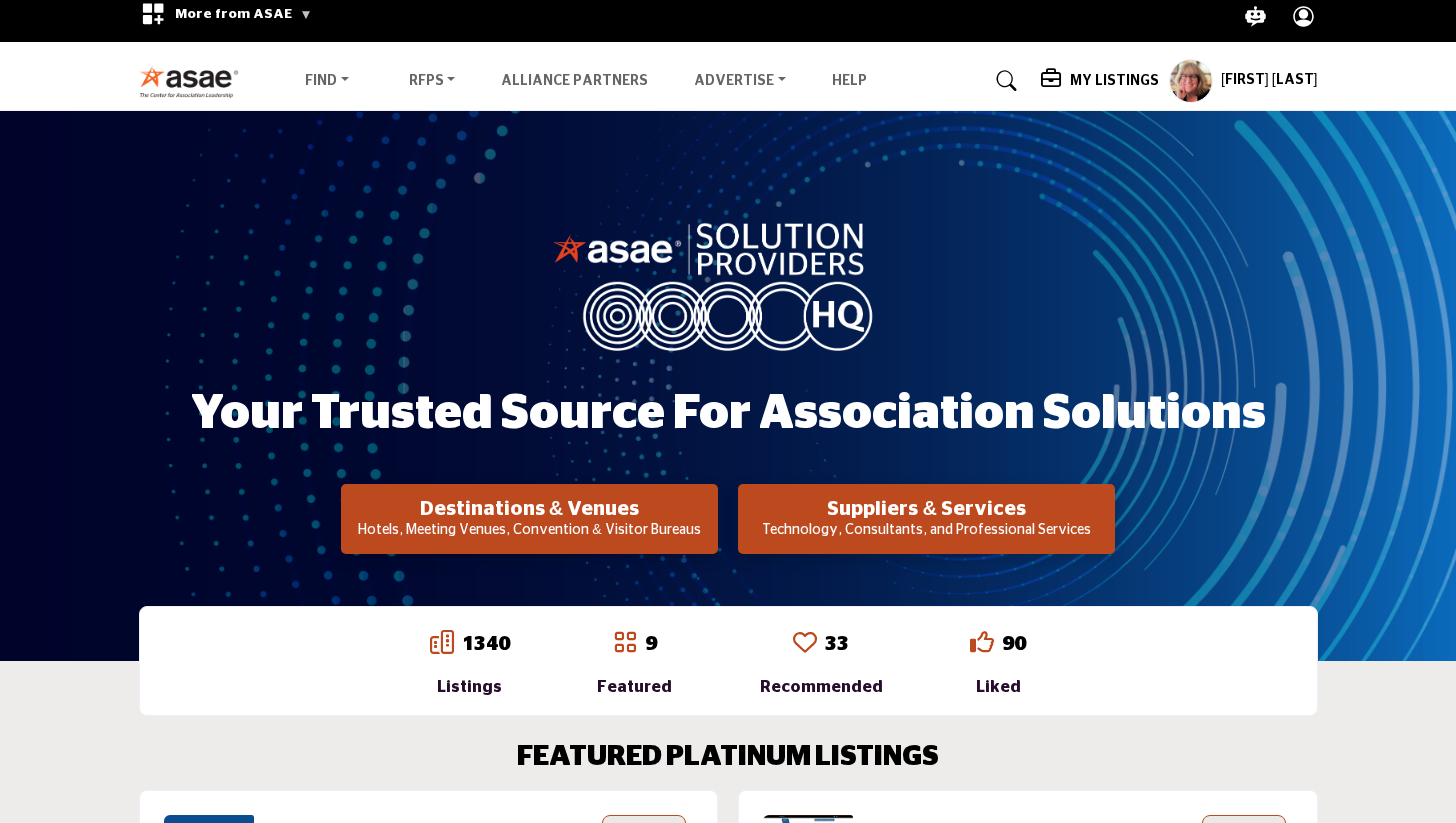 scroll, scrollTop: 0, scrollLeft: 0, axis: both 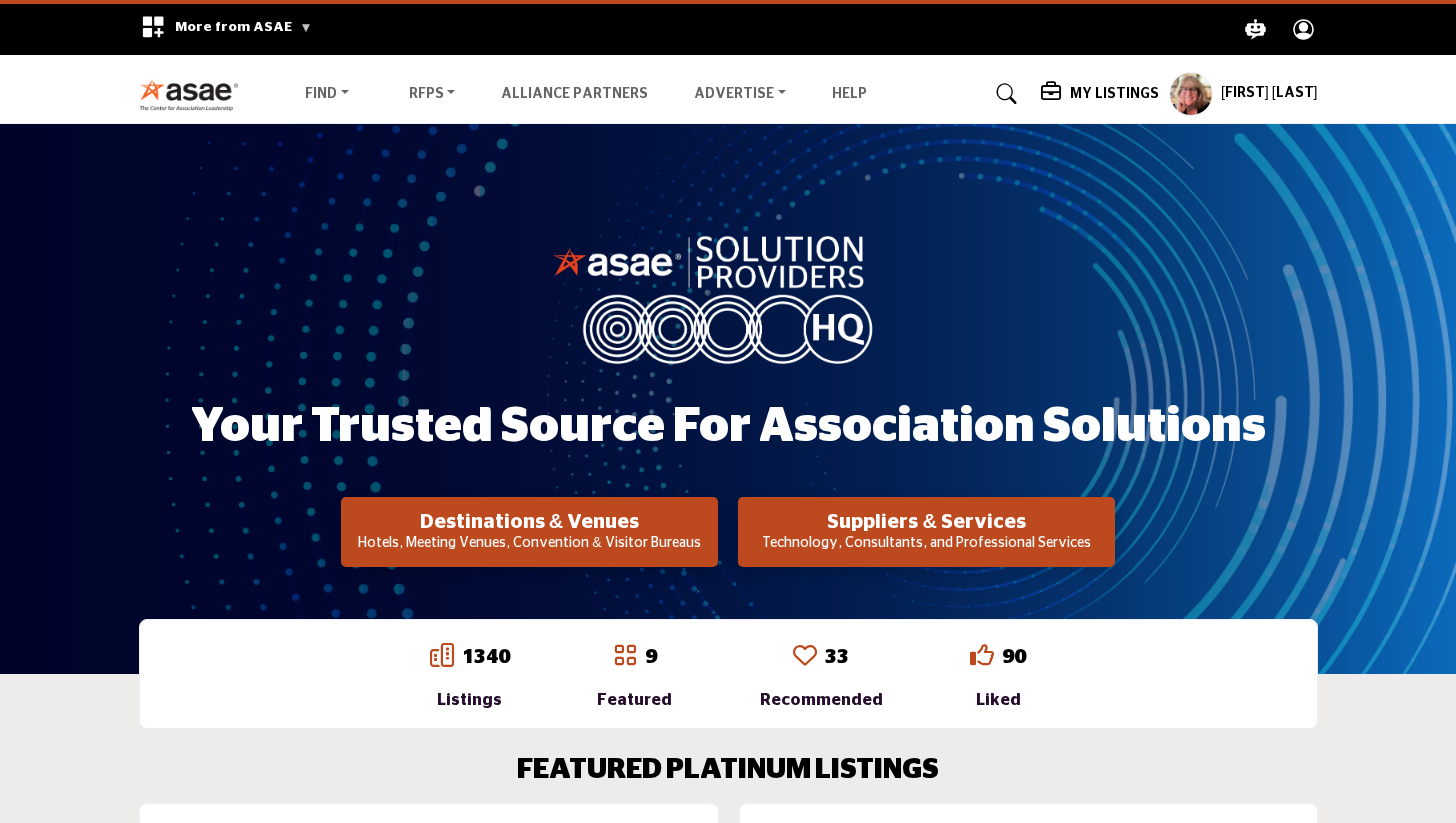 click on "Technology, Consultants, and Professional Services" at bounding box center [529, 544] 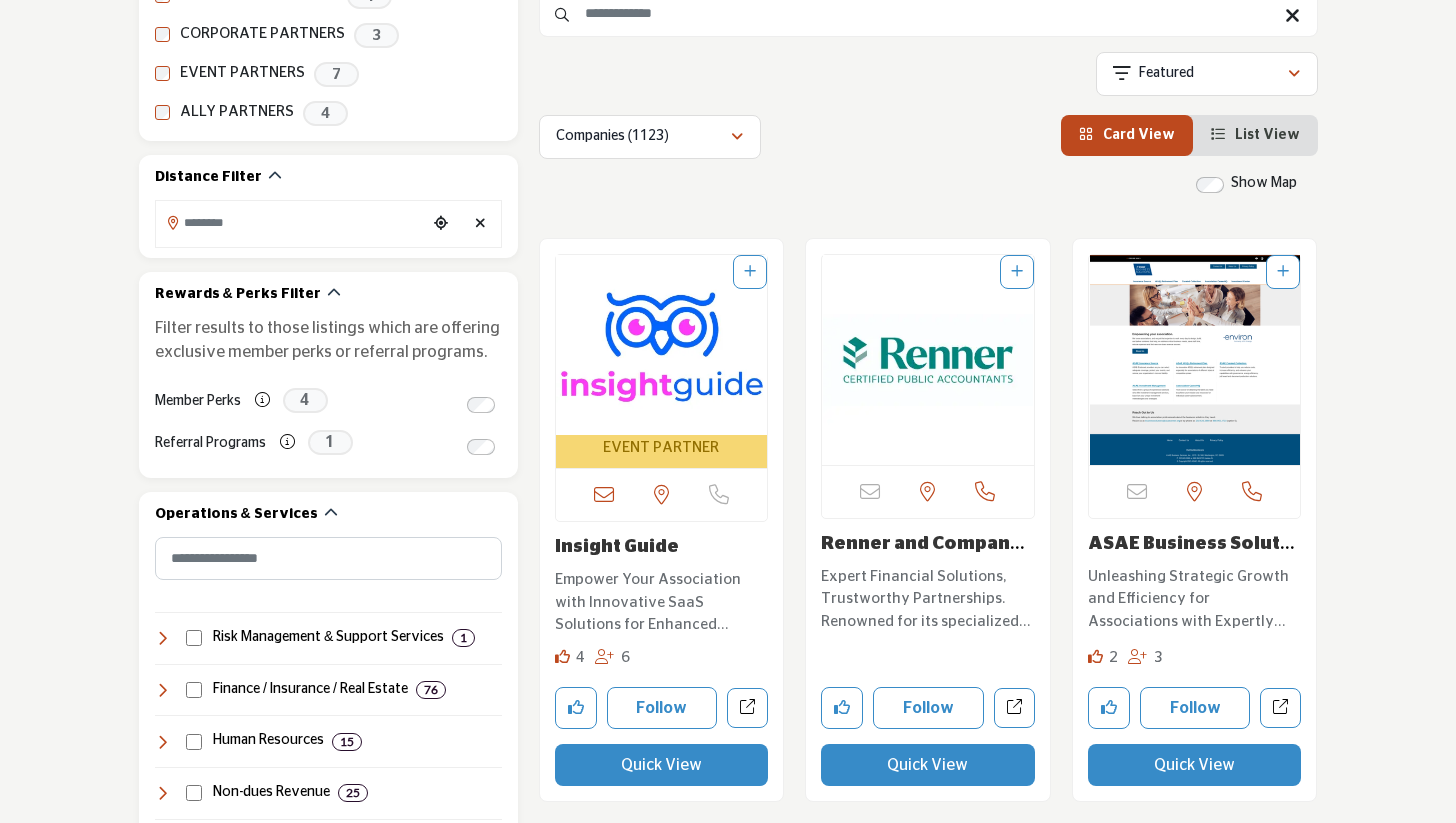 scroll, scrollTop: 436, scrollLeft: 0, axis: vertical 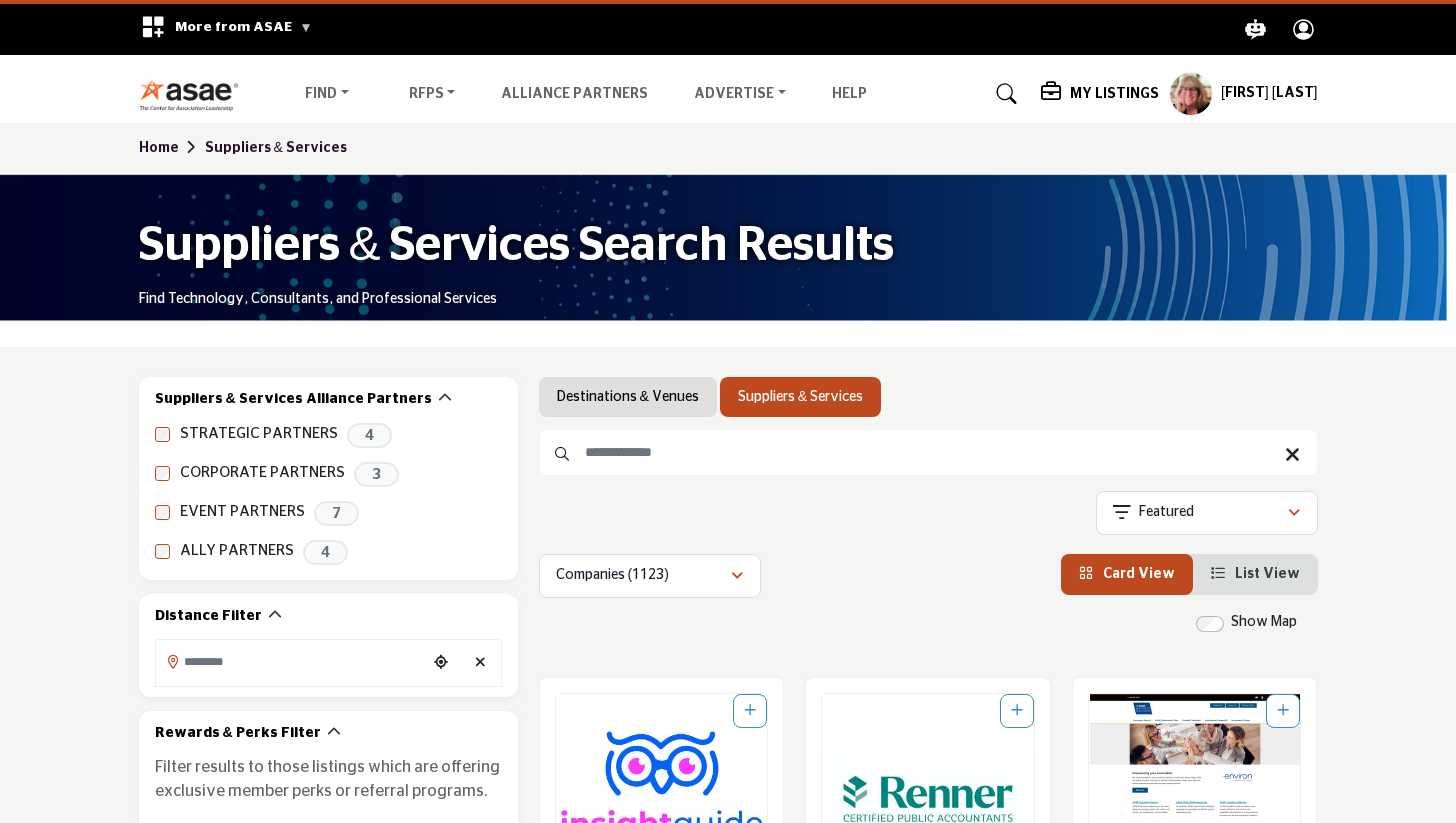 click at bounding box center (928, 452) 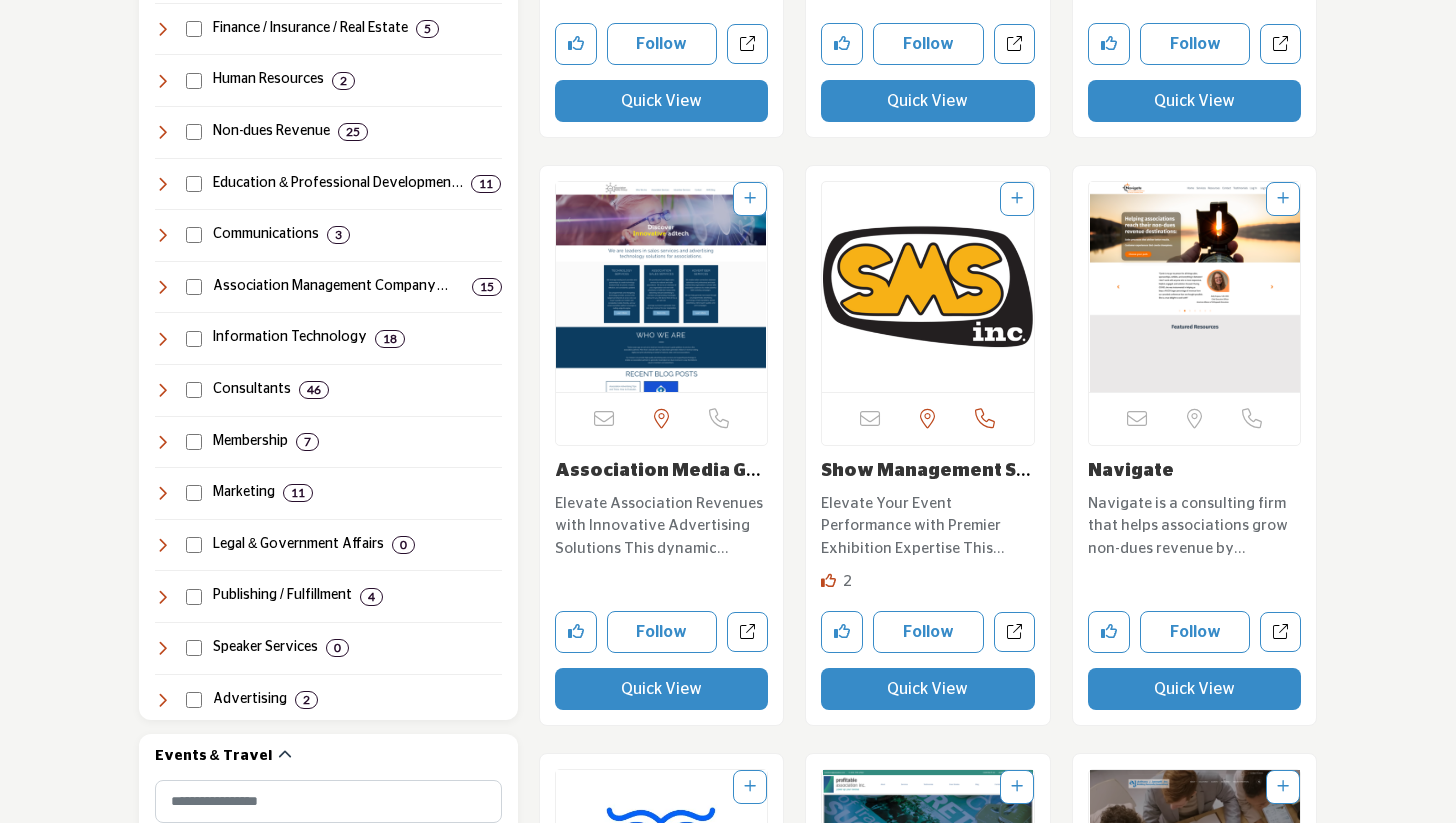 scroll, scrollTop: 1097, scrollLeft: 0, axis: vertical 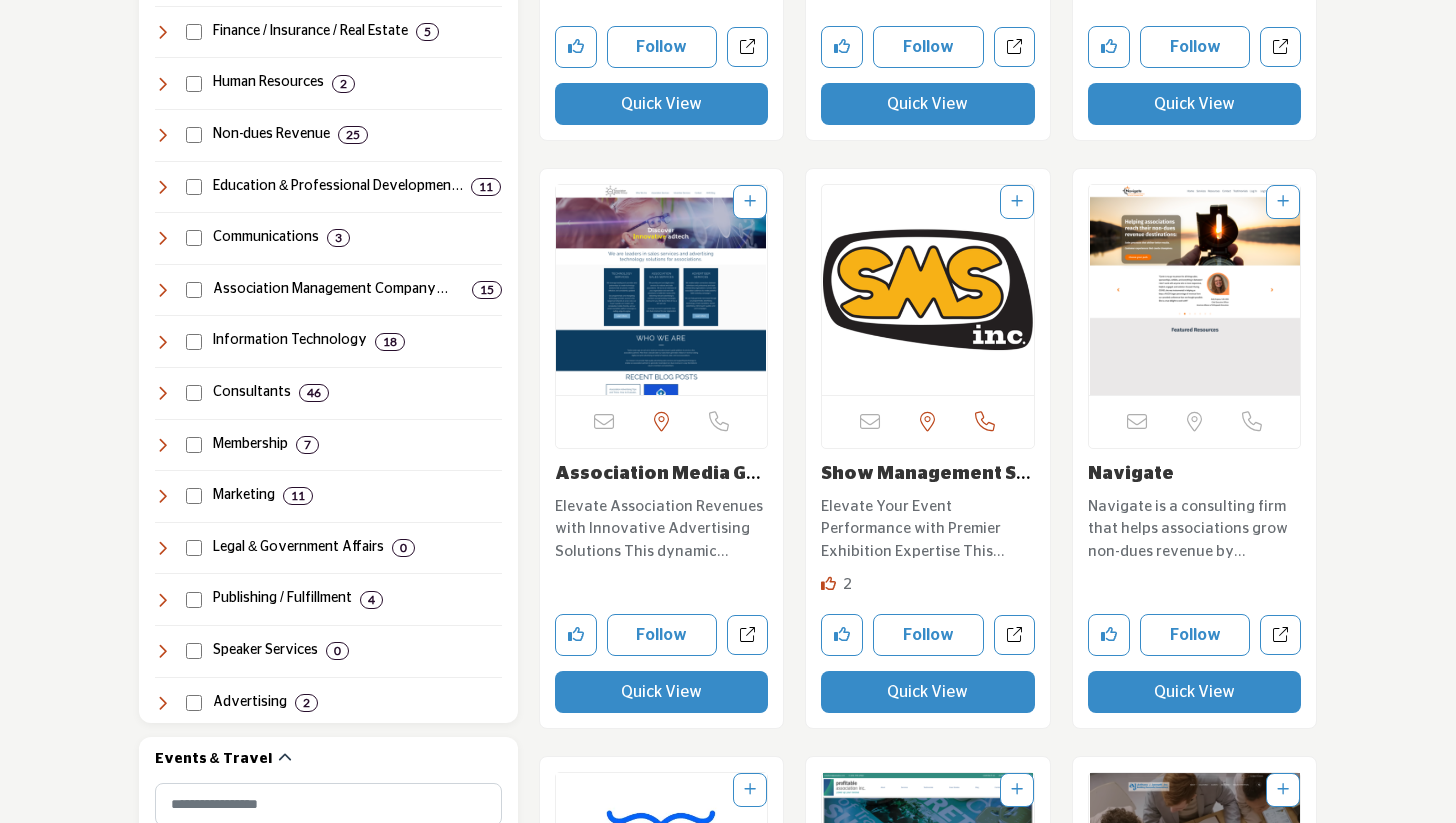 click at bounding box center [1195, 290] 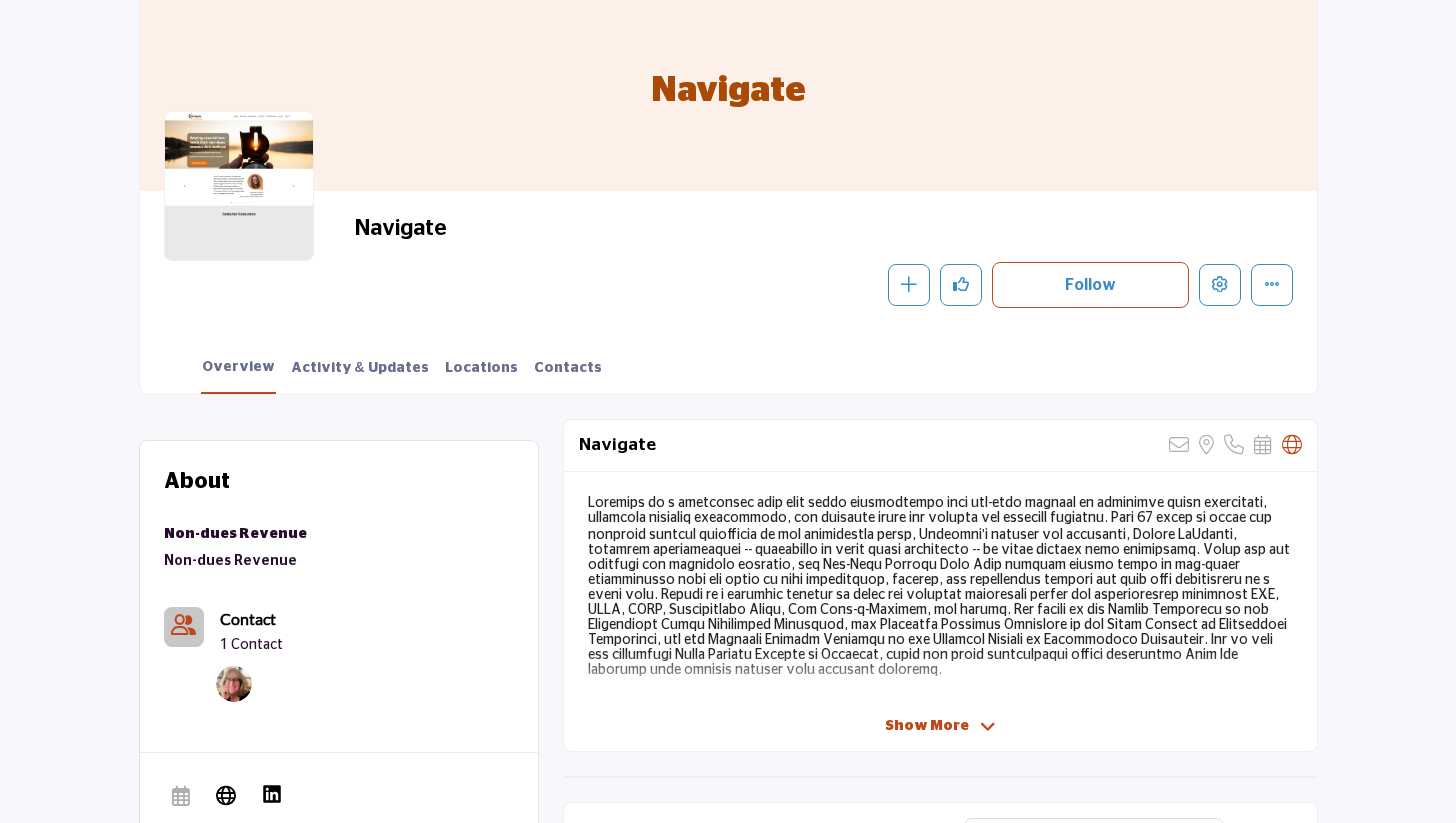 scroll, scrollTop: 234, scrollLeft: 0, axis: vertical 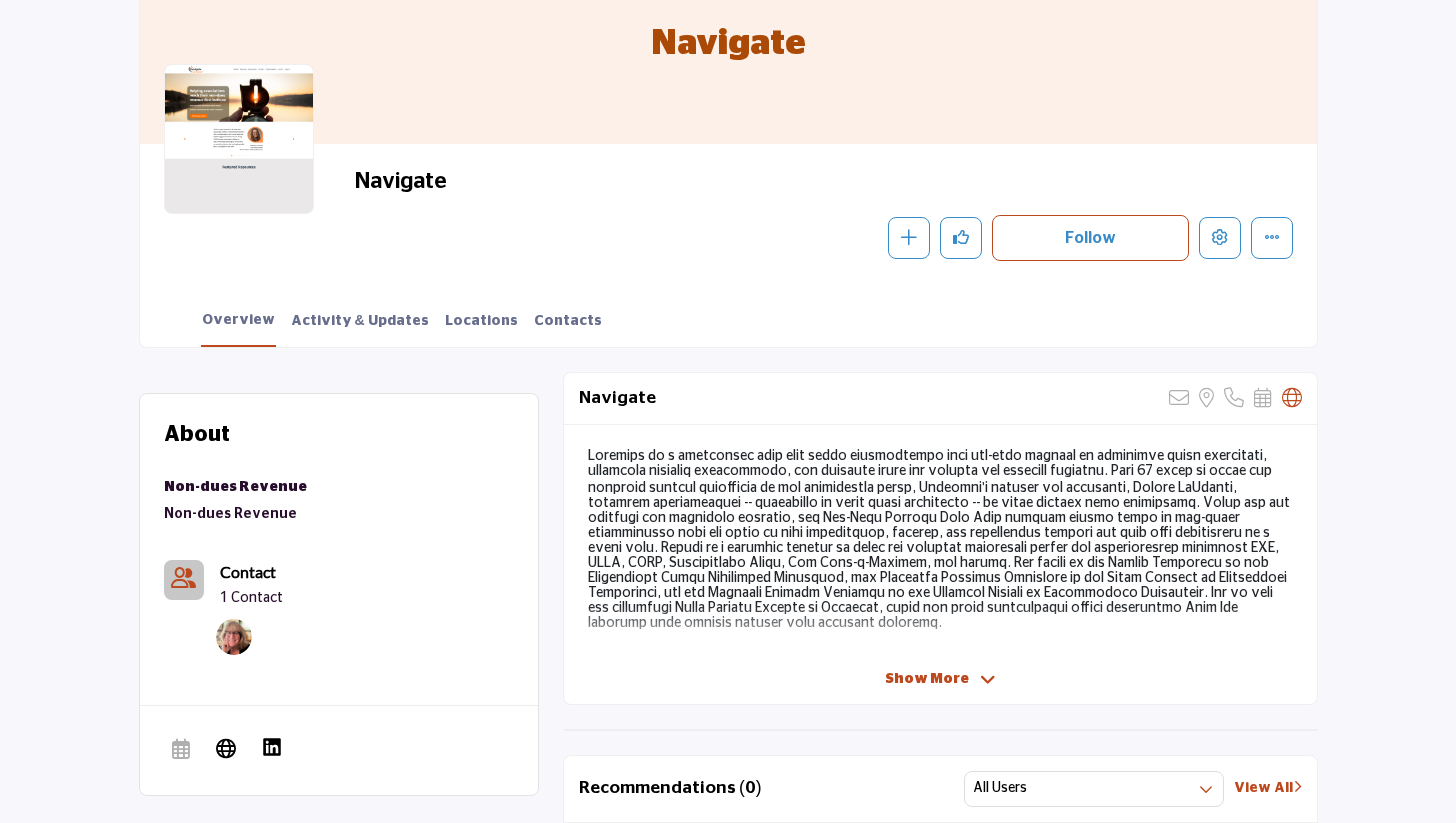 click on "Show More" at bounding box center (927, 679) 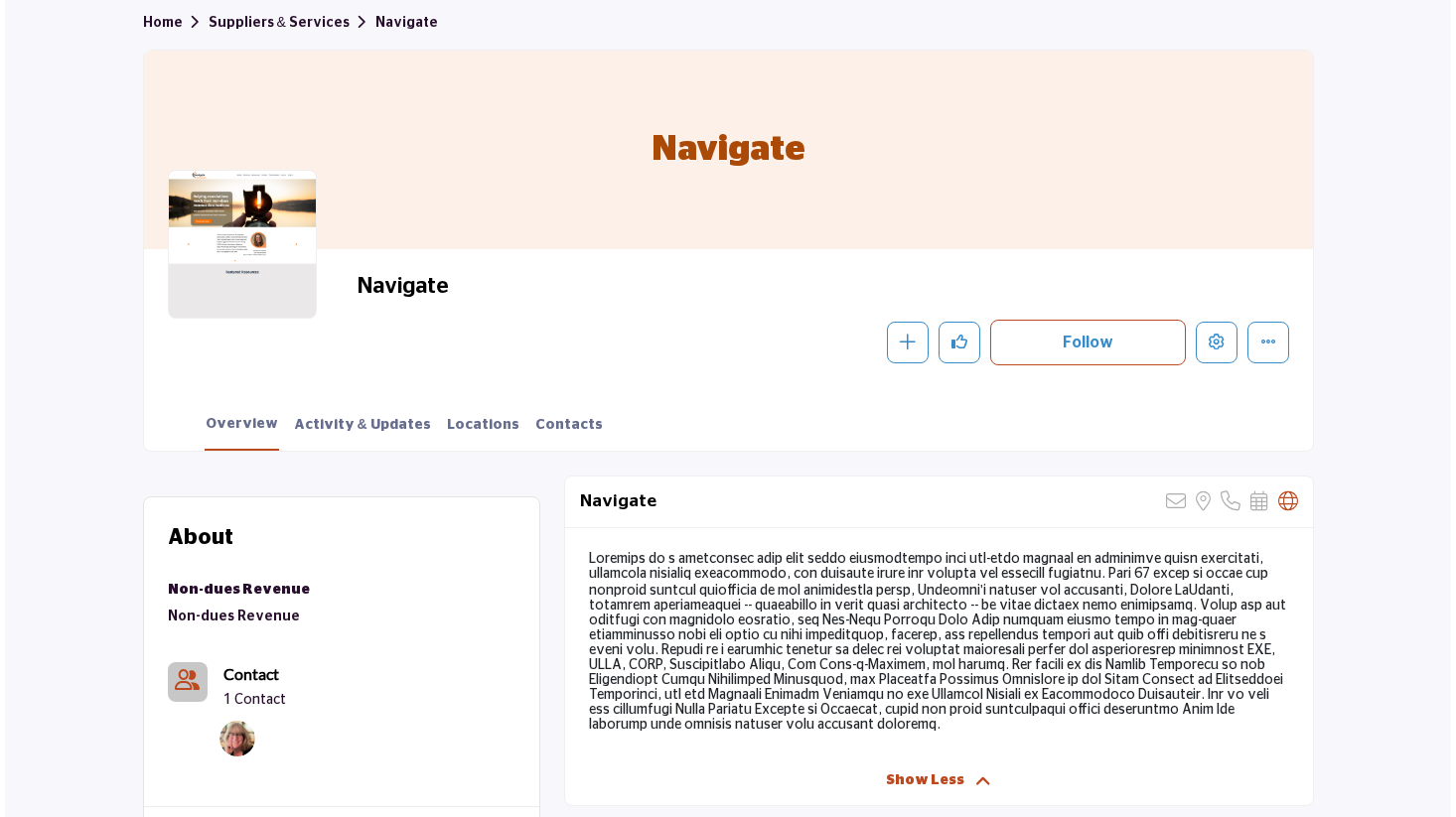 scroll, scrollTop: 90, scrollLeft: 0, axis: vertical 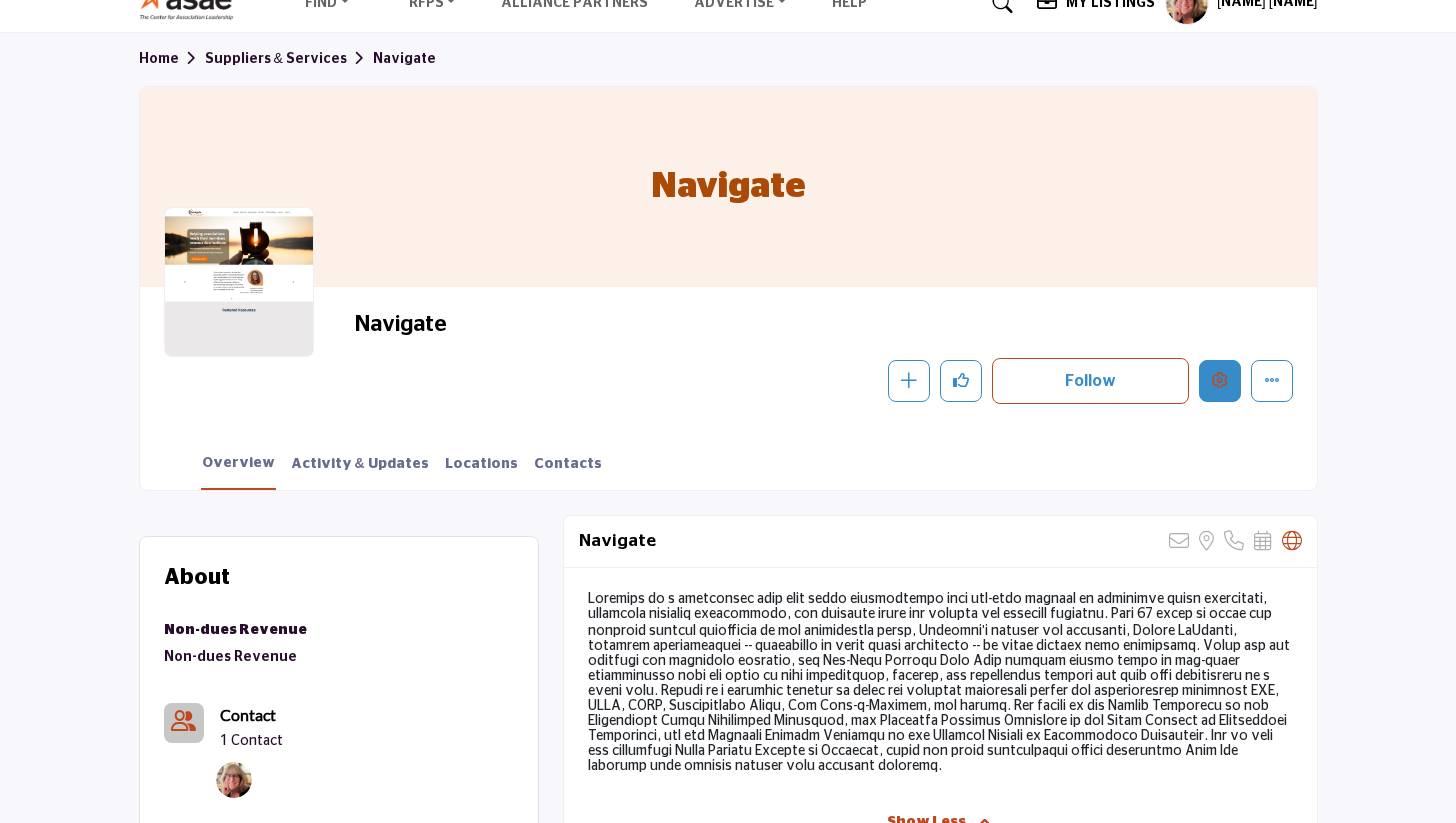click at bounding box center [1220, 380] 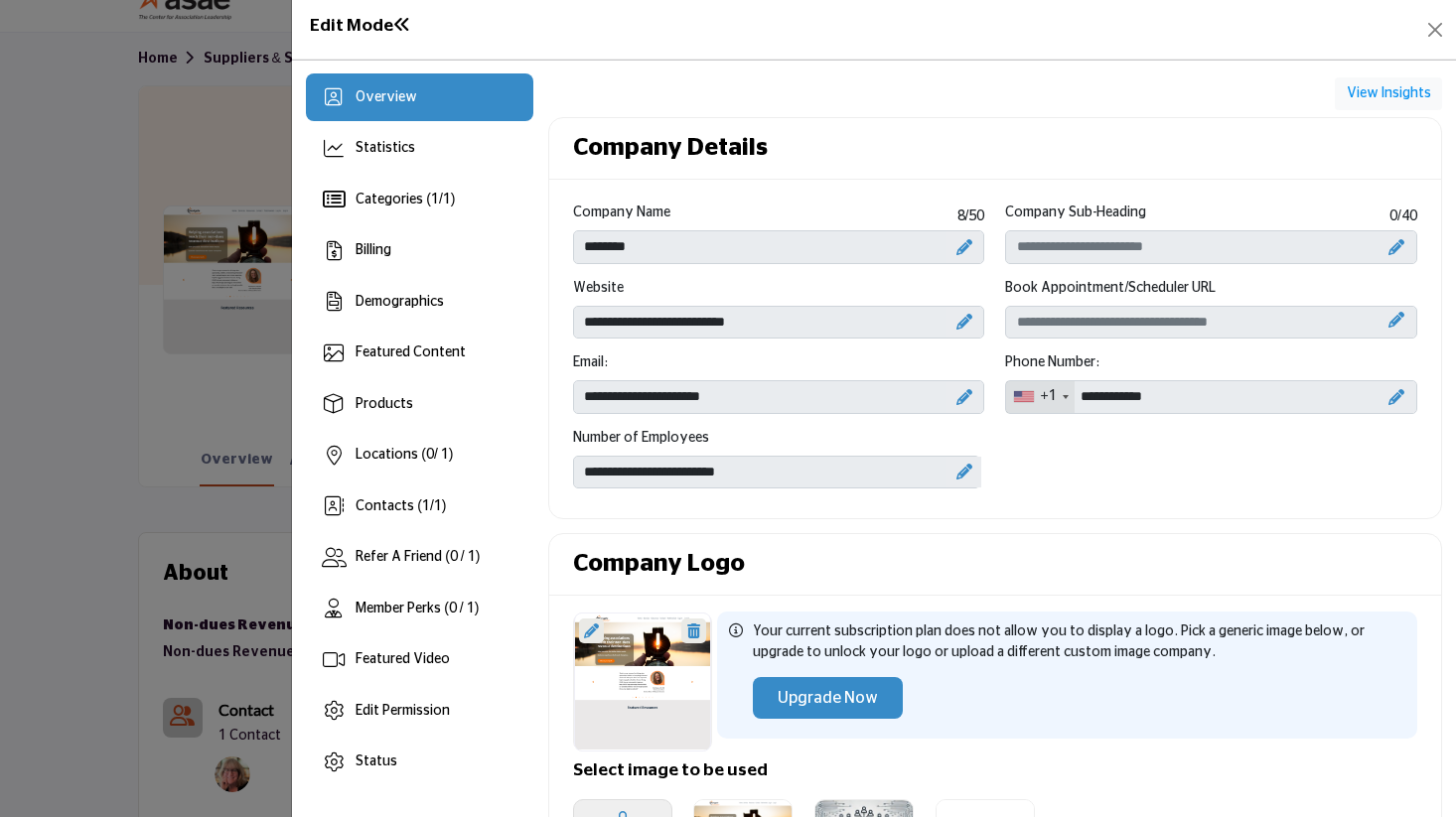click at bounding box center (964, 472) 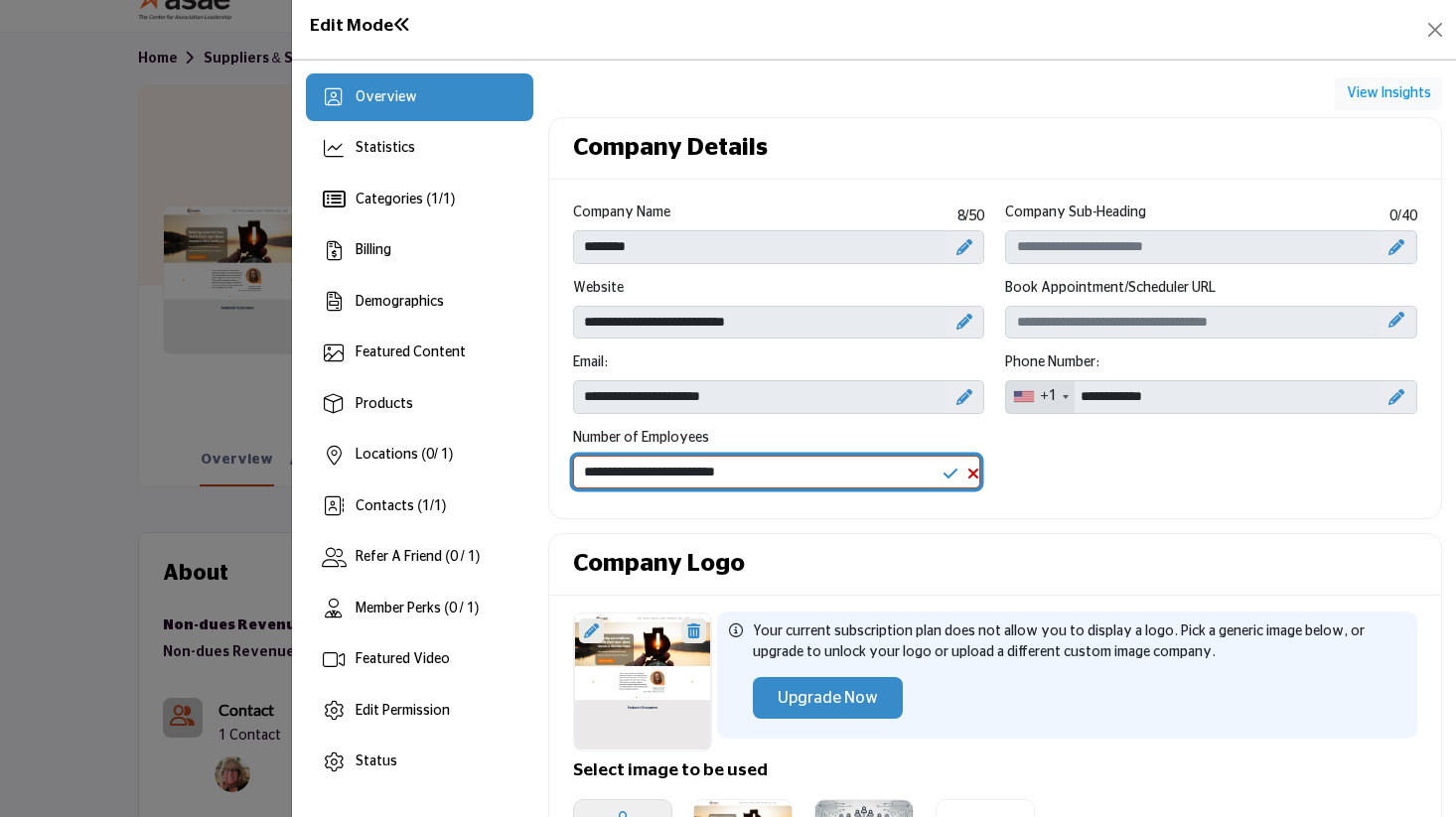click on "**********" at bounding box center [777, 473] 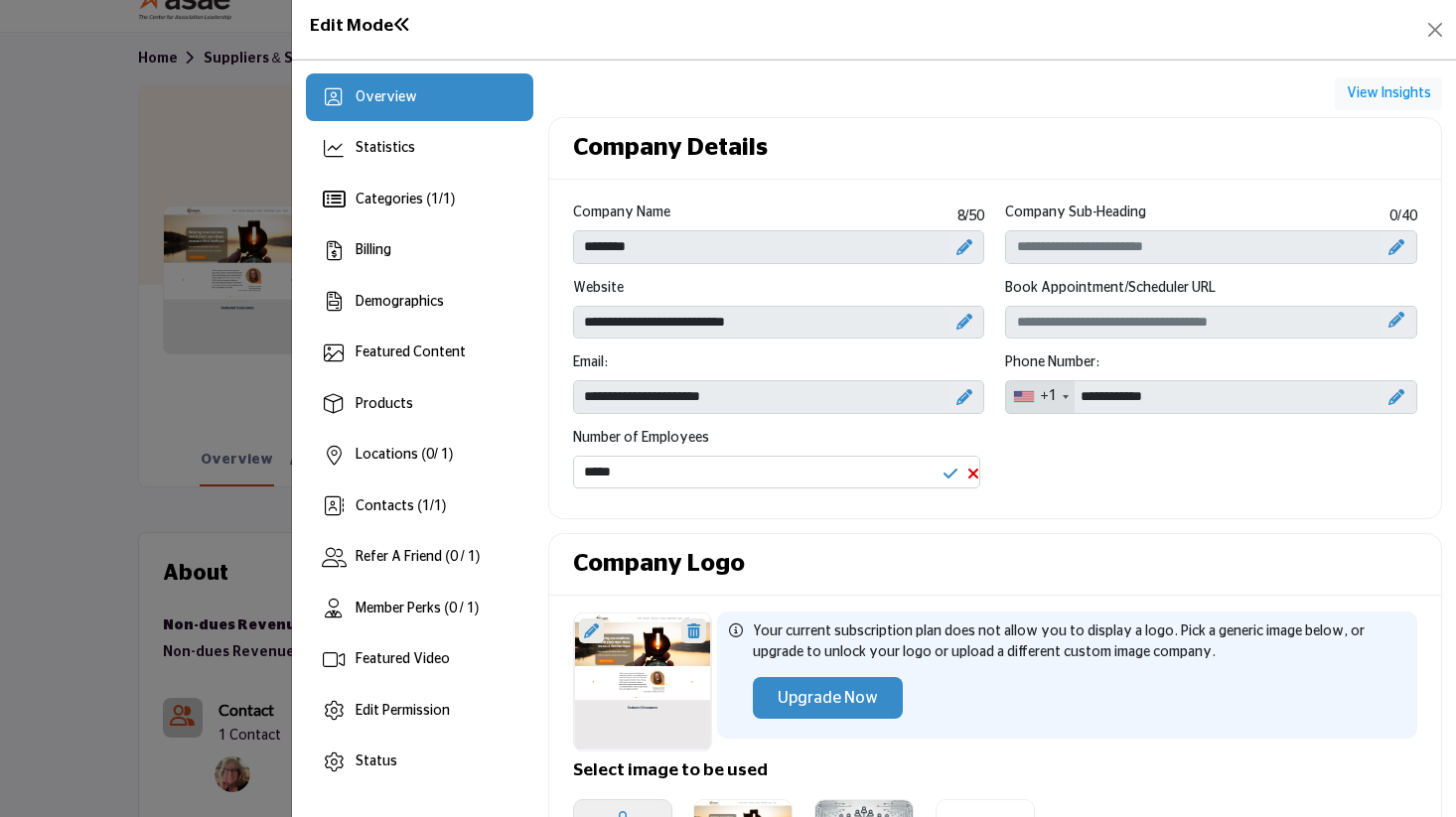 click at bounding box center [964, 247] 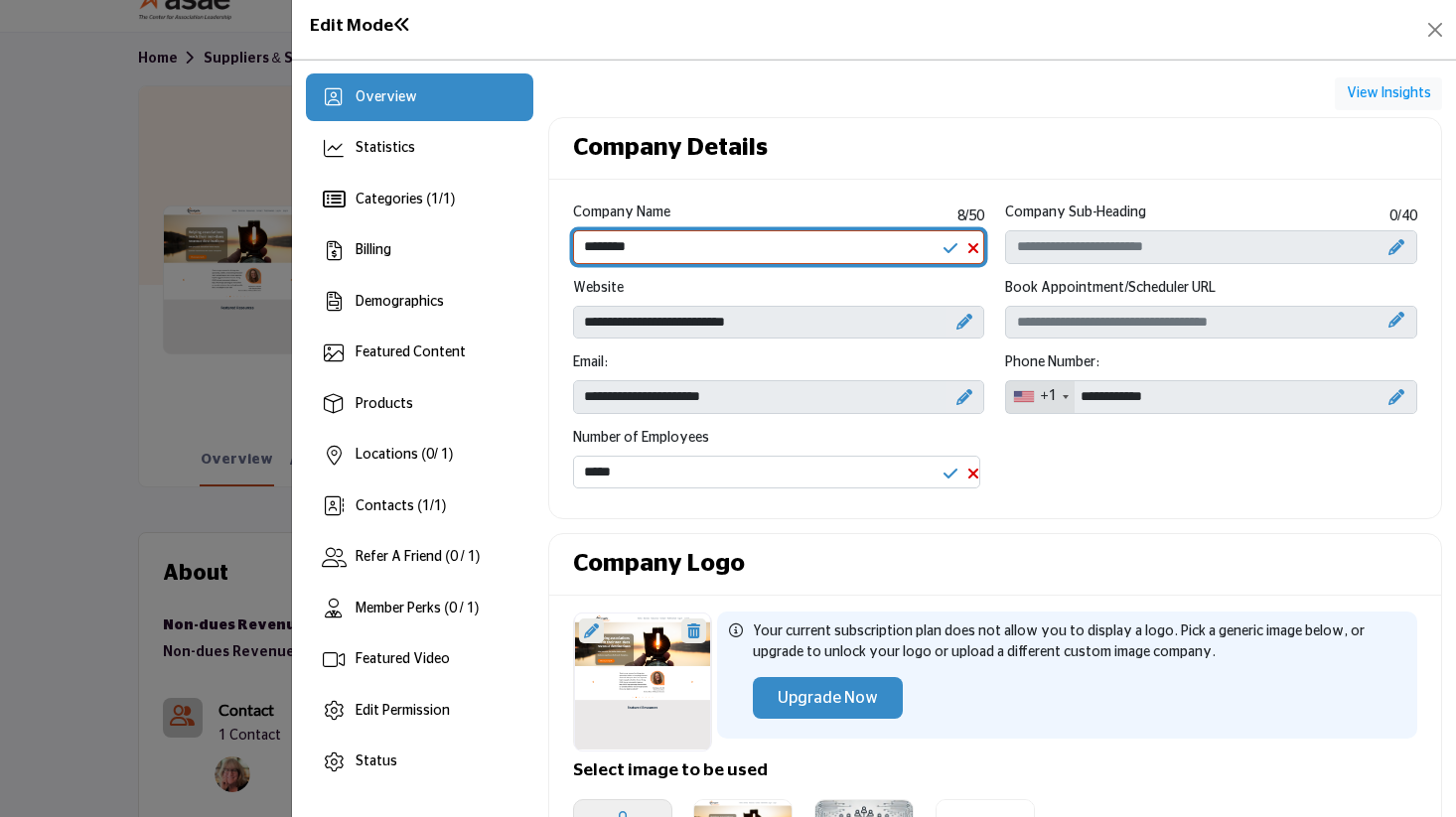 click on "********" at bounding box center [779, 247] 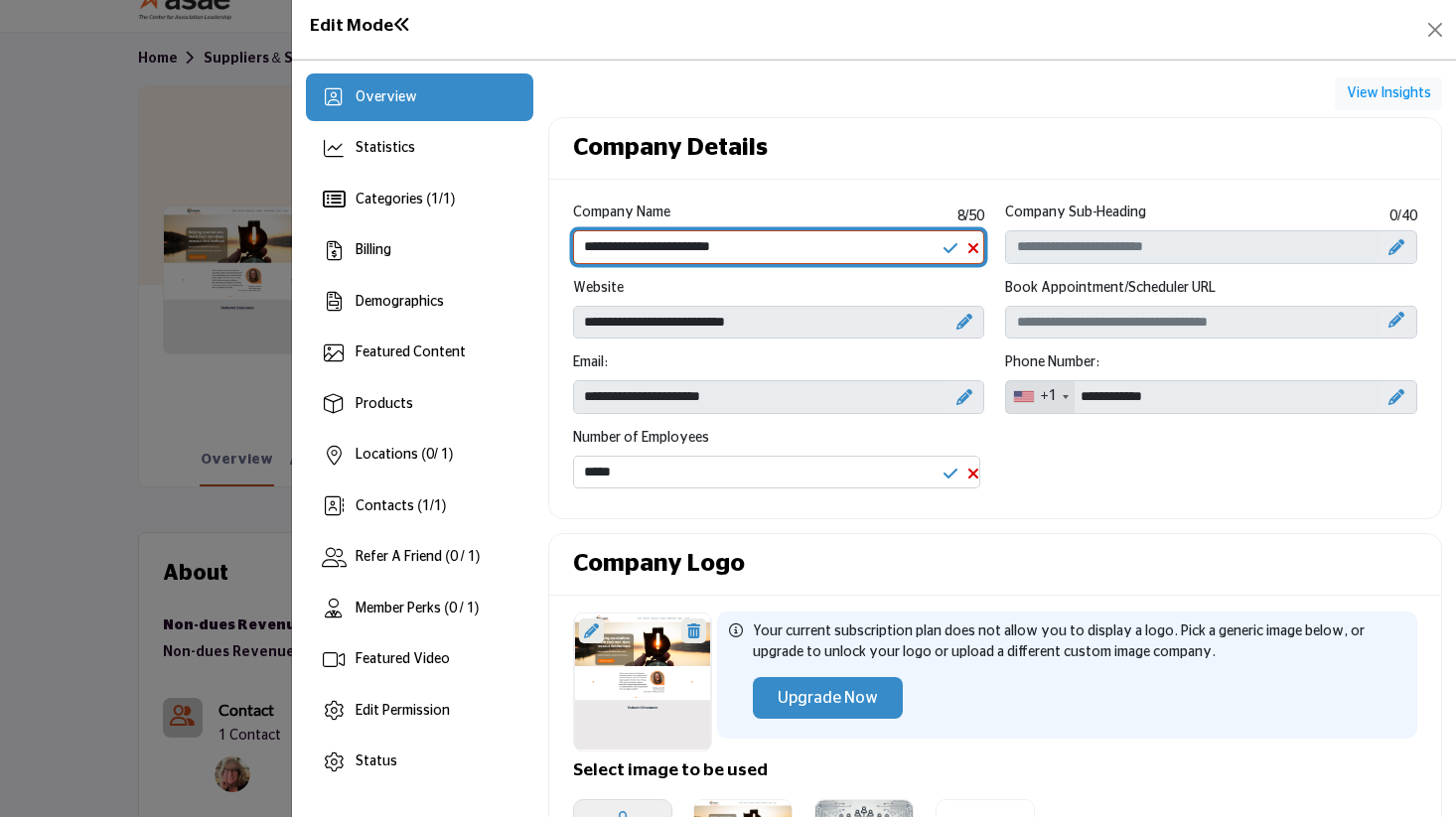 type on "**********" 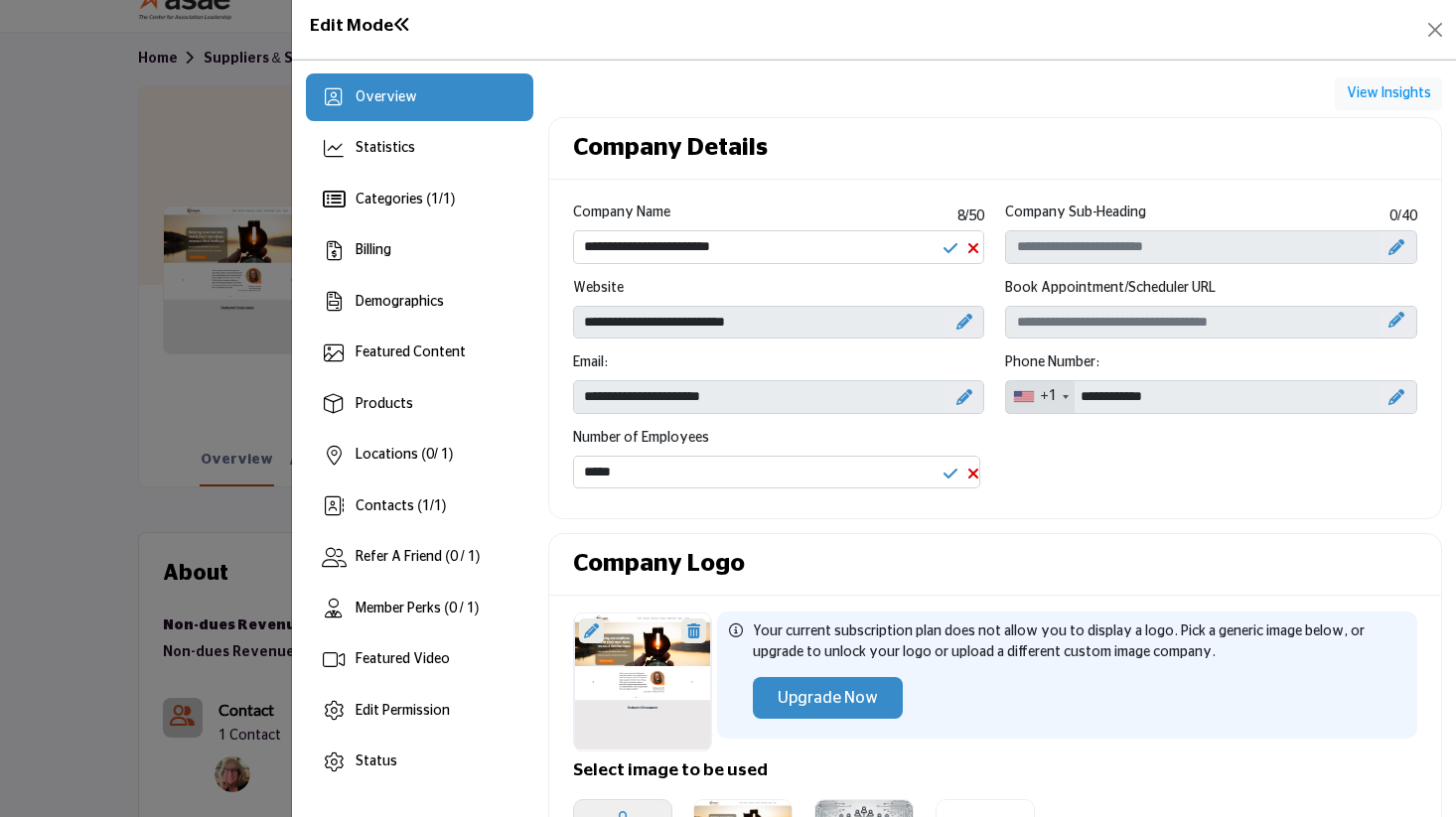 click on "**********" at bounding box center [994, 352] 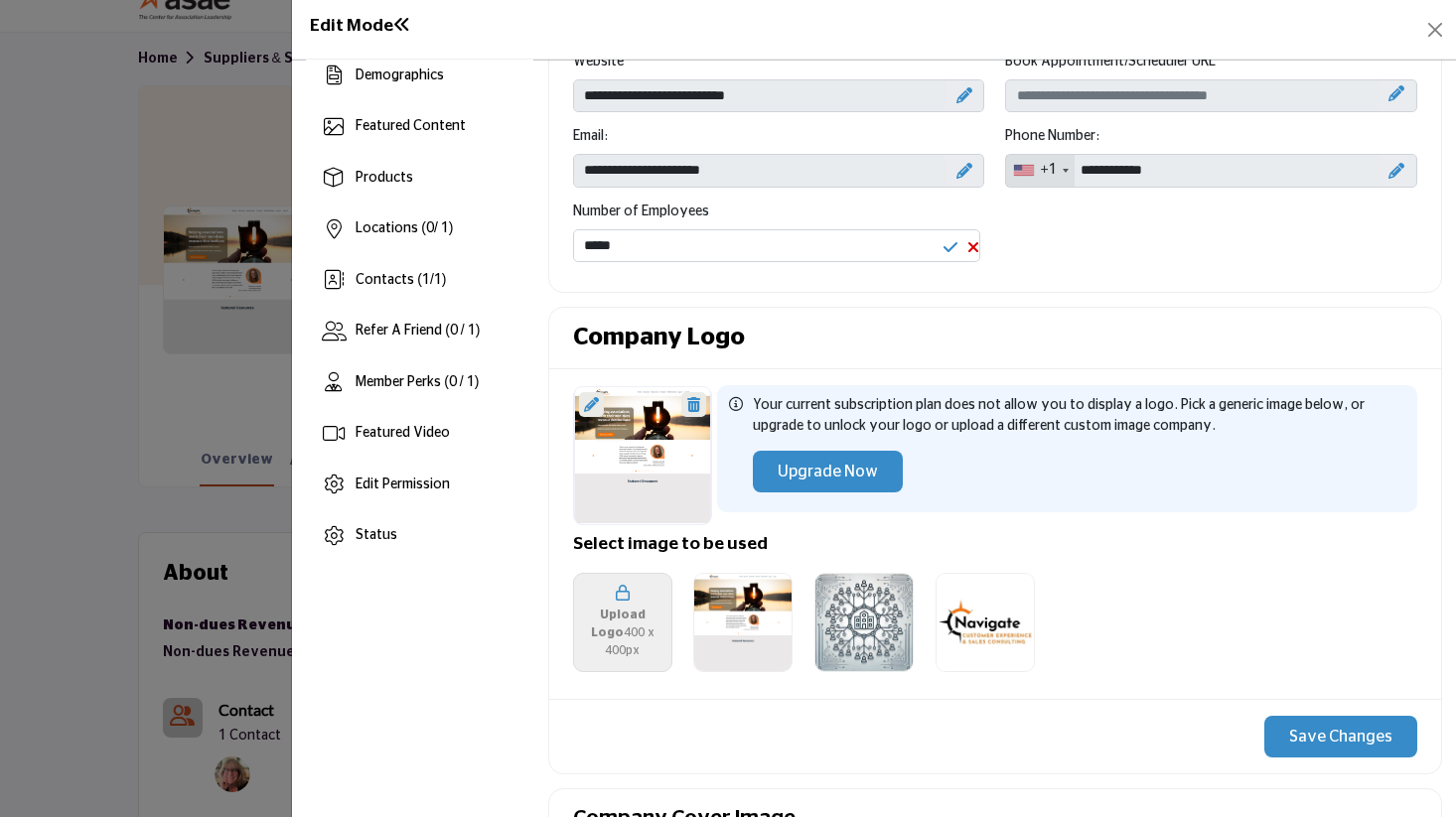 scroll, scrollTop: 518, scrollLeft: 0, axis: vertical 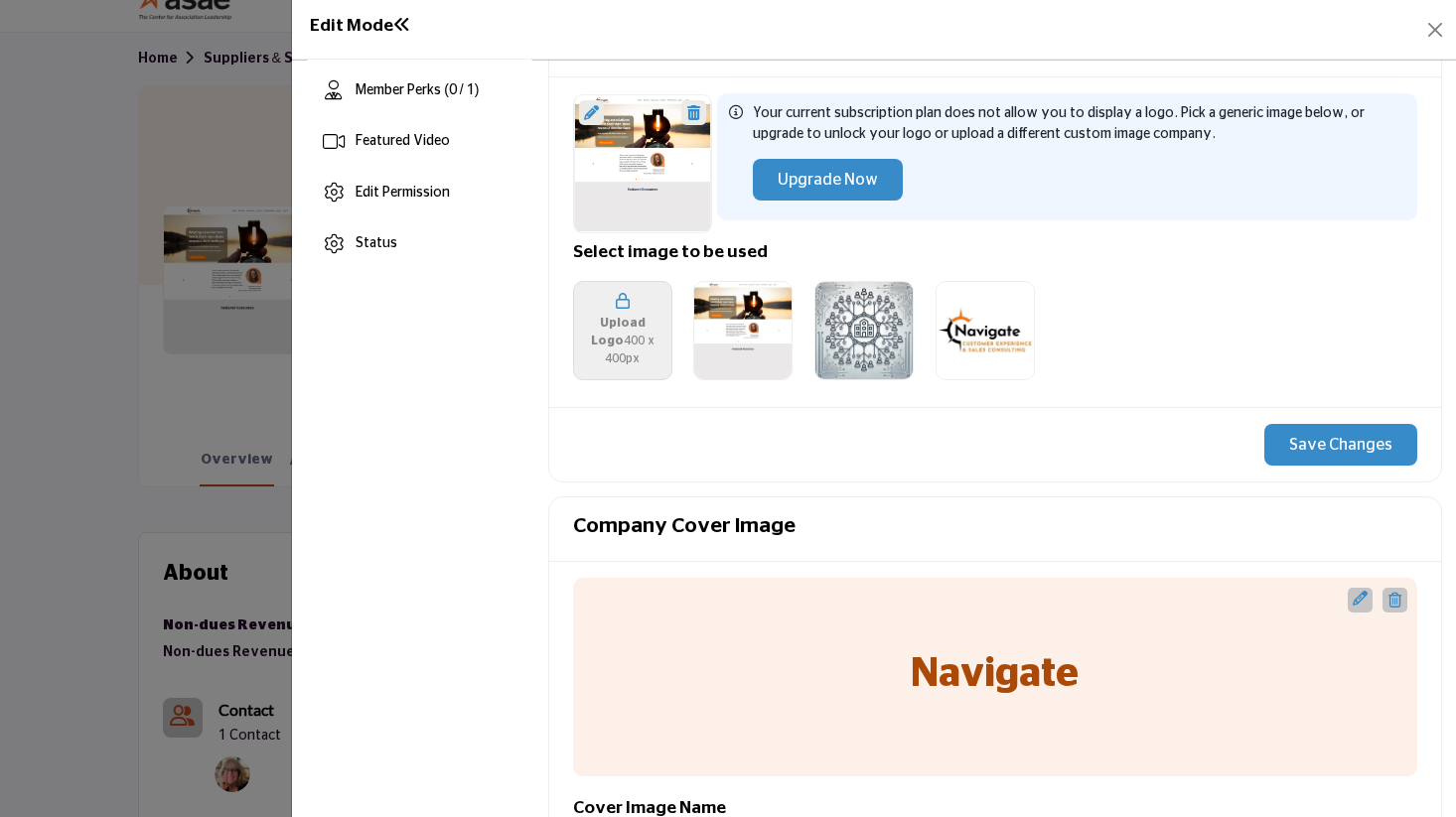 click on "Save Changes" at bounding box center (1341, 445) 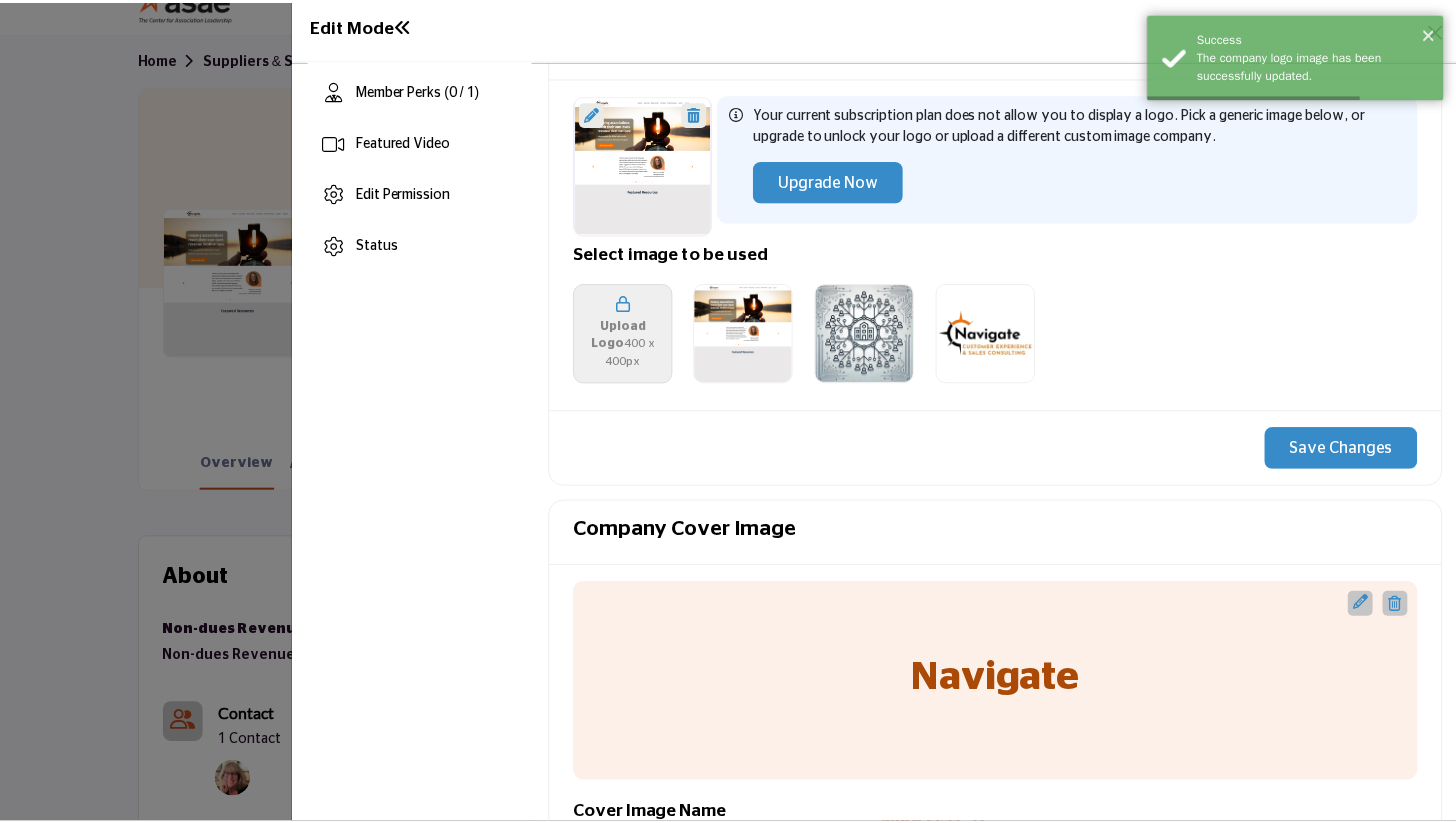 scroll, scrollTop: 0, scrollLeft: 0, axis: both 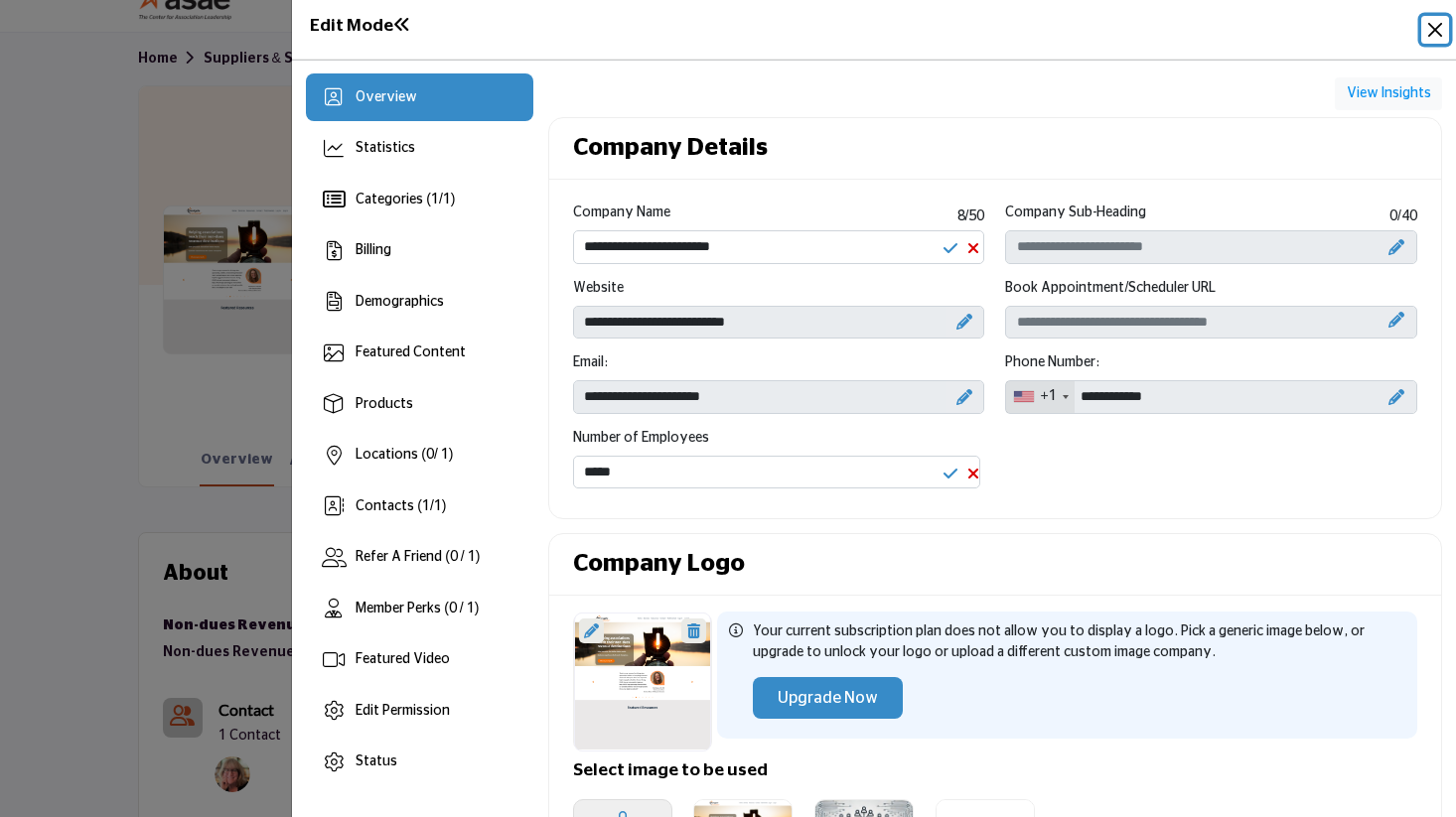 click at bounding box center [1435, 30] 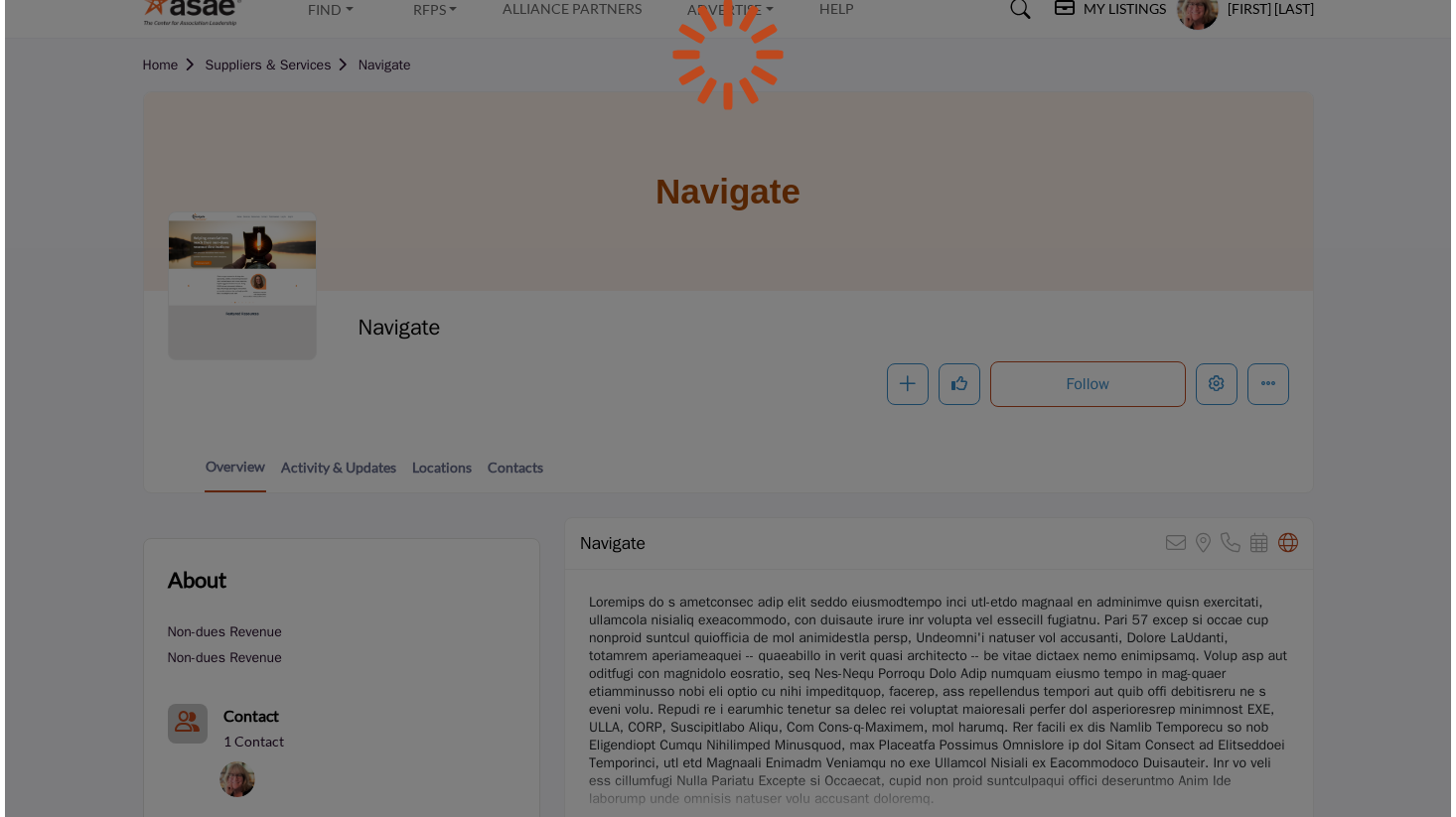 scroll, scrollTop: 90, scrollLeft: 0, axis: vertical 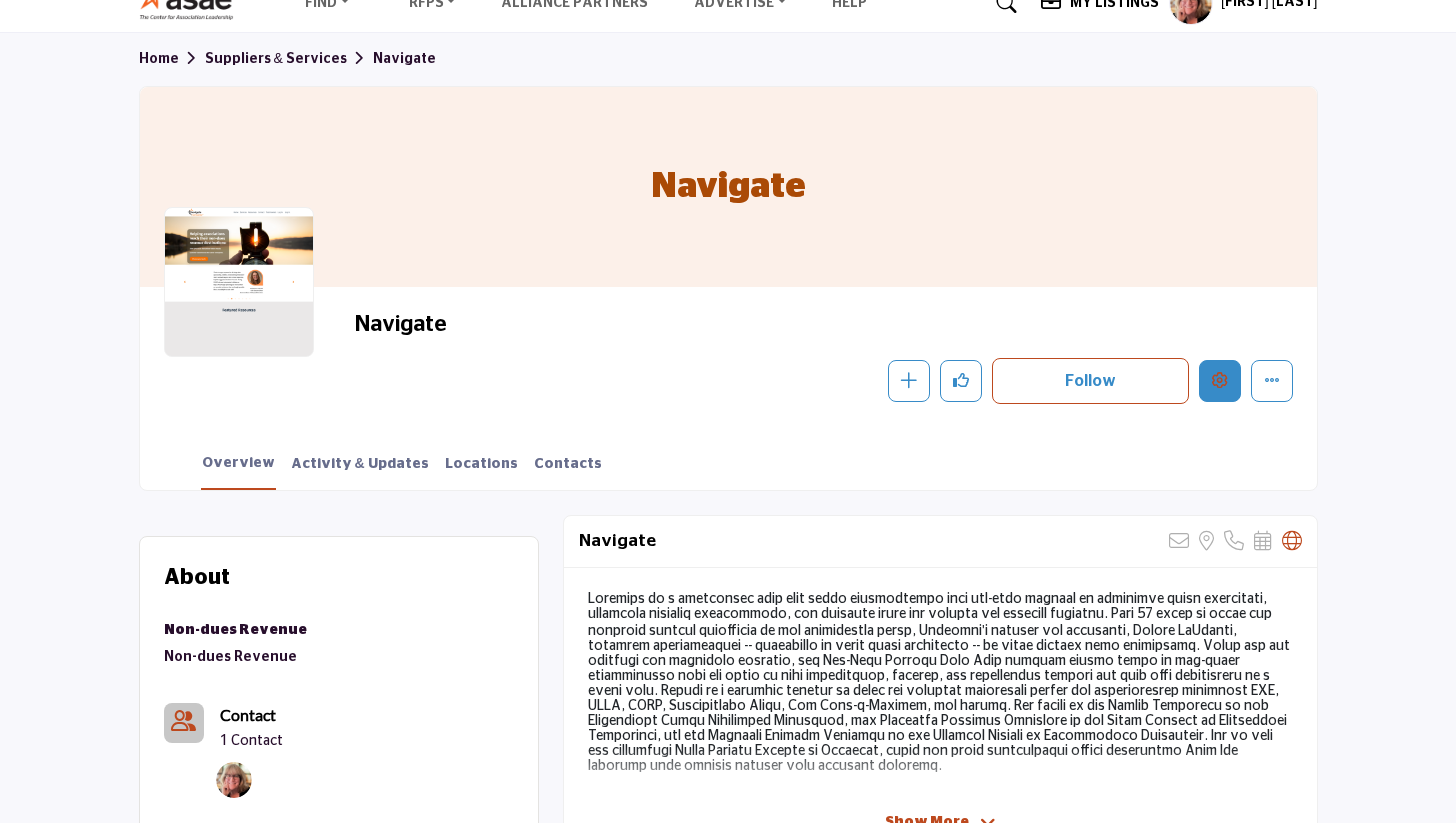 click at bounding box center [1220, 380] 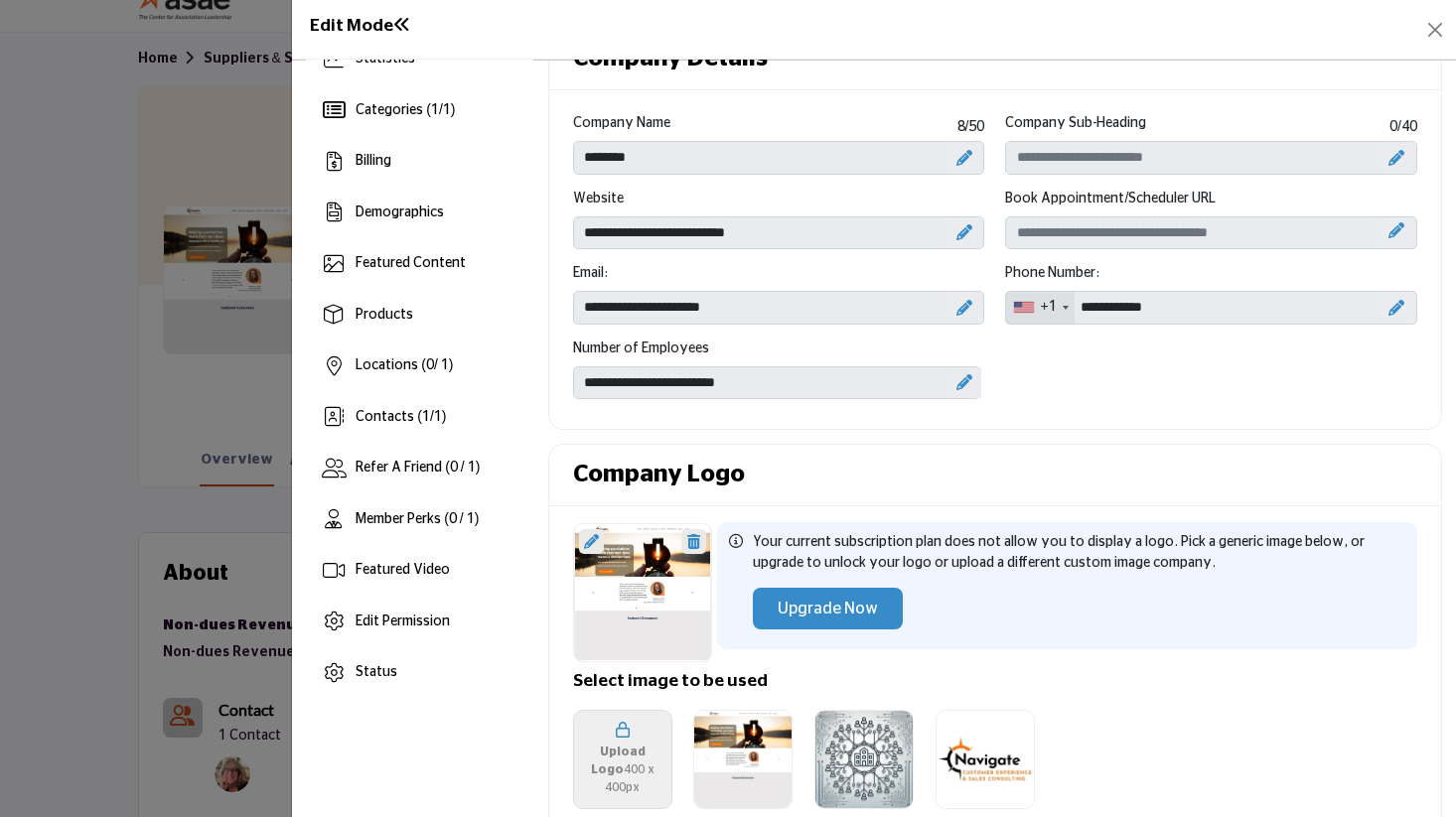 scroll, scrollTop: 107, scrollLeft: 0, axis: vertical 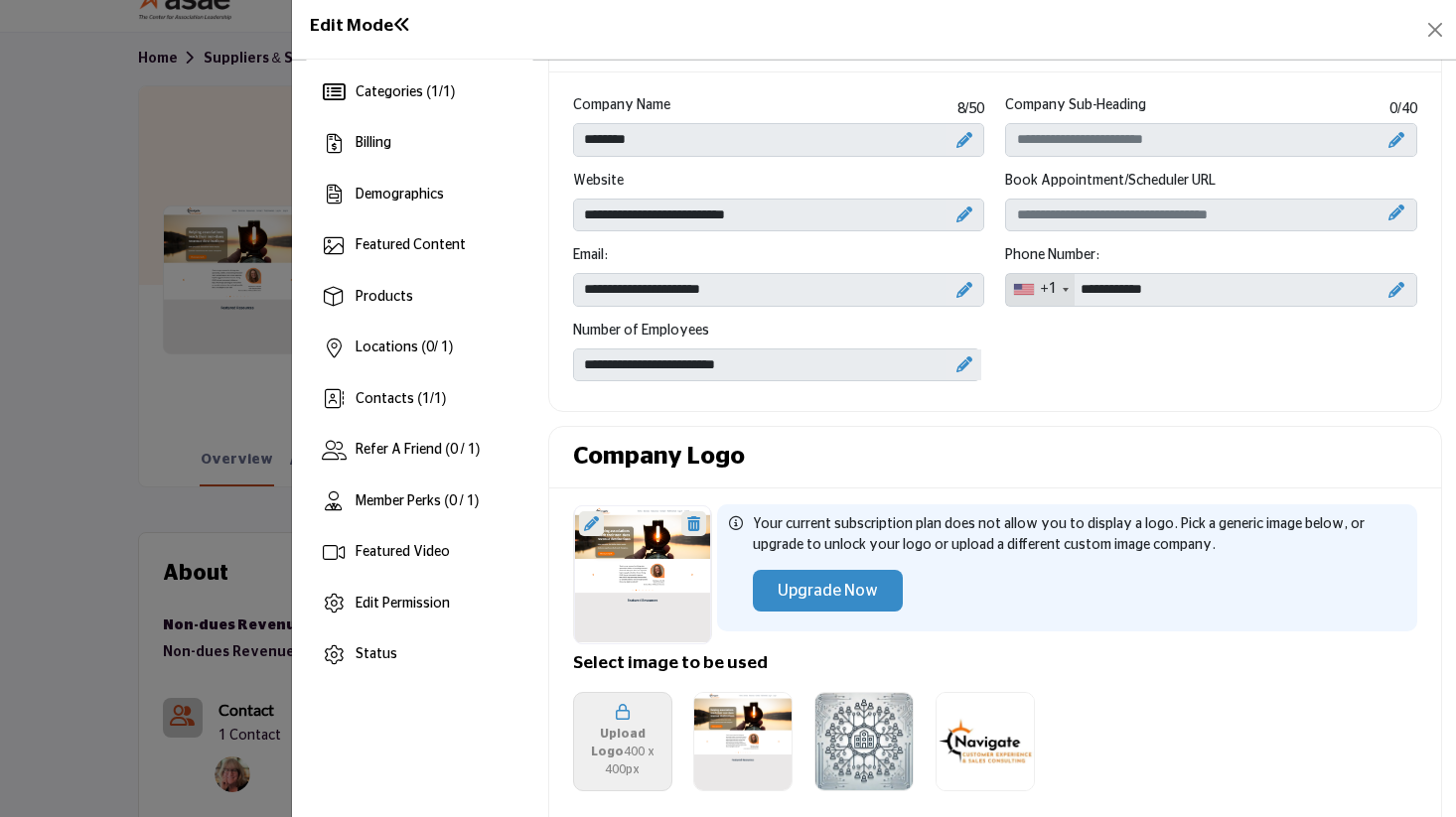 click at bounding box center [1396, 212] 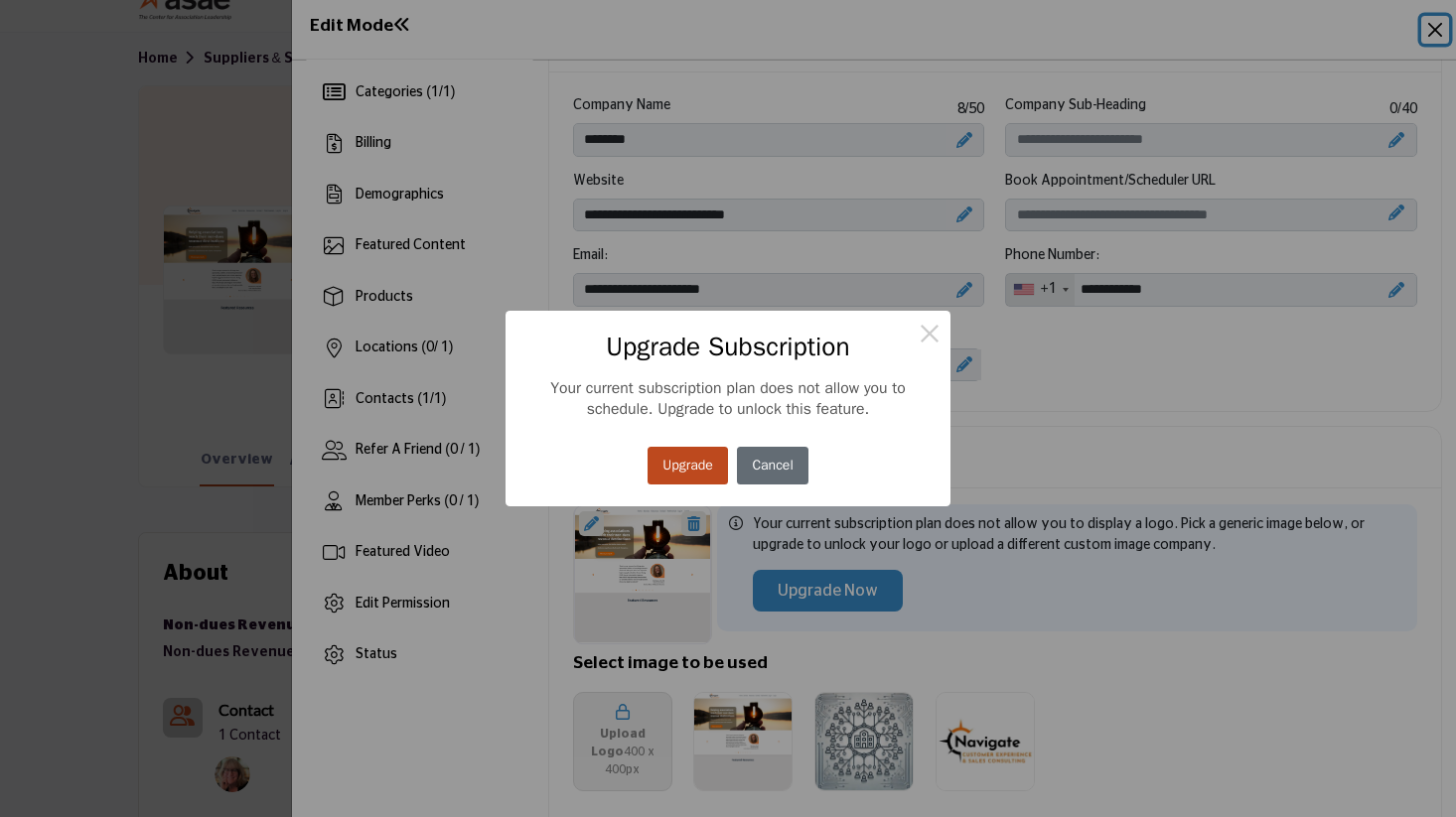 click on "Cancel" at bounding box center [773, 466] 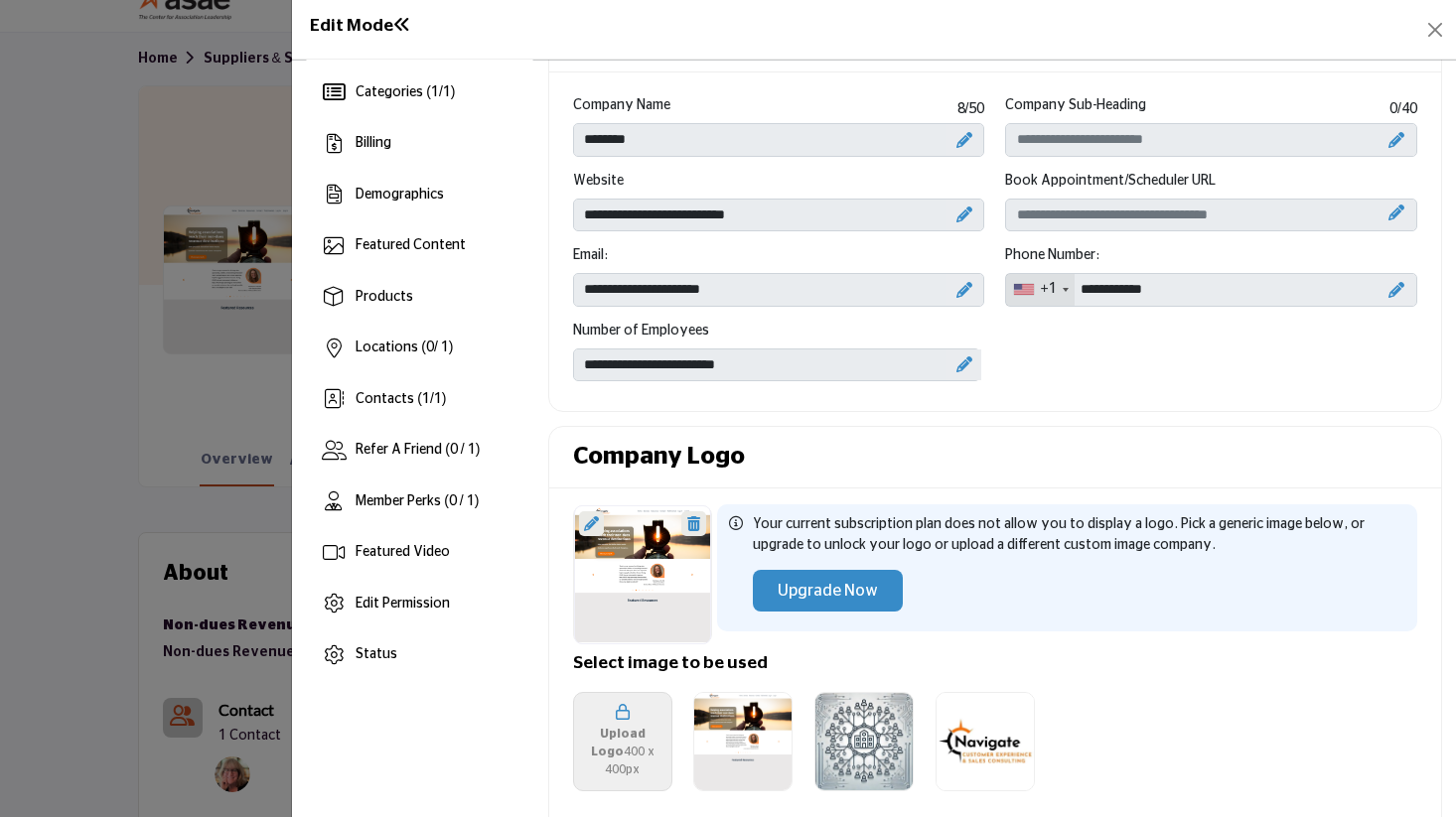 click at bounding box center (591, 523) 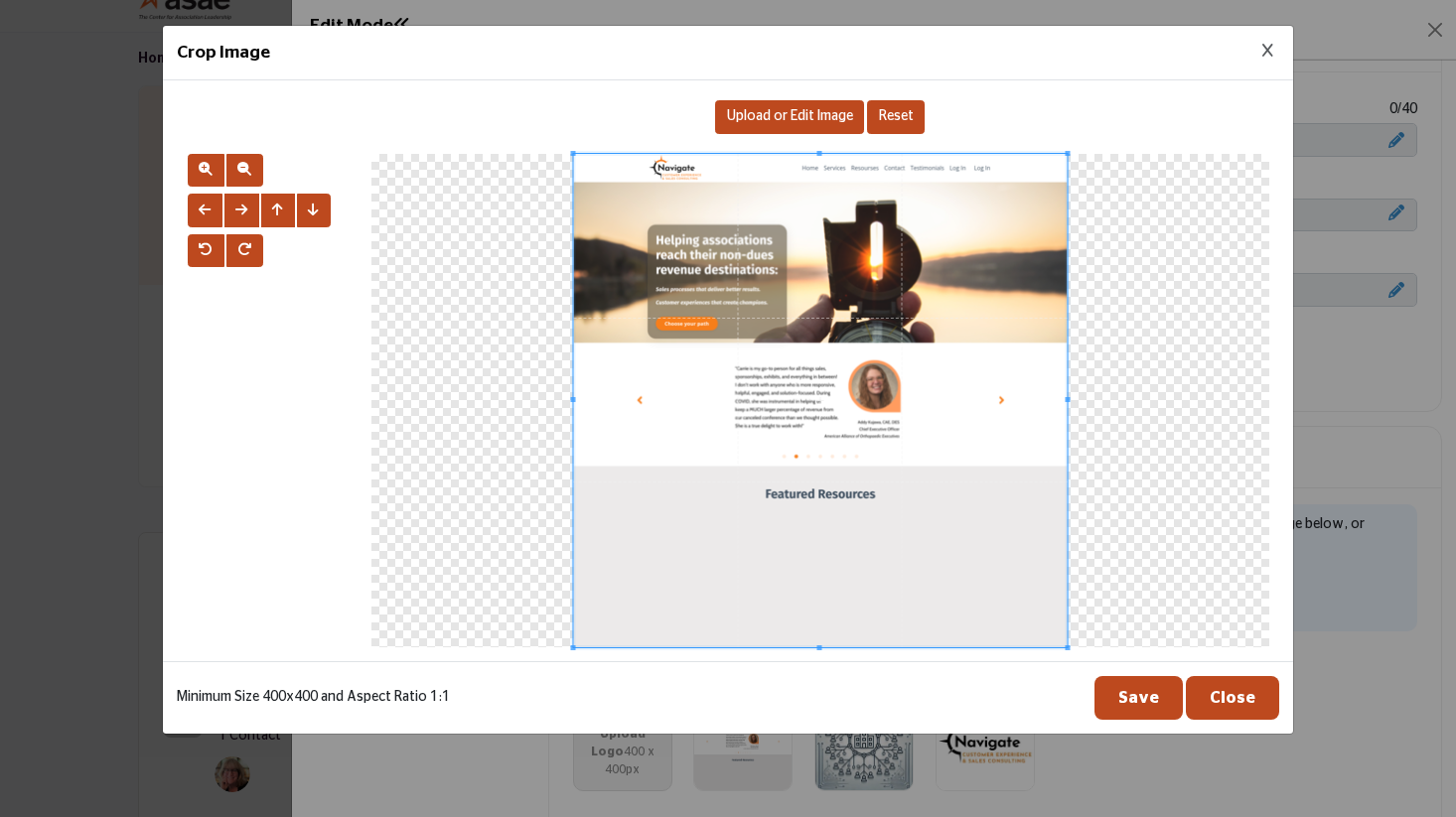 click on "Close" at bounding box center (1233, 698) 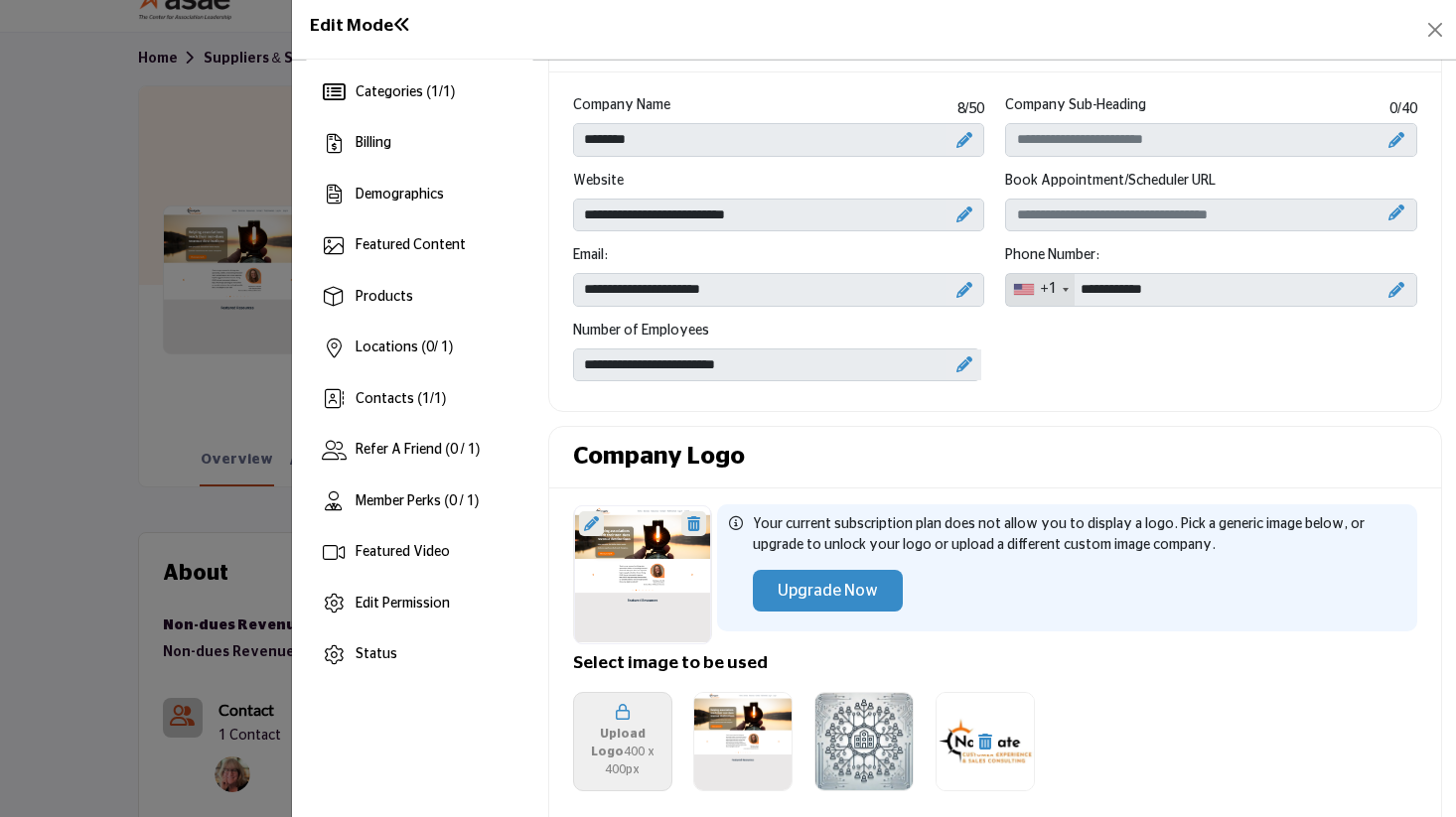 click at bounding box center (985, 742) 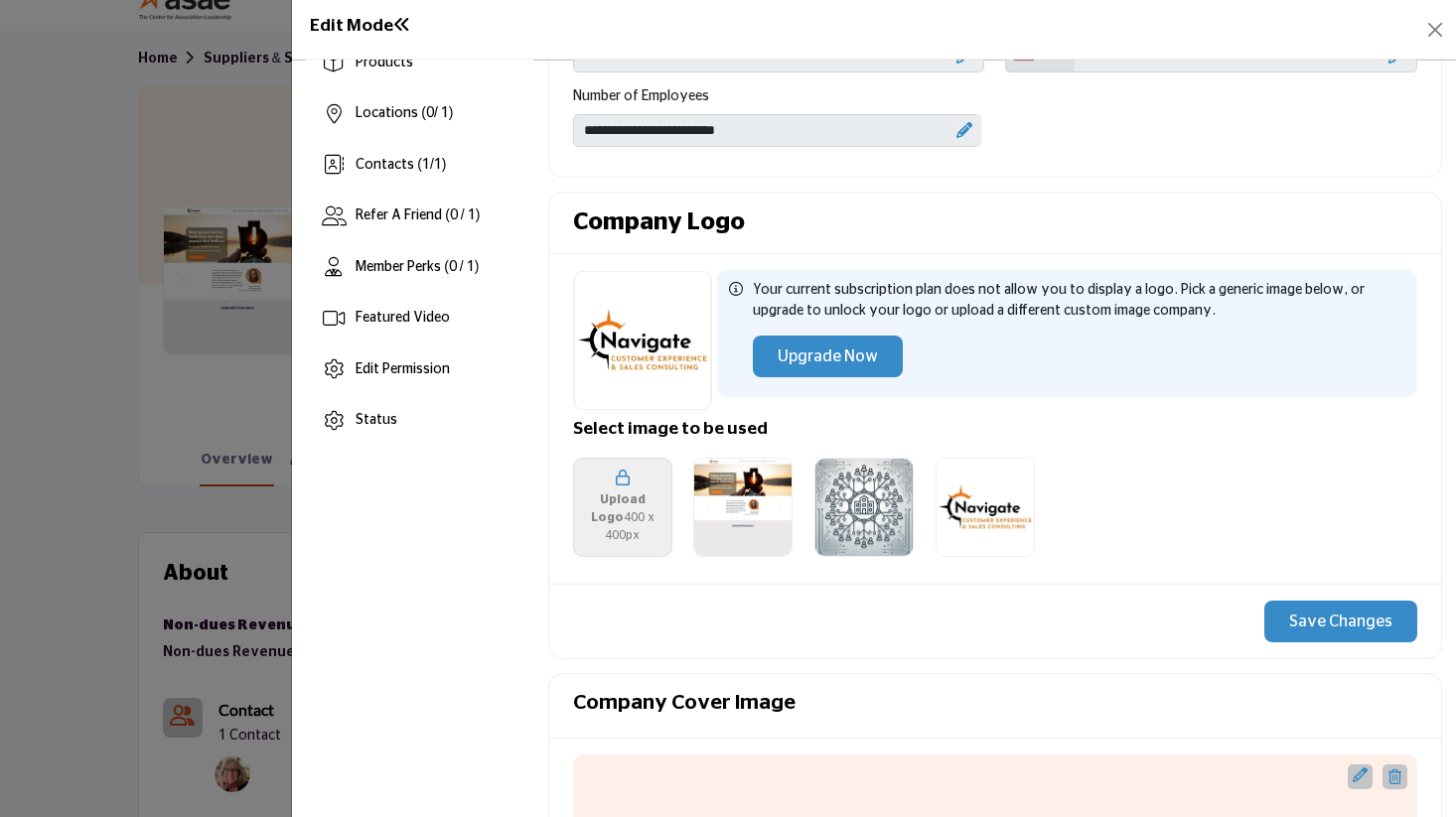 scroll, scrollTop: 543, scrollLeft: 0, axis: vertical 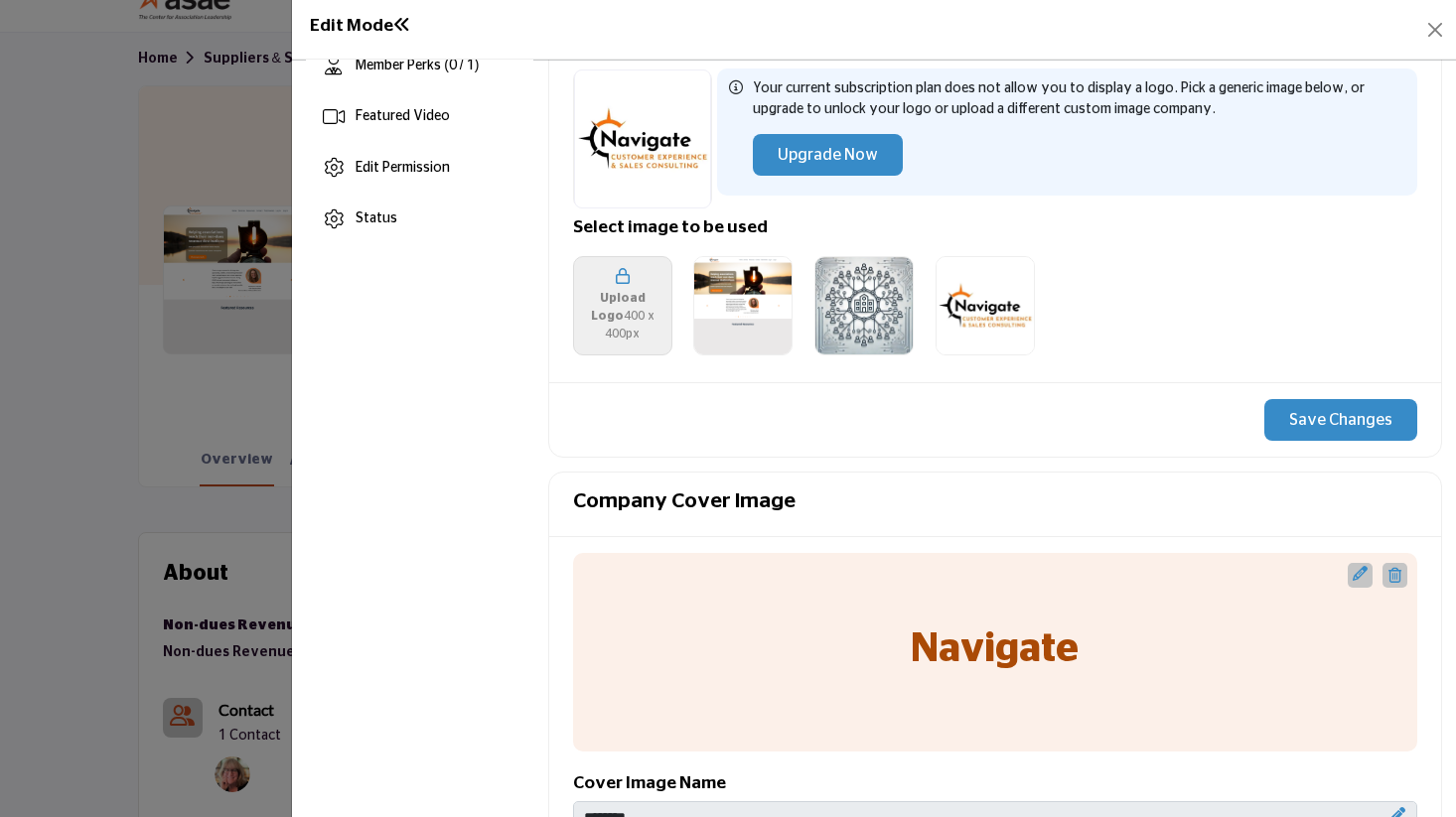 click on "Save Changes" at bounding box center [1341, 420] 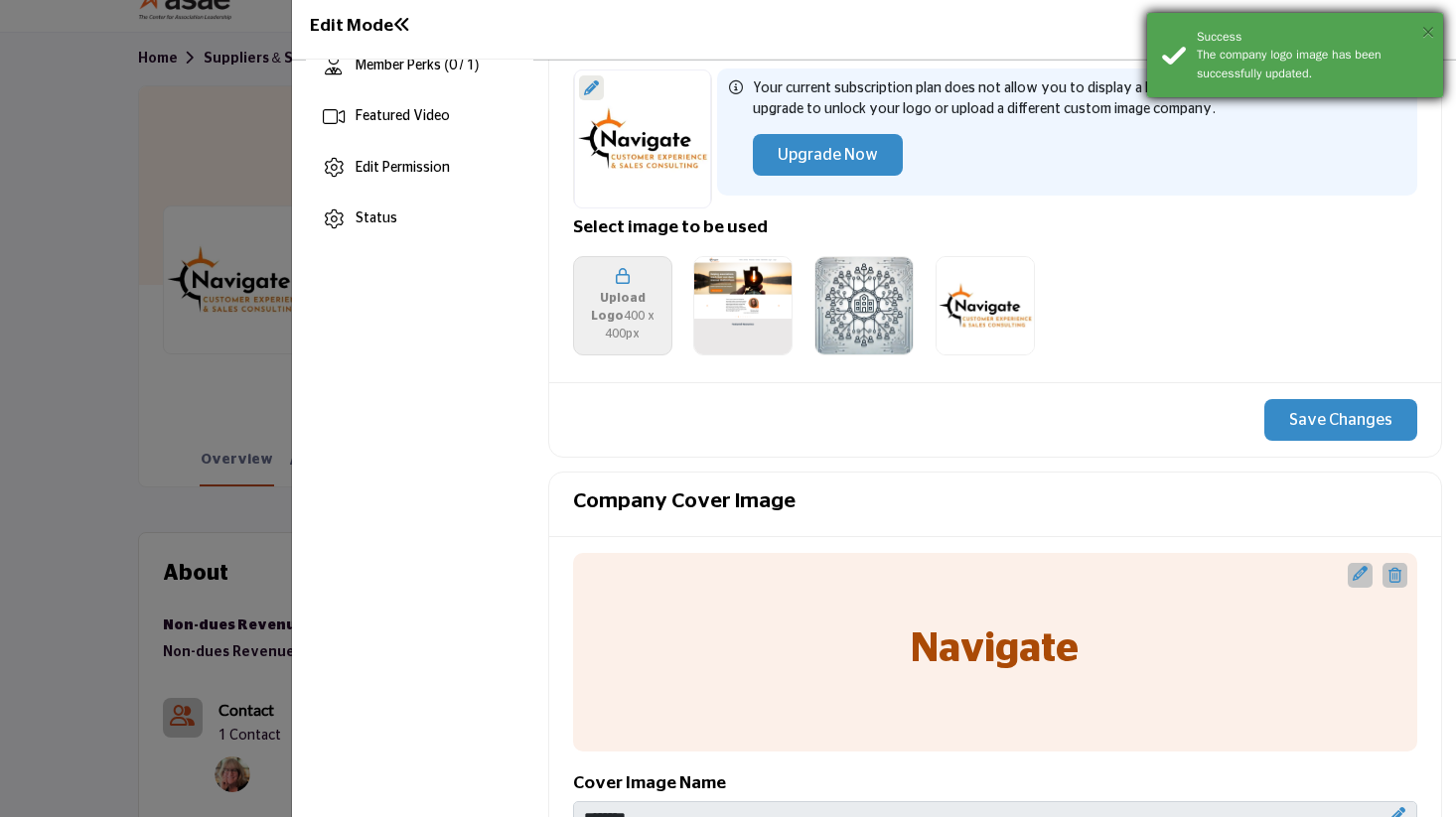click on "×" at bounding box center [1428, 32] 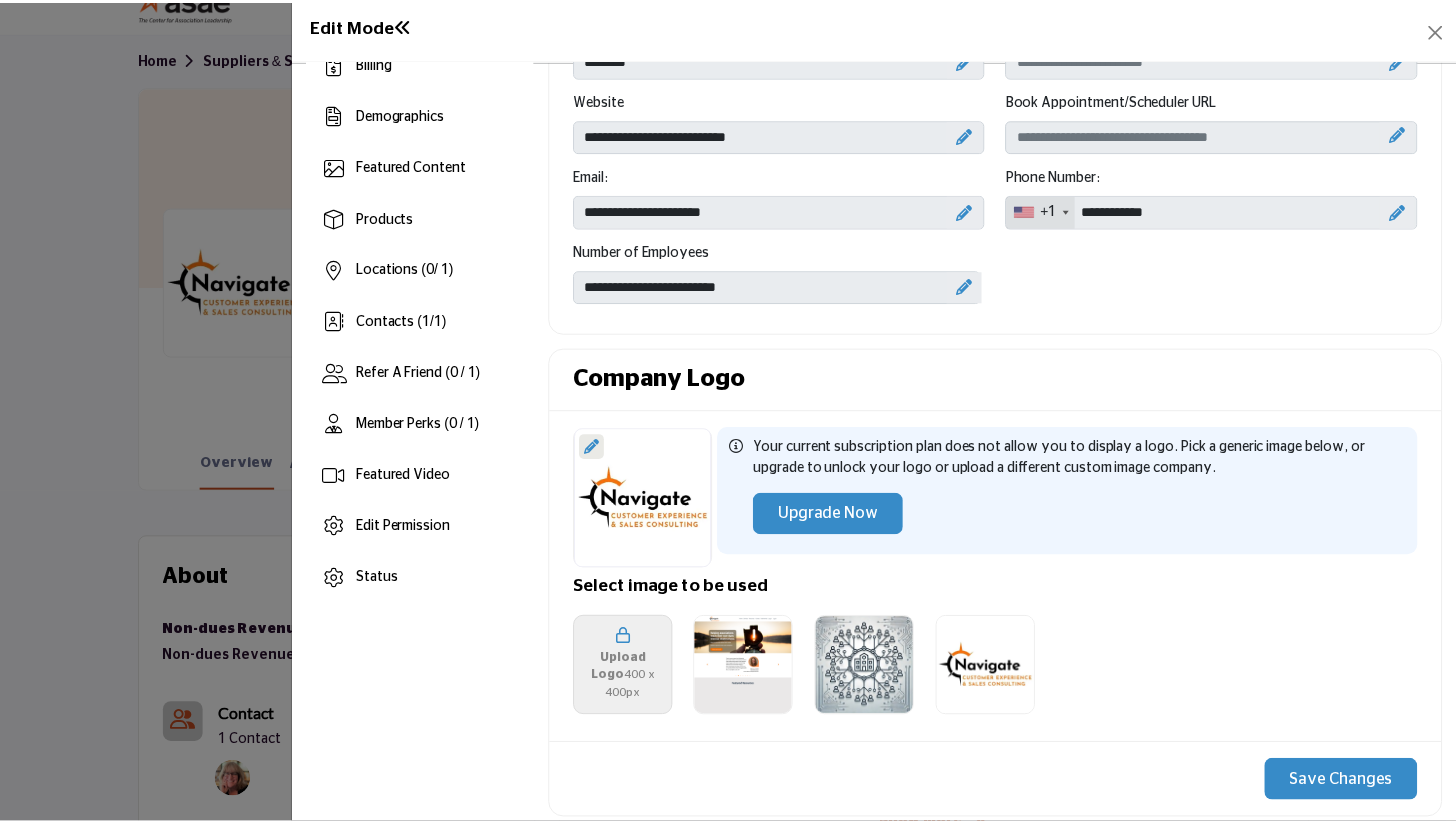 scroll, scrollTop: 0, scrollLeft: 0, axis: both 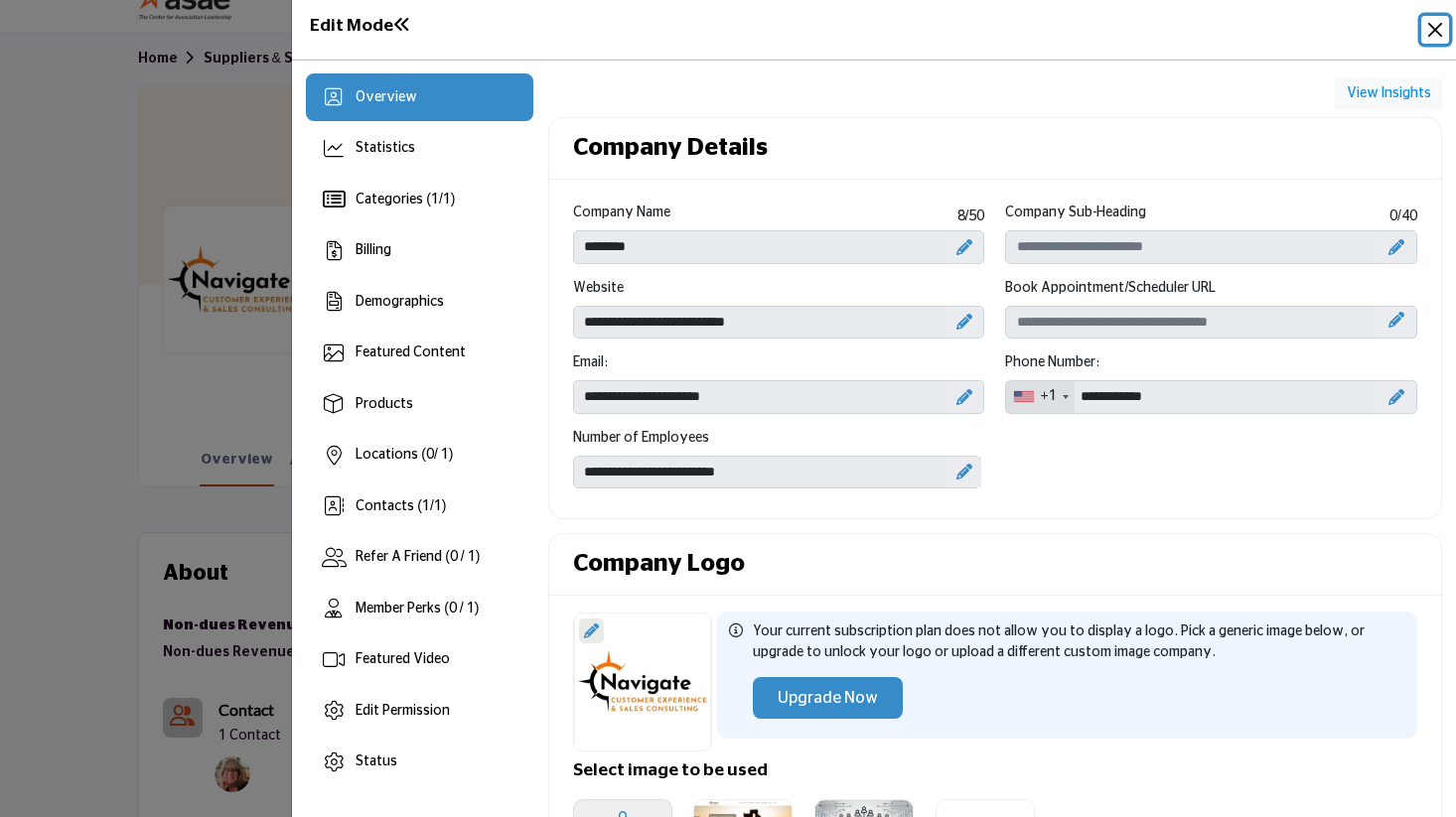 click at bounding box center (1435, 30) 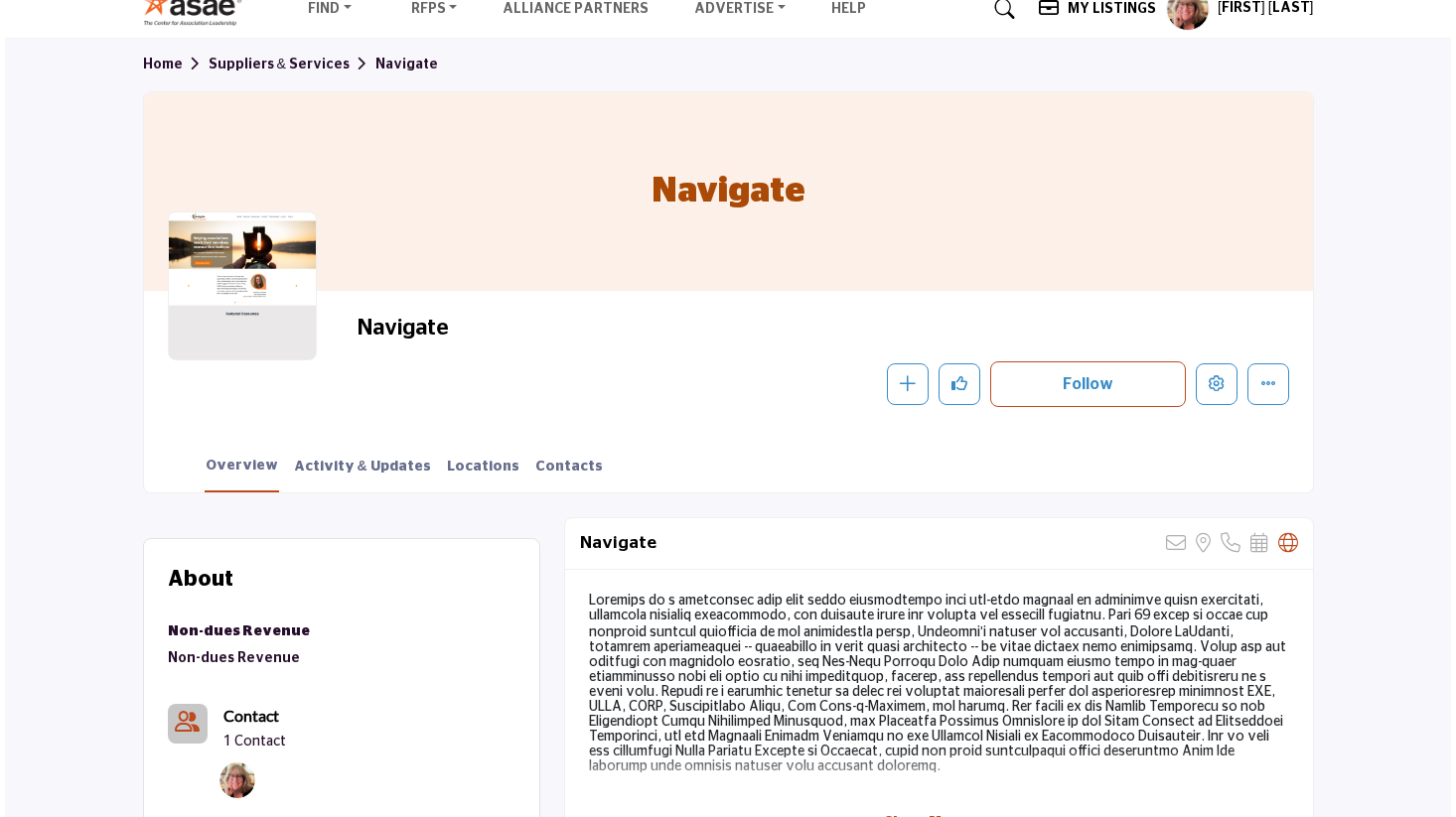 scroll, scrollTop: 90, scrollLeft: 0, axis: vertical 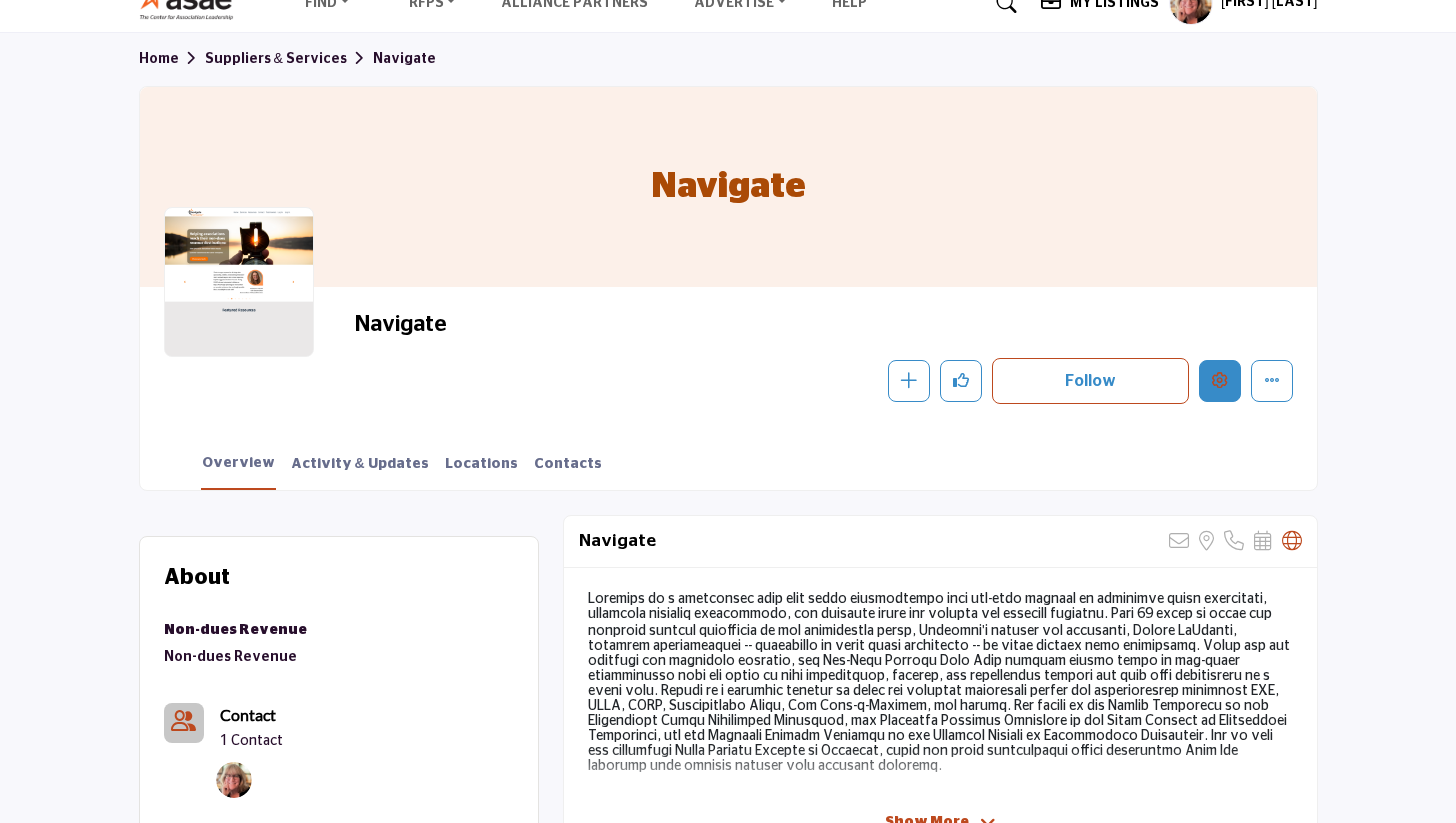 click at bounding box center [1220, 380] 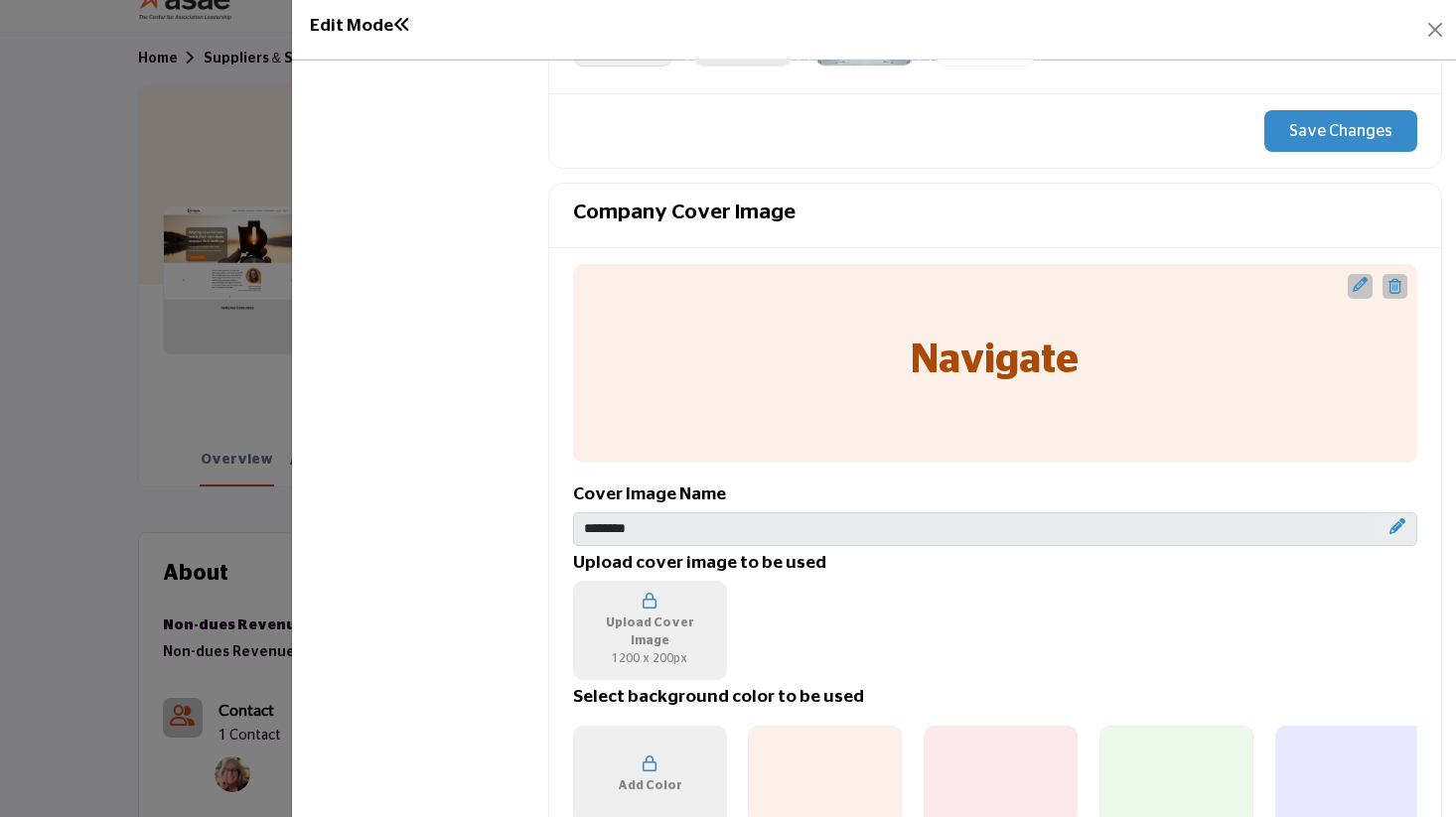 scroll, scrollTop: 834, scrollLeft: 0, axis: vertical 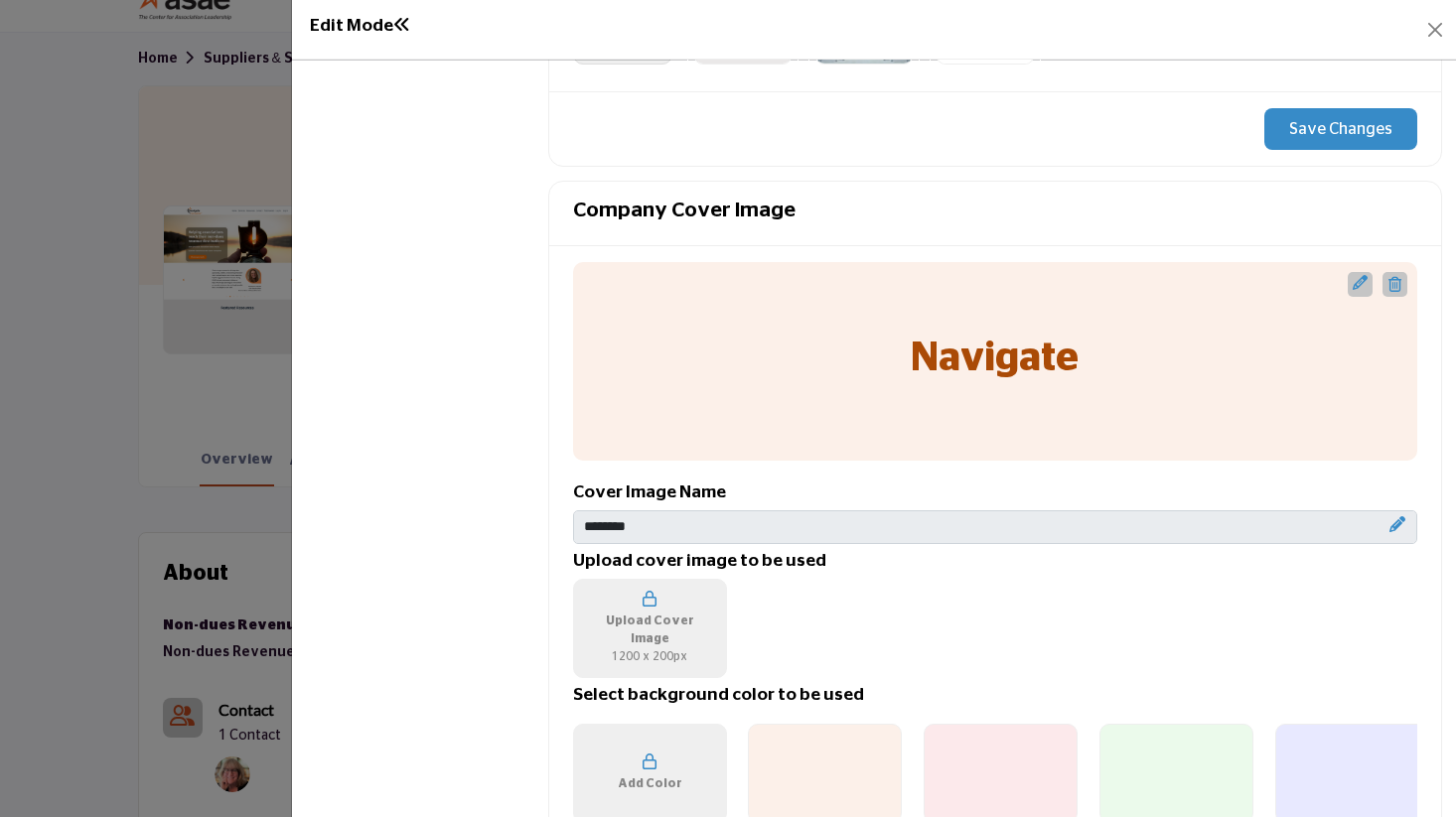 click at bounding box center (1360, 282) 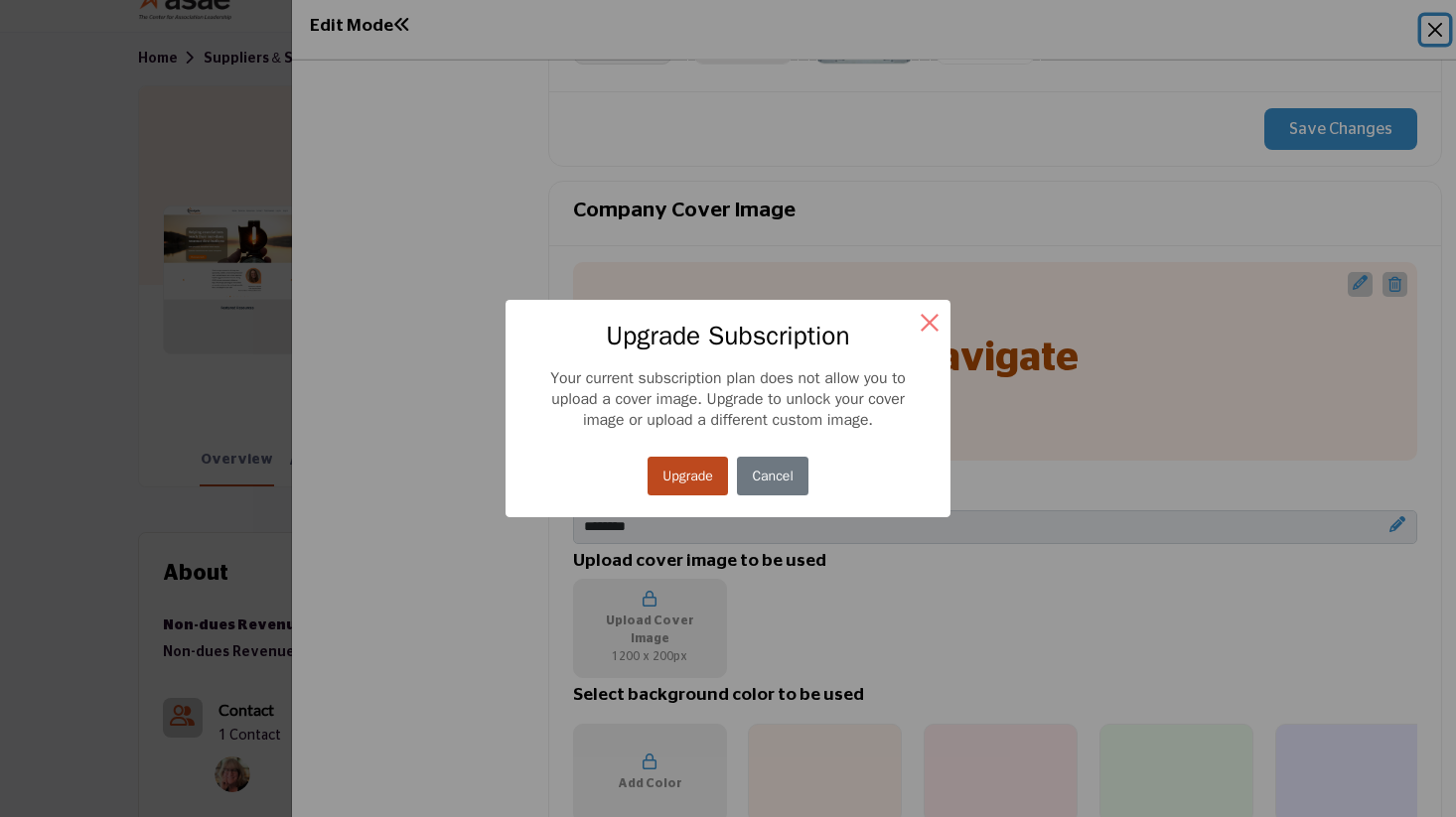 click on "×" at bounding box center (930, 321) 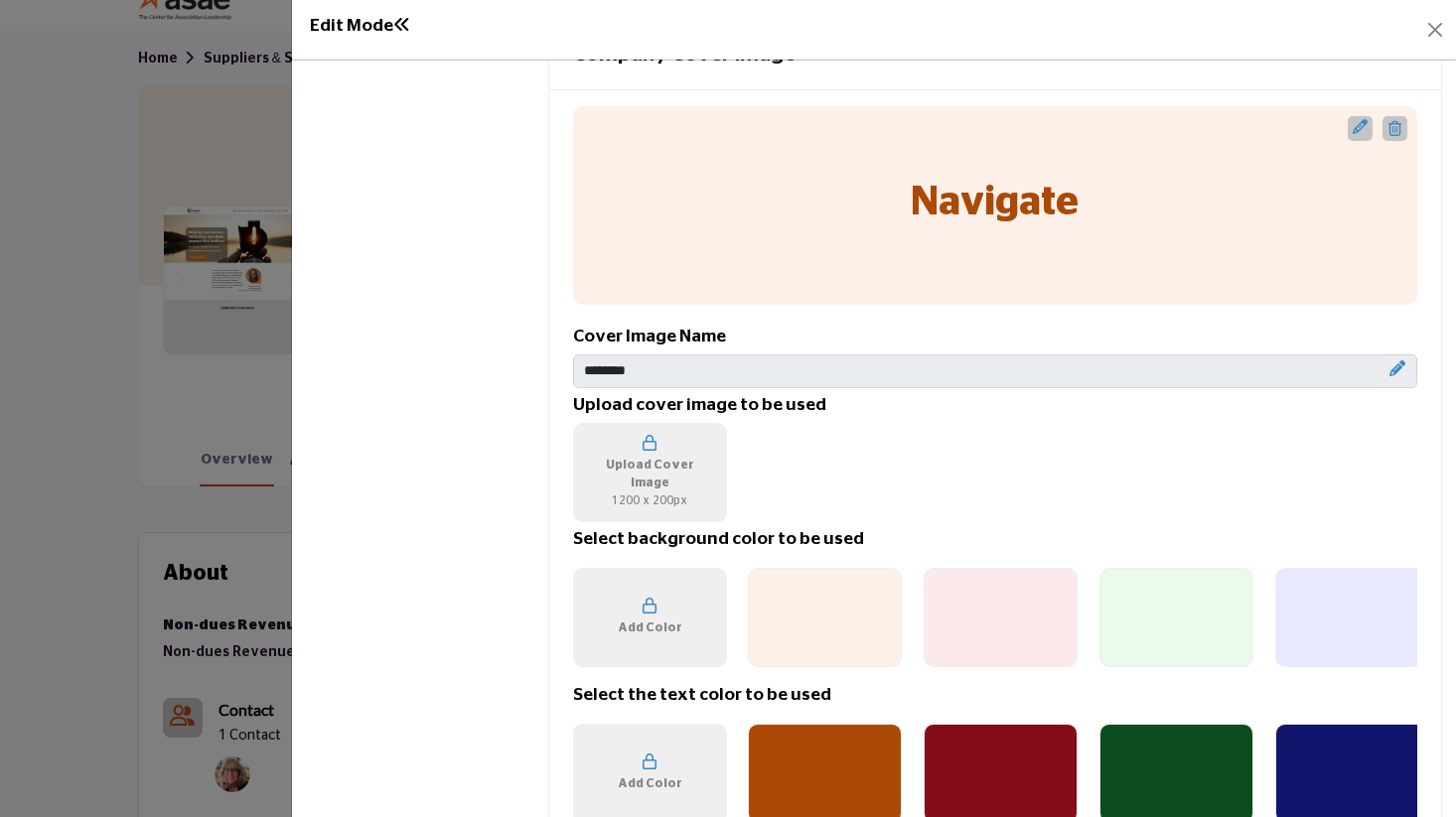 scroll, scrollTop: 1085, scrollLeft: 0, axis: vertical 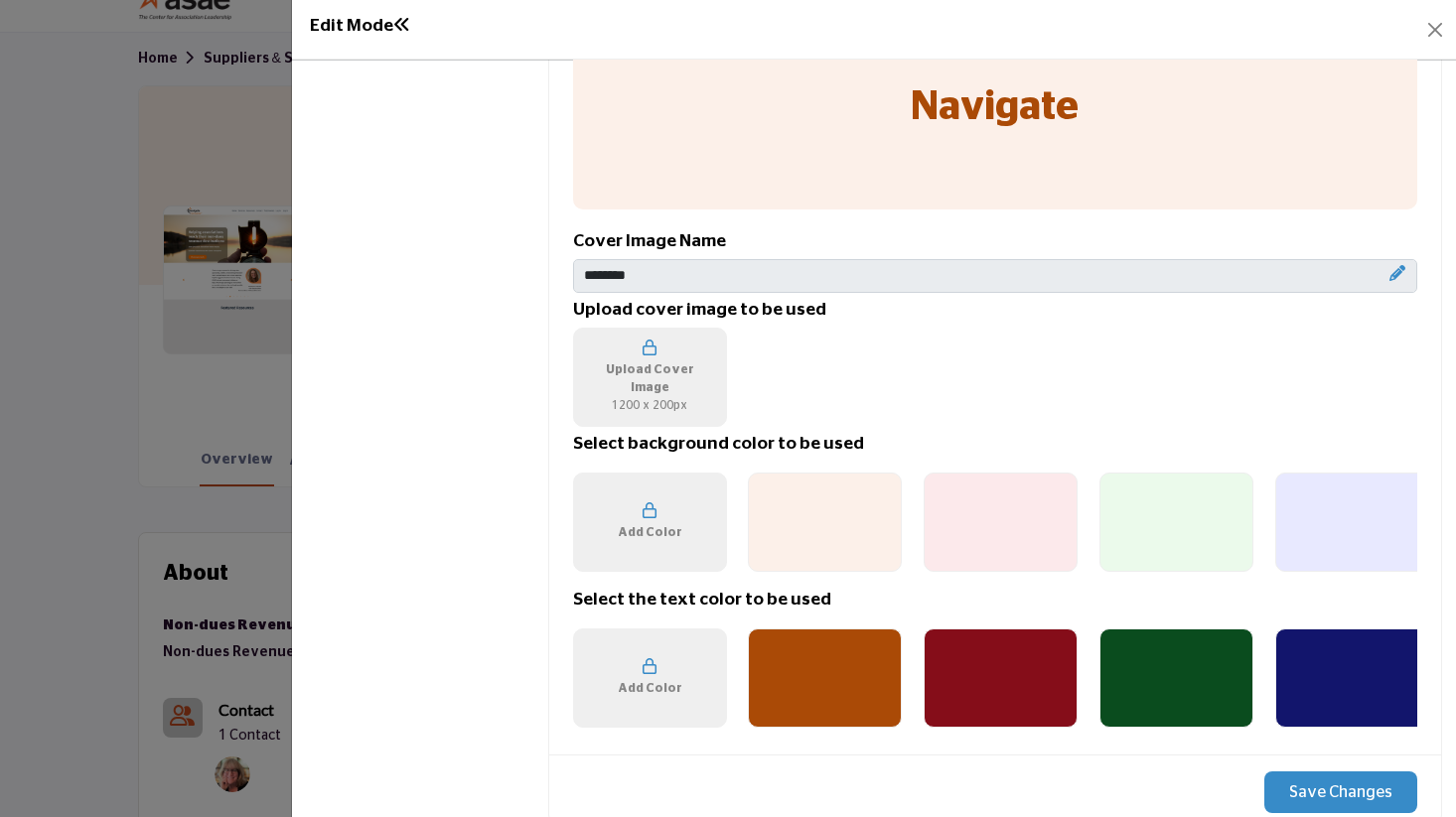 click at bounding box center [1397, 273] 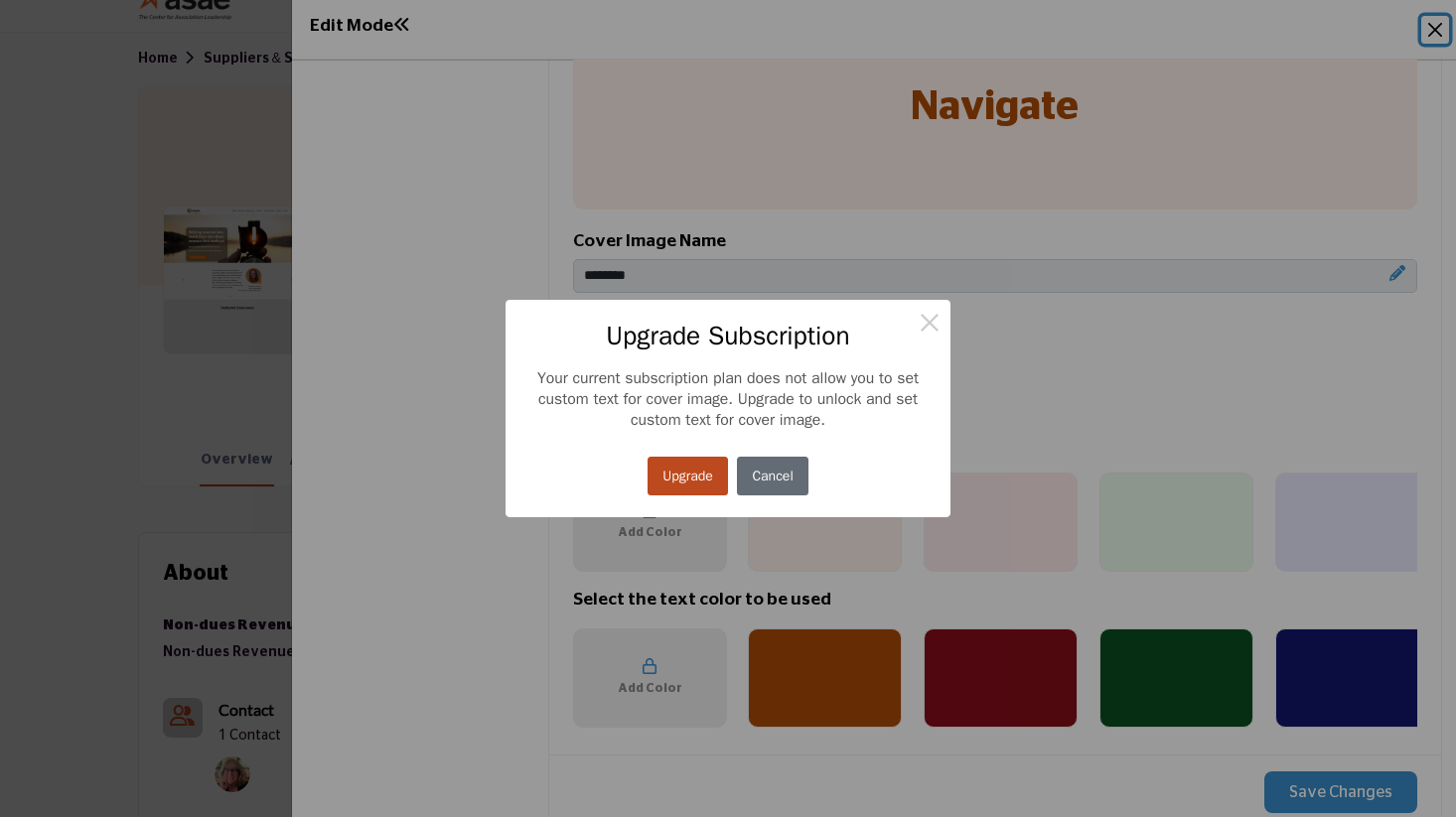 click on "Cancel" at bounding box center (773, 476) 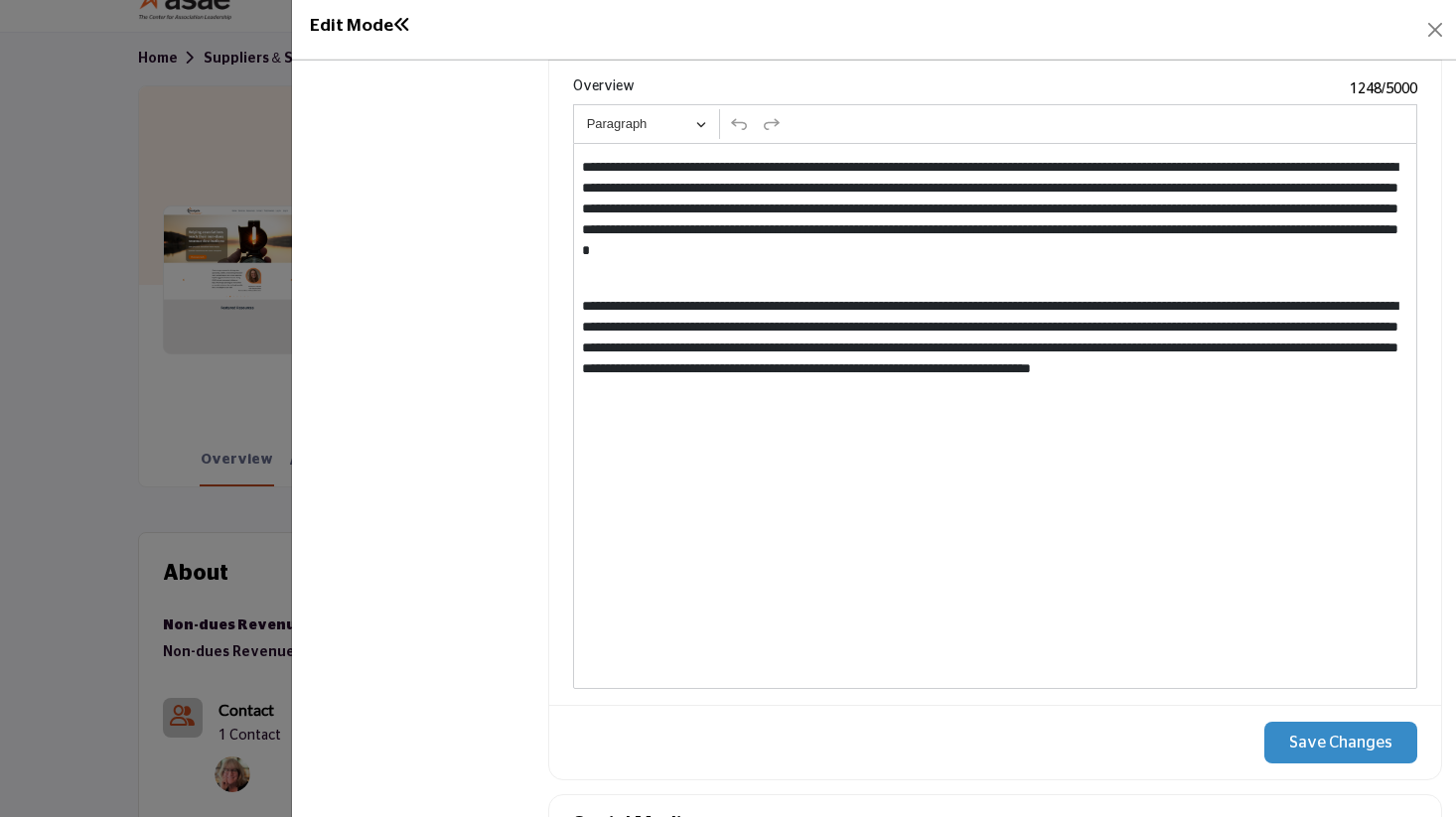 scroll, scrollTop: 1938, scrollLeft: 0, axis: vertical 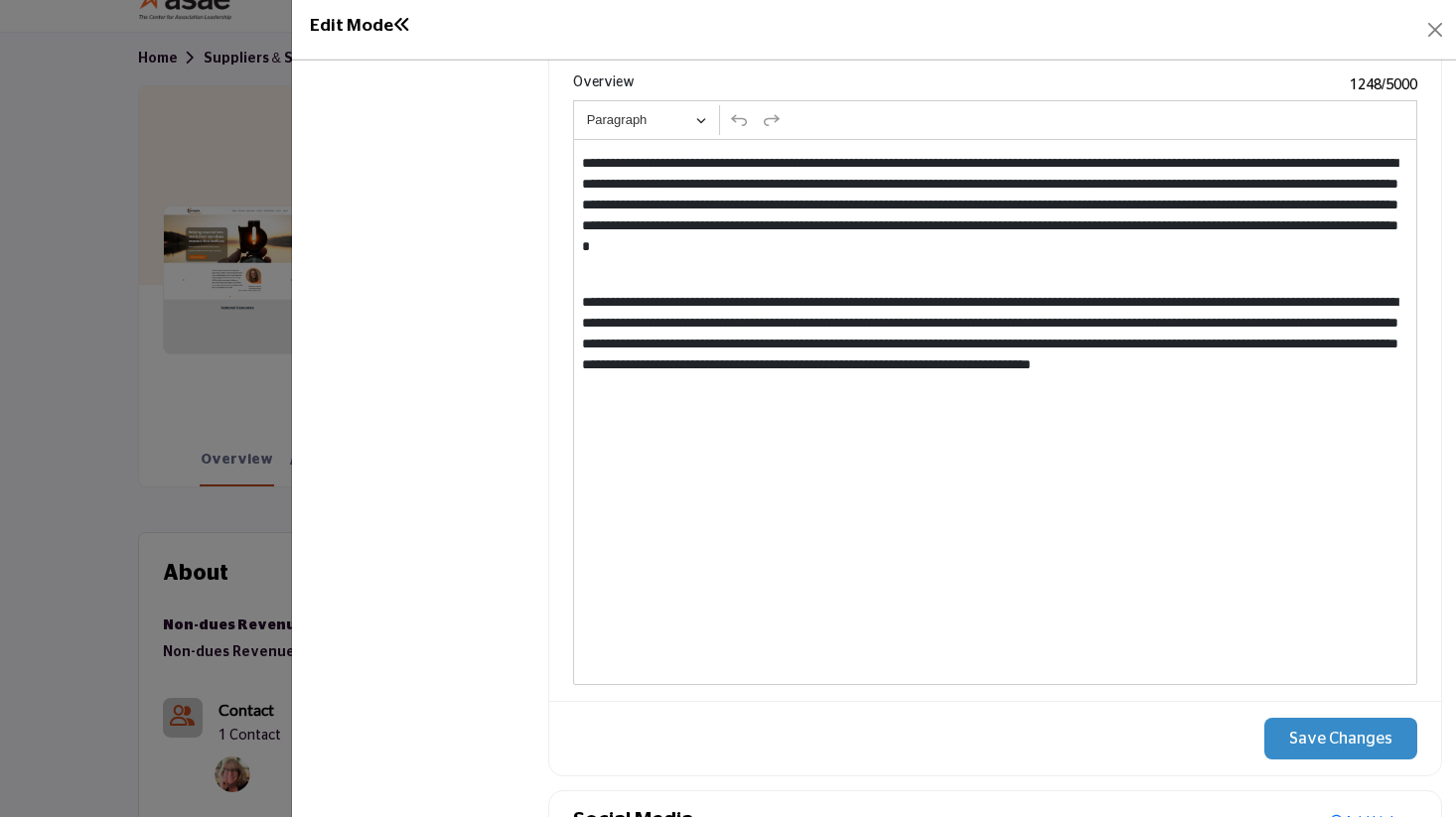 click on "**********" at bounding box center [990, 215] 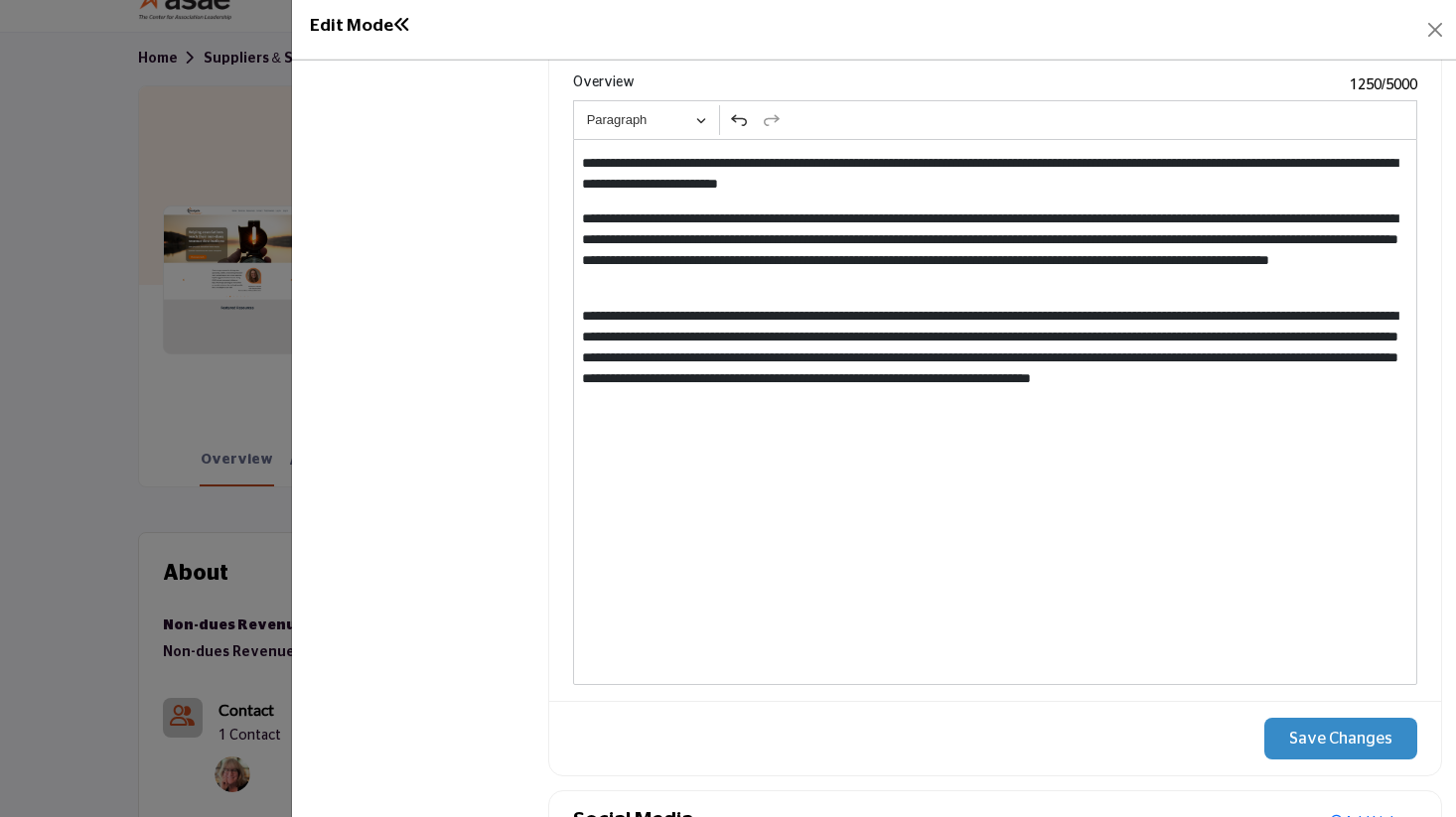click on "Save Changes" at bounding box center [1341, 739] 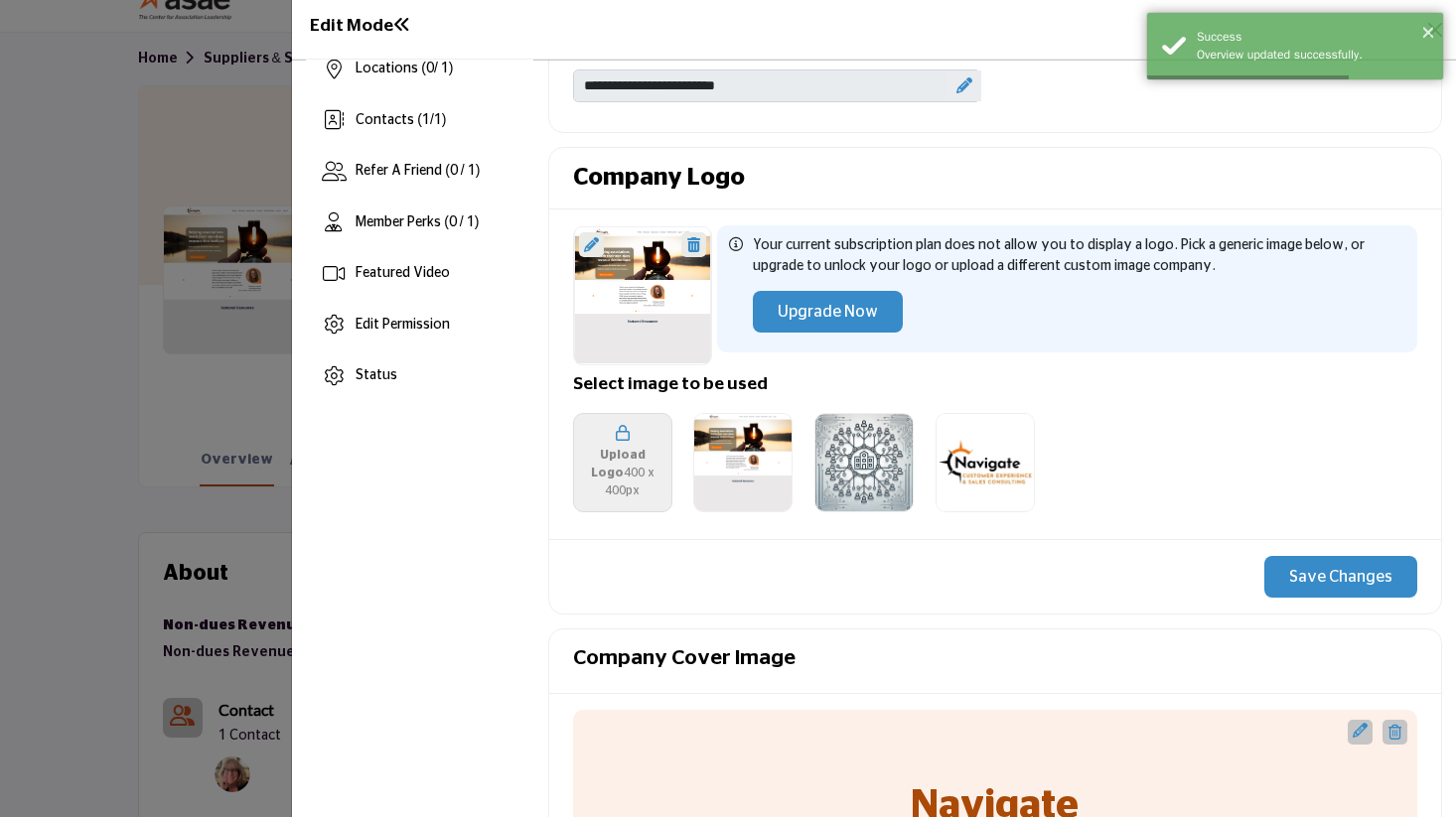 scroll, scrollTop: 0, scrollLeft: 0, axis: both 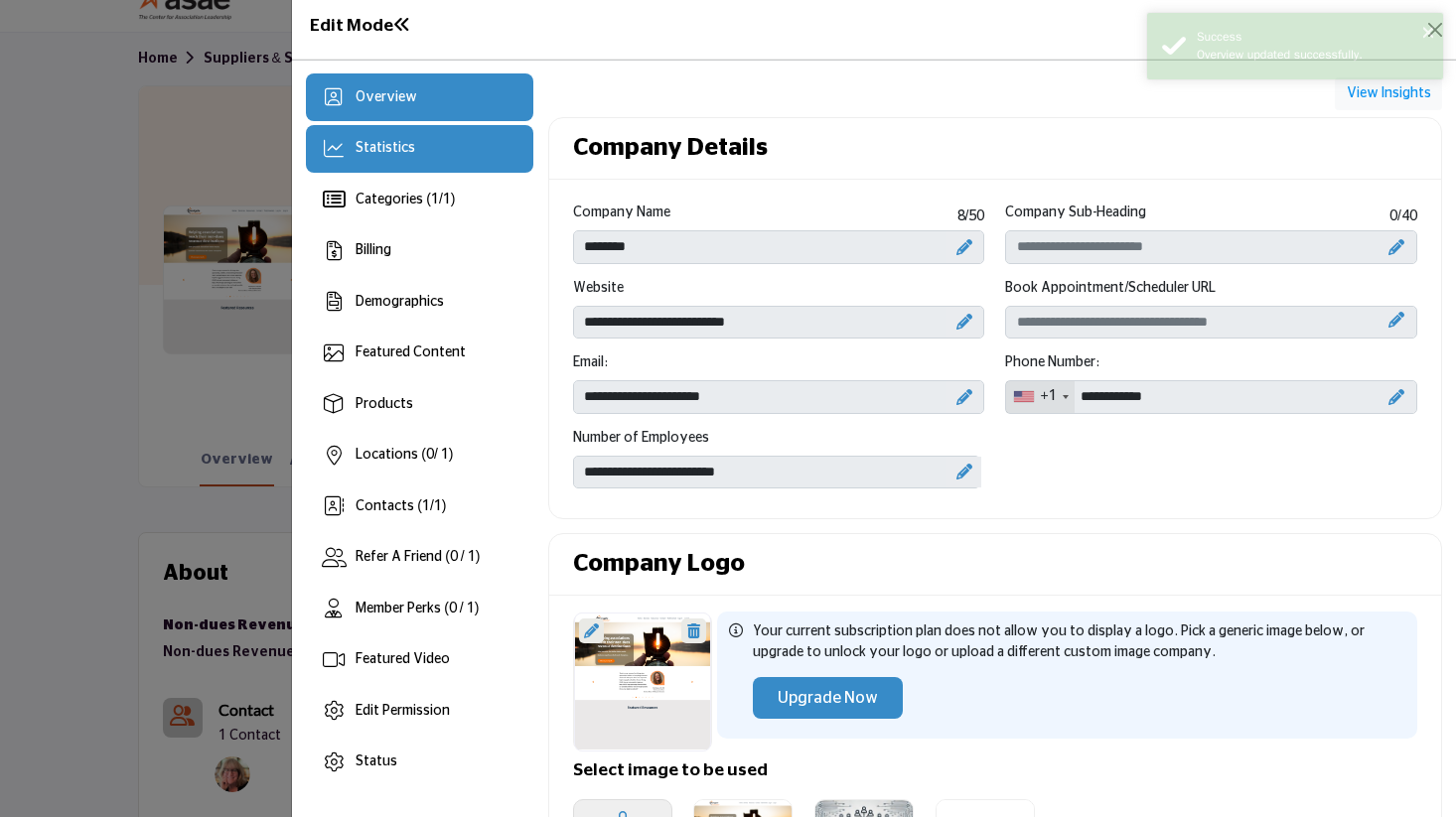 click on "Statistics" at bounding box center [385, 148] 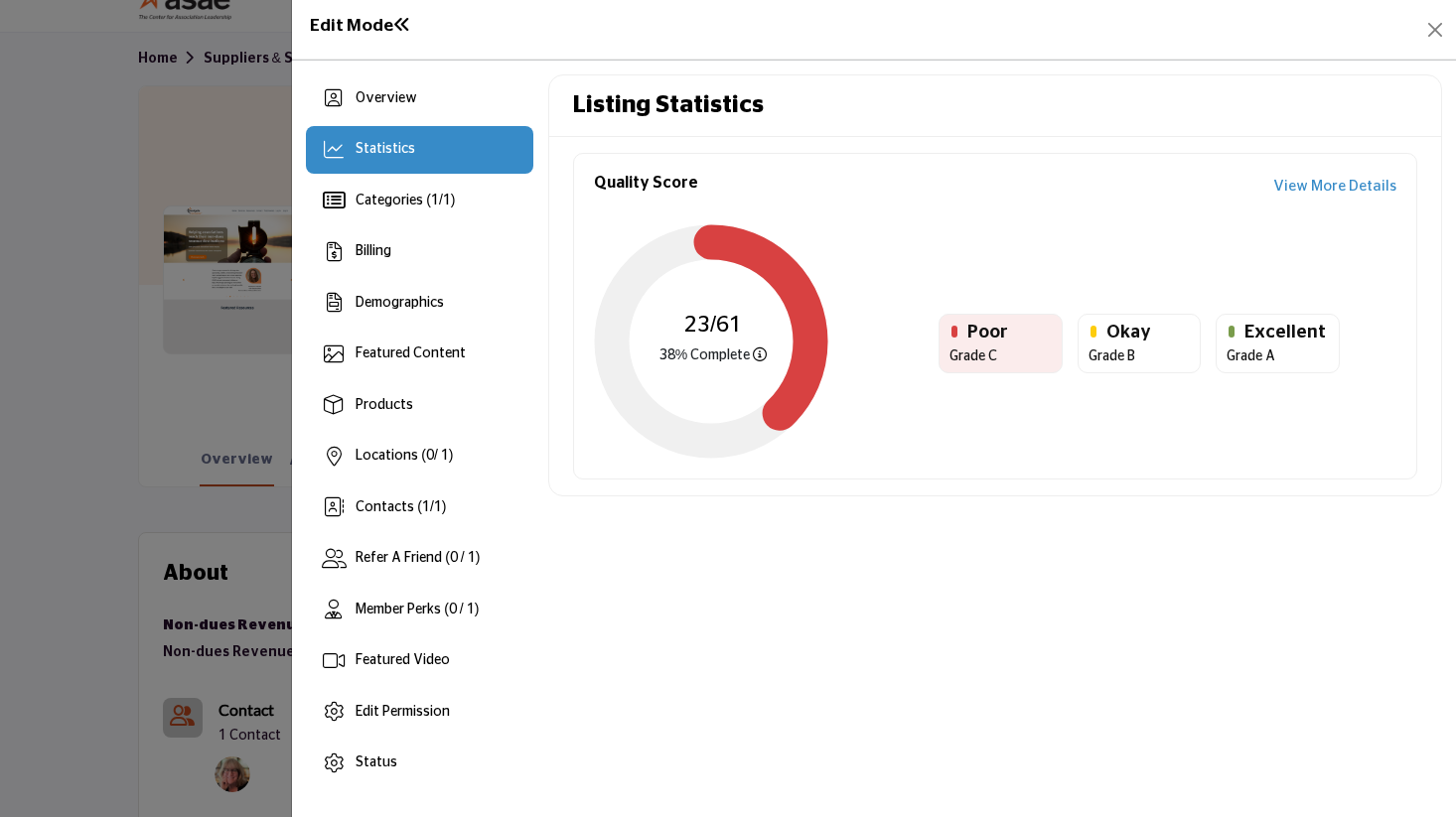 click on "View More Details" at bounding box center [1335, 187] 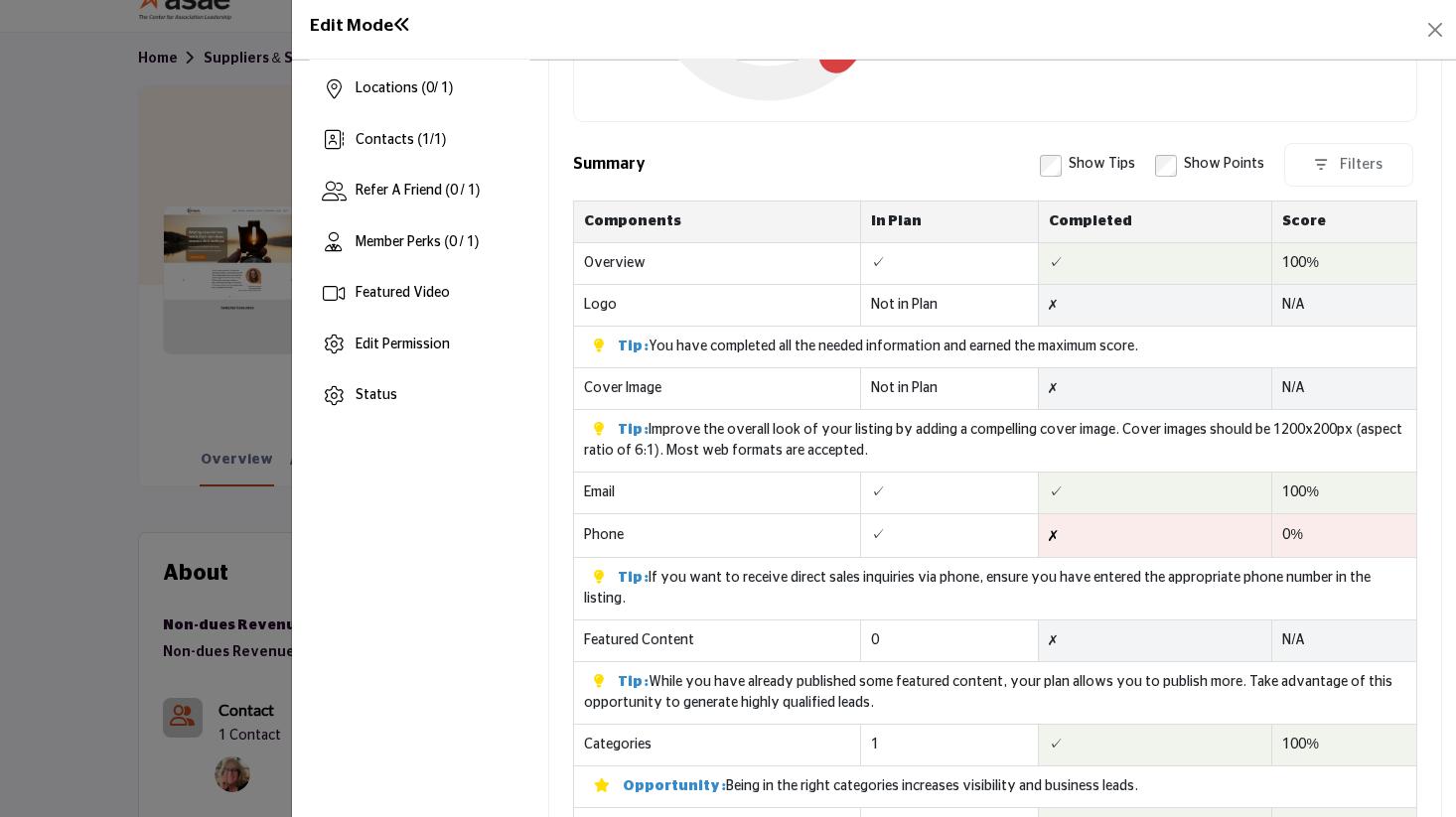 scroll, scrollTop: 376, scrollLeft: 0, axis: vertical 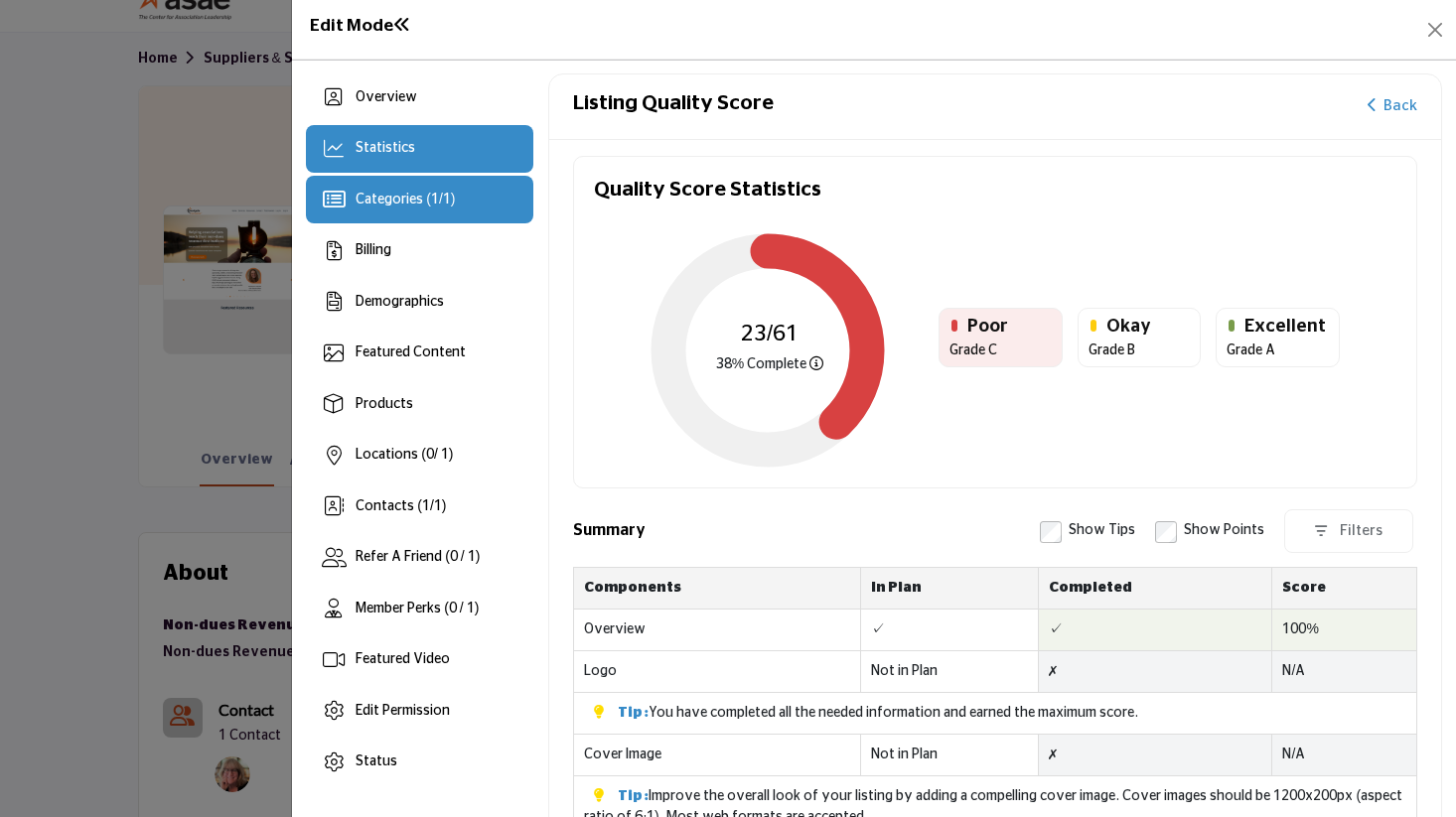 click on "Categories ( 1  /  1 )" at bounding box center [405, 200] 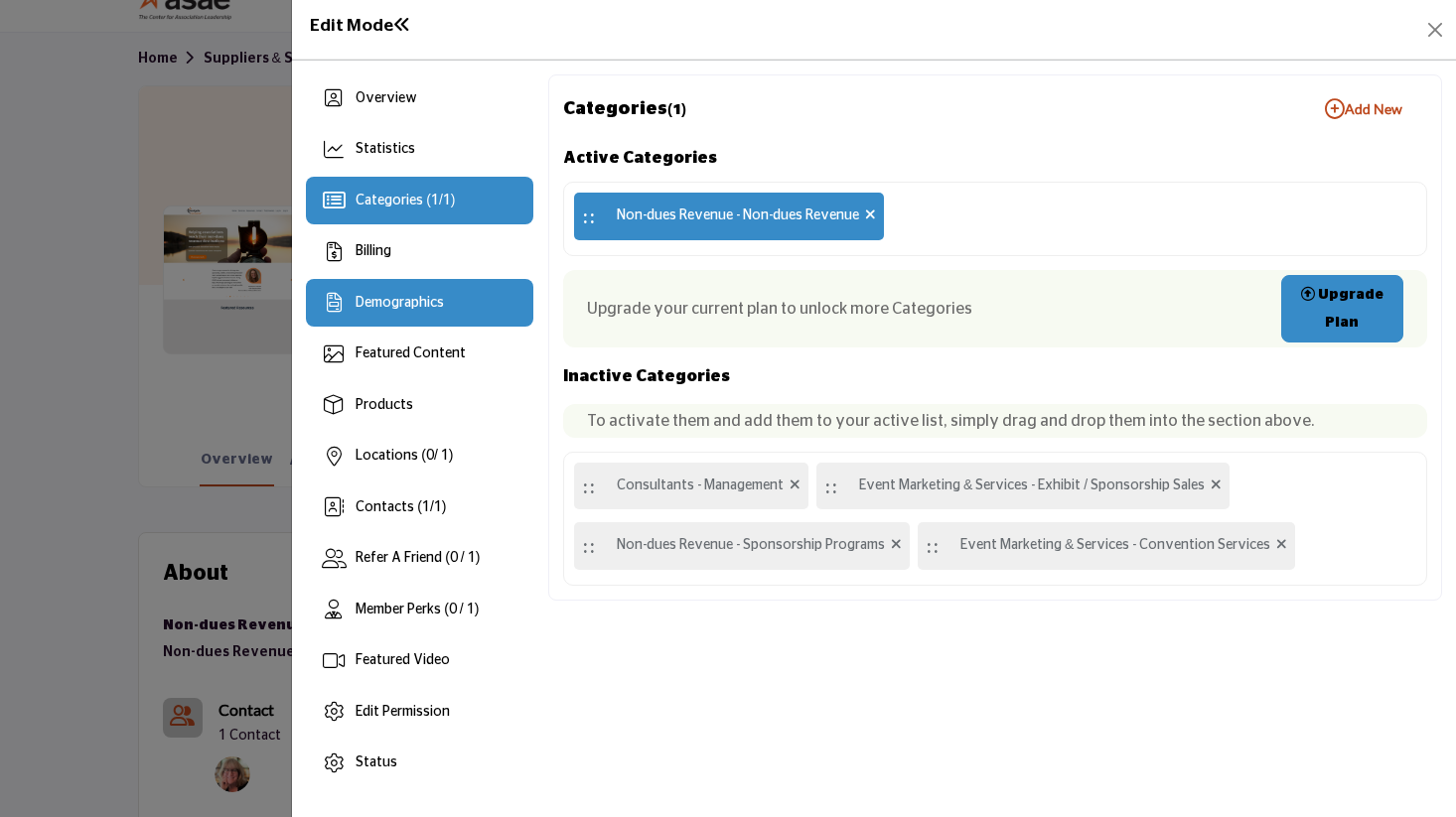 click on "Demographics" at bounding box center (399, 303) 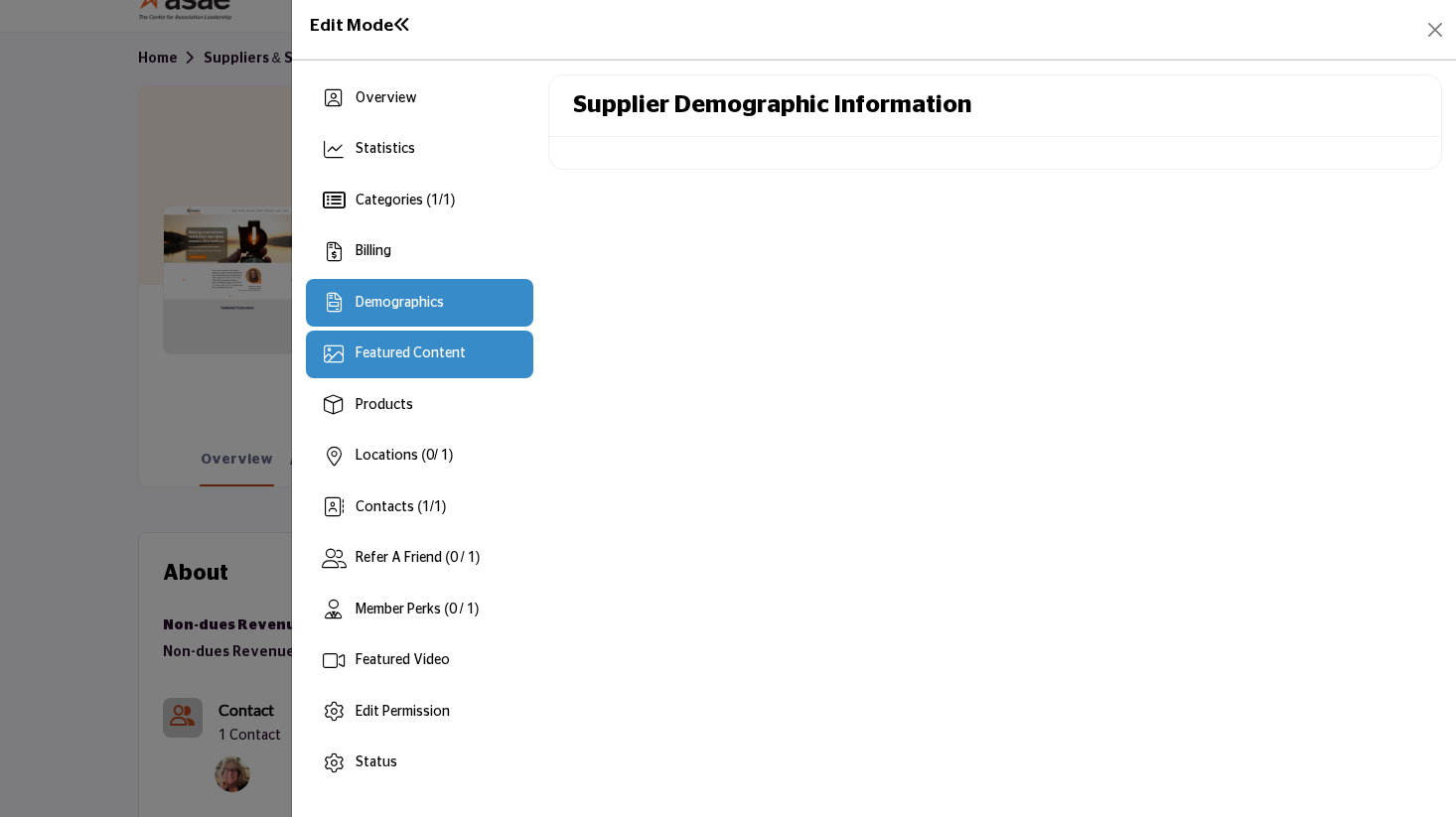 click on "Featured Content" at bounding box center (410, 353) 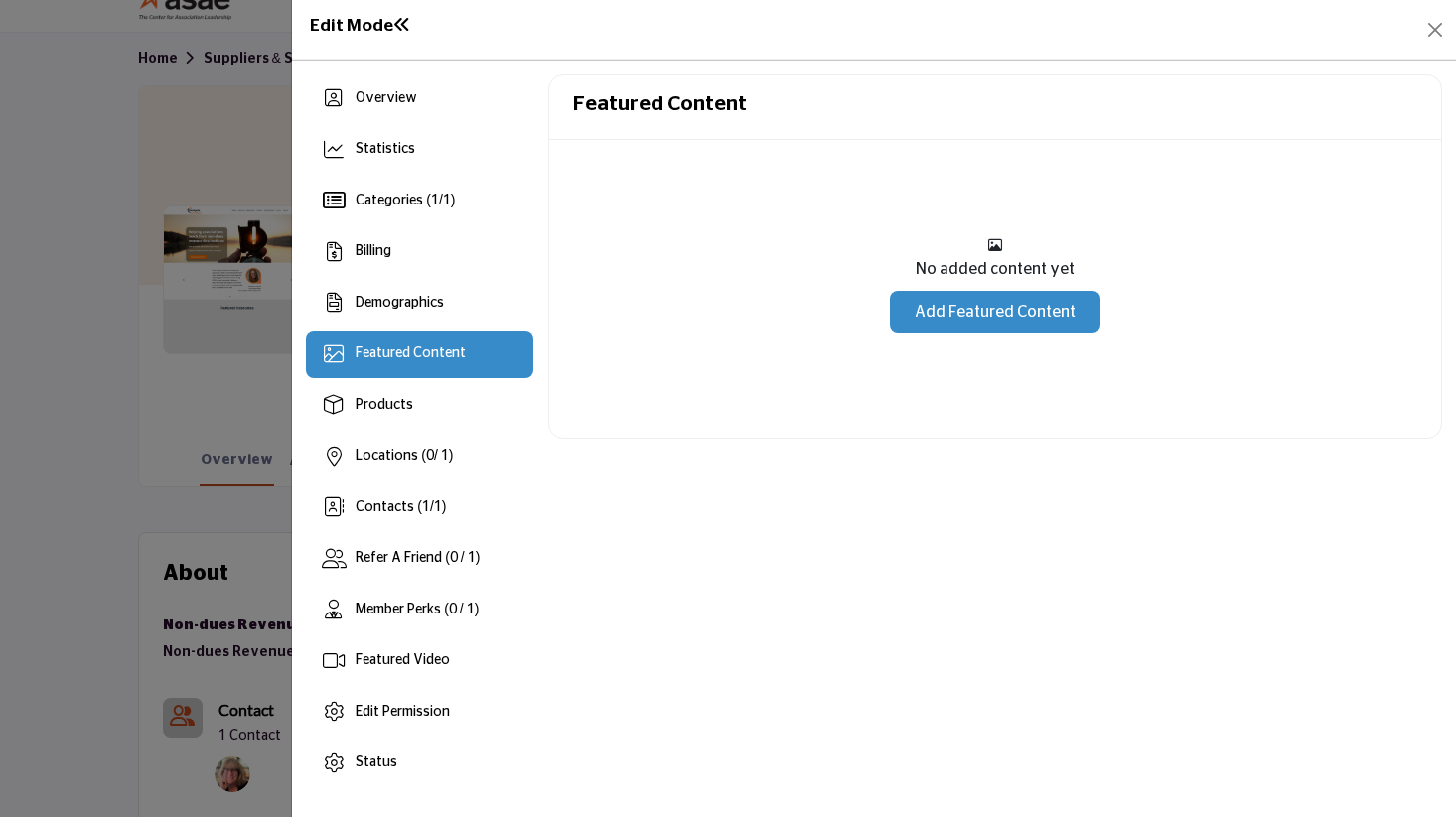 click on "Add Featured Content" at bounding box center [995, 312] 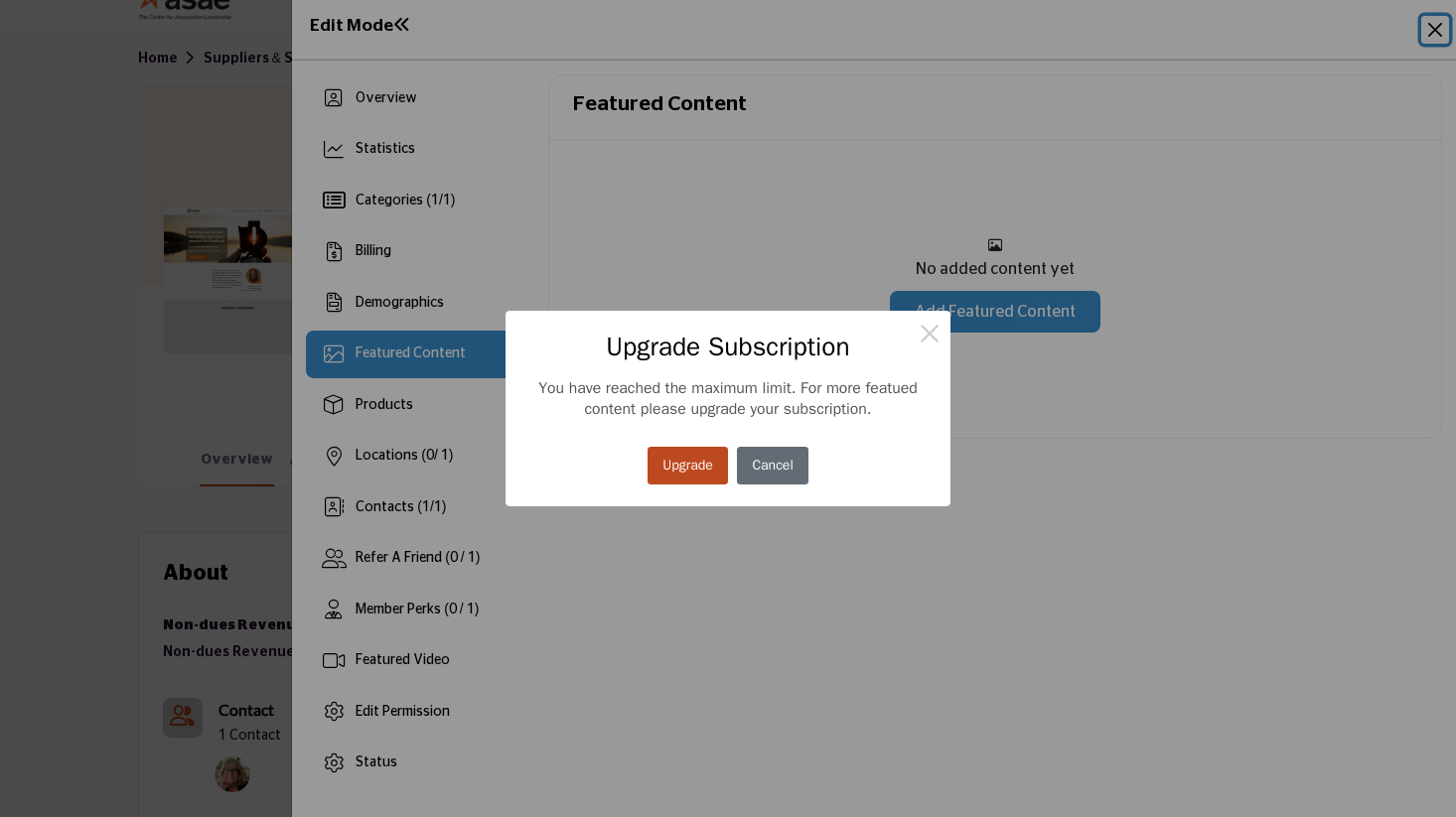 click on "Cancel" at bounding box center (773, 466) 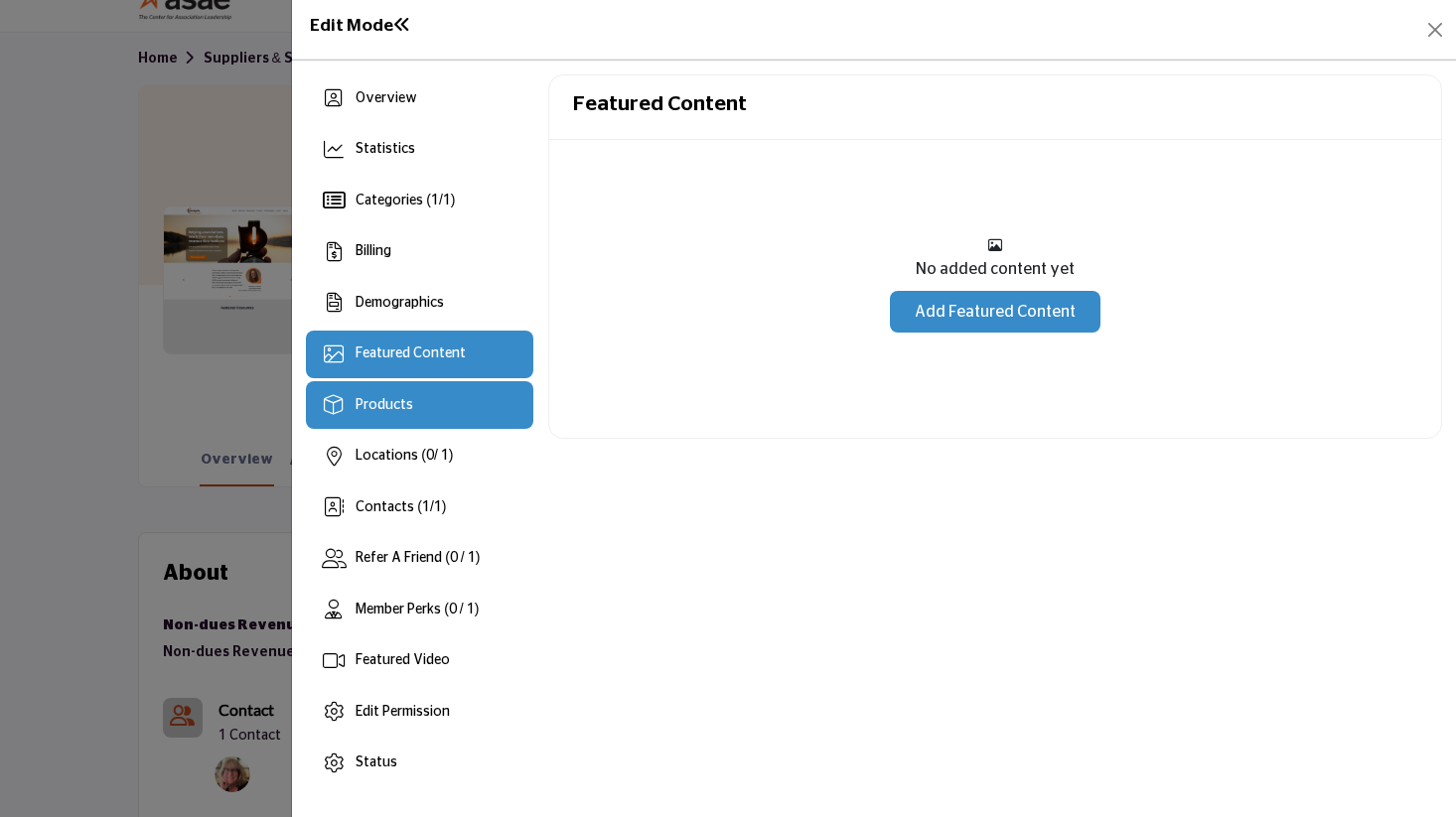 click on "Products" at bounding box center (384, 405) 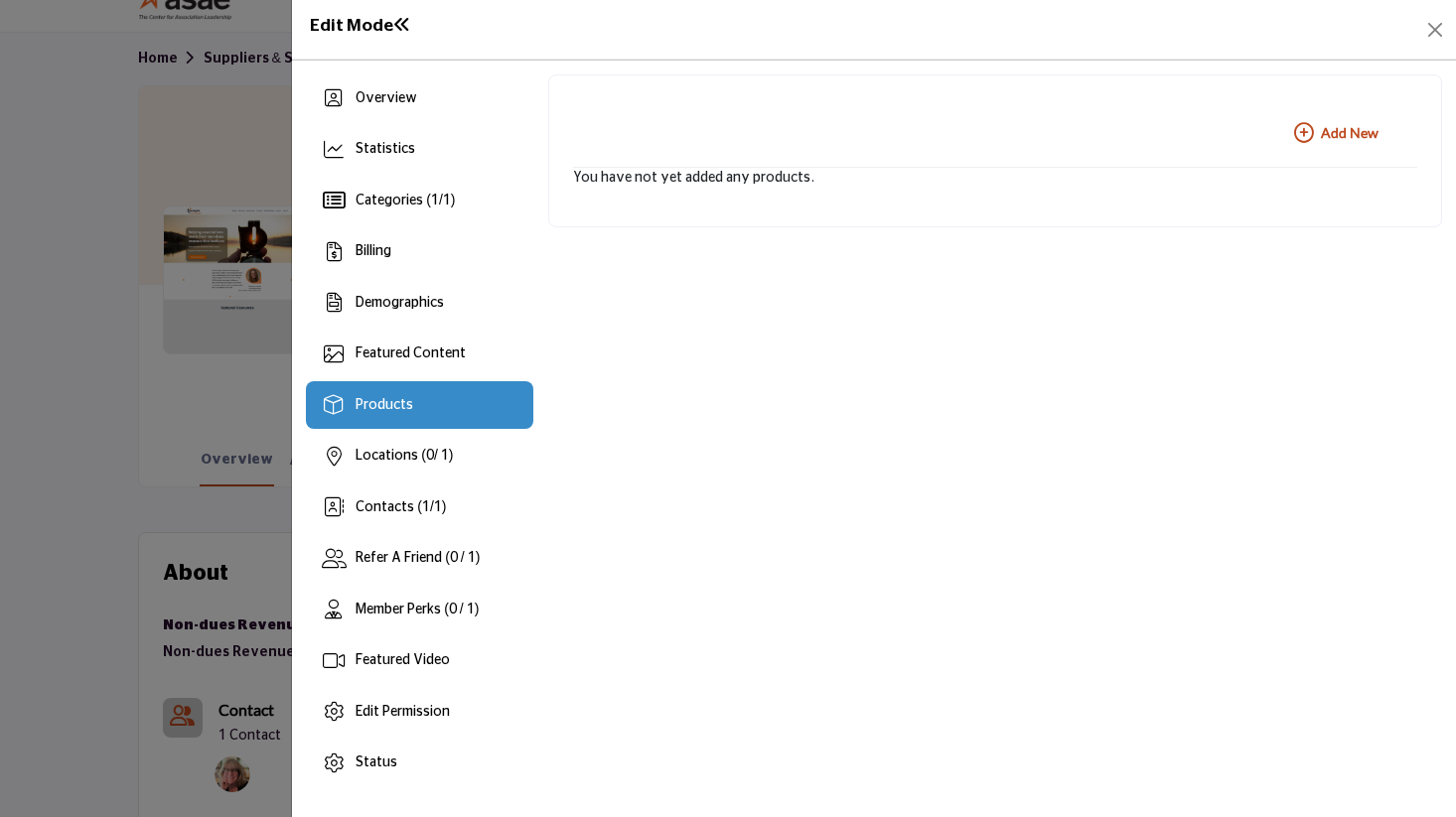 click on "Add New  Add New" at bounding box center (1336, 133) 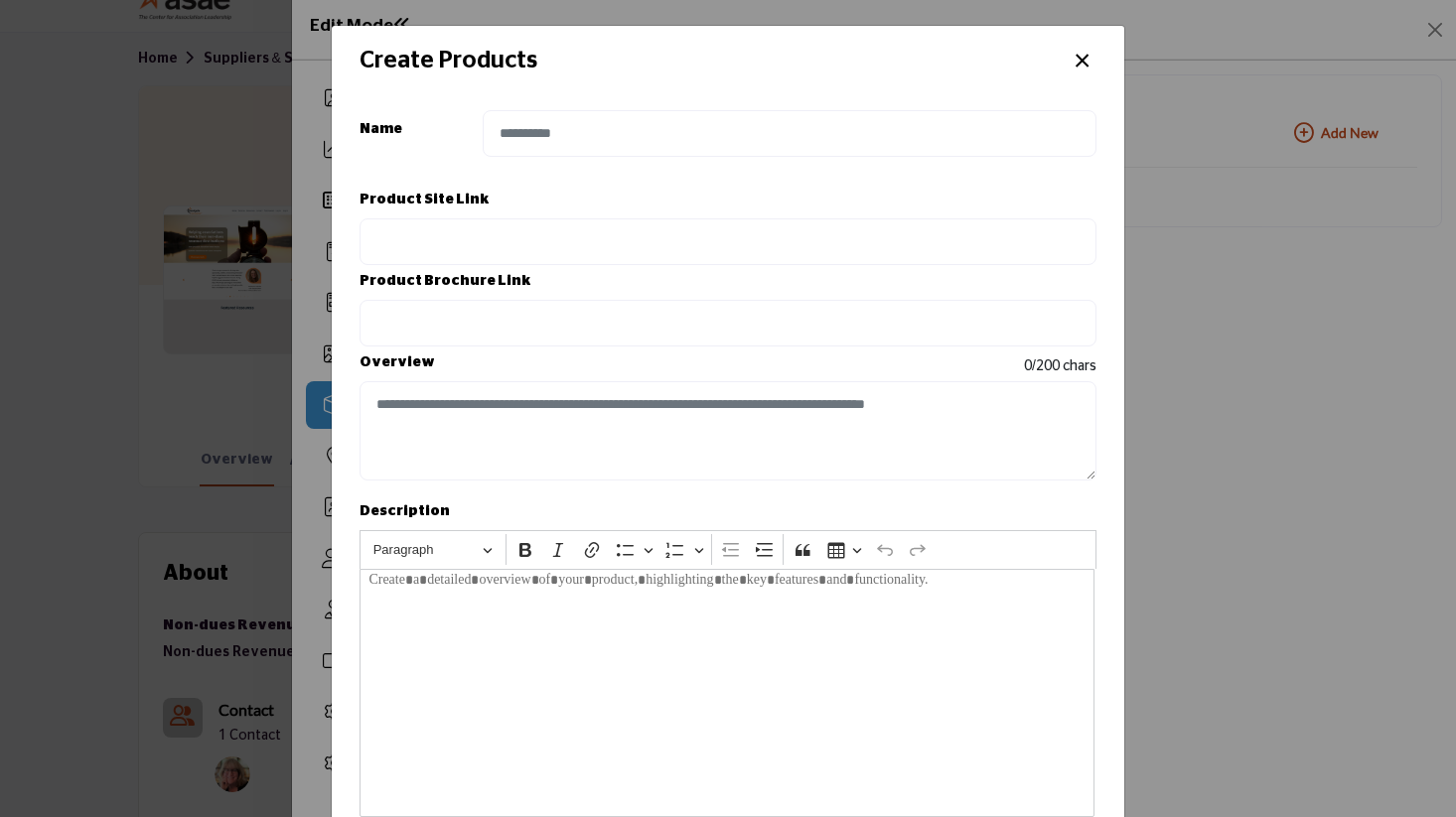 click on "×" at bounding box center [1082, 59] 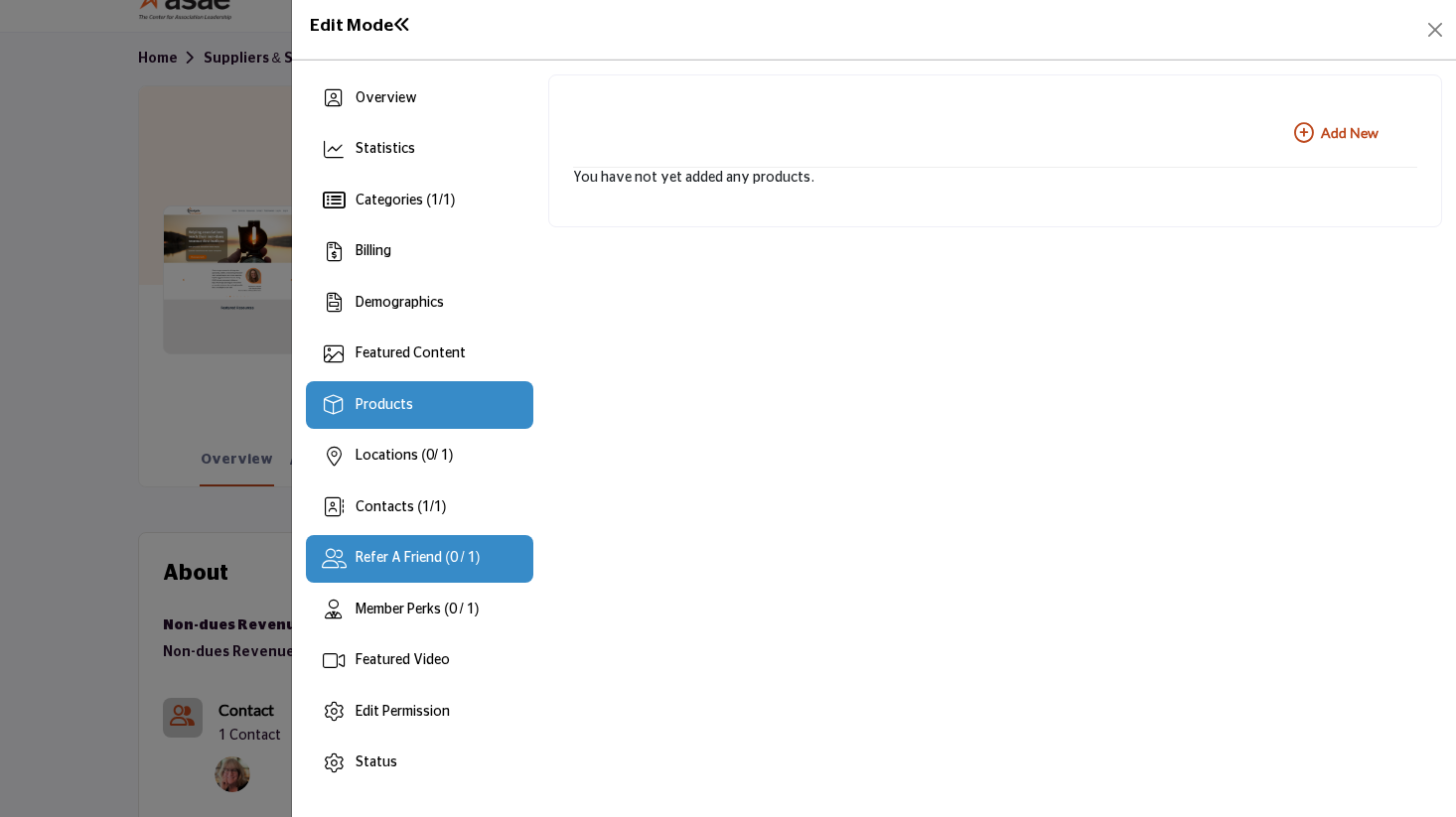 click on "Refer A Friend (0 / 1)" at bounding box center (417, 558) 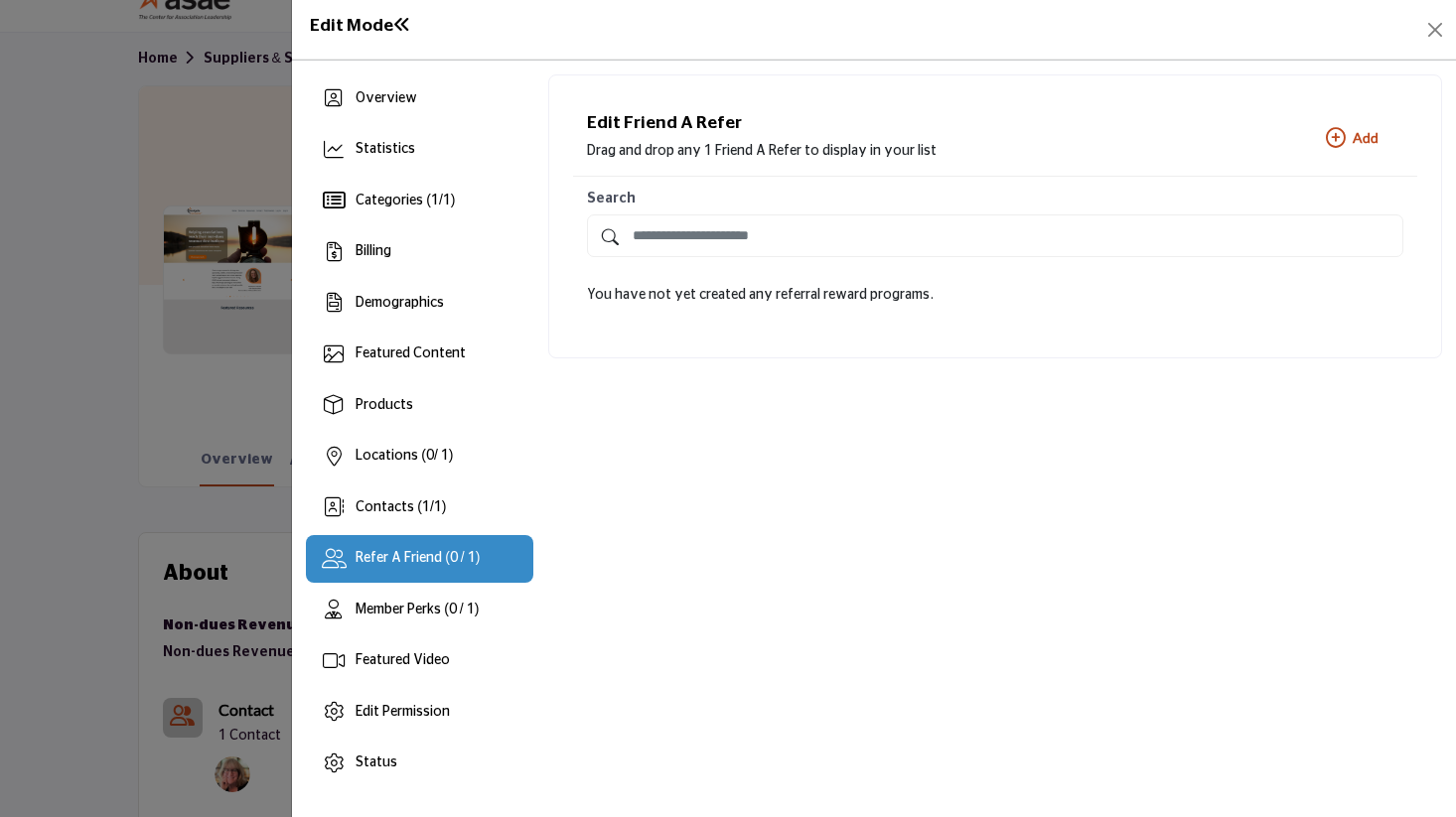 click on "Add New  Add" at bounding box center [1352, 138] 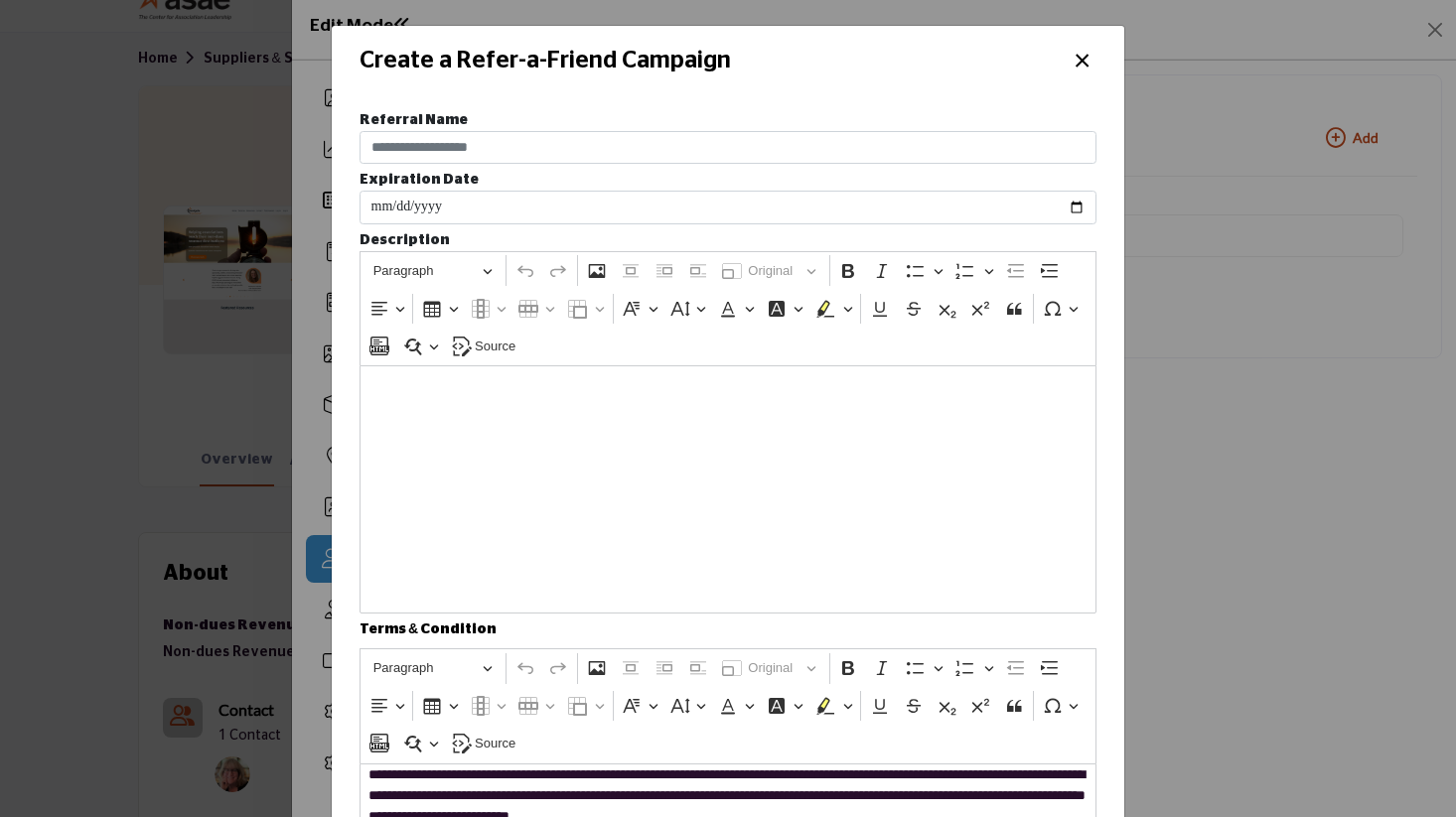 click on "×" at bounding box center [1082, 59] 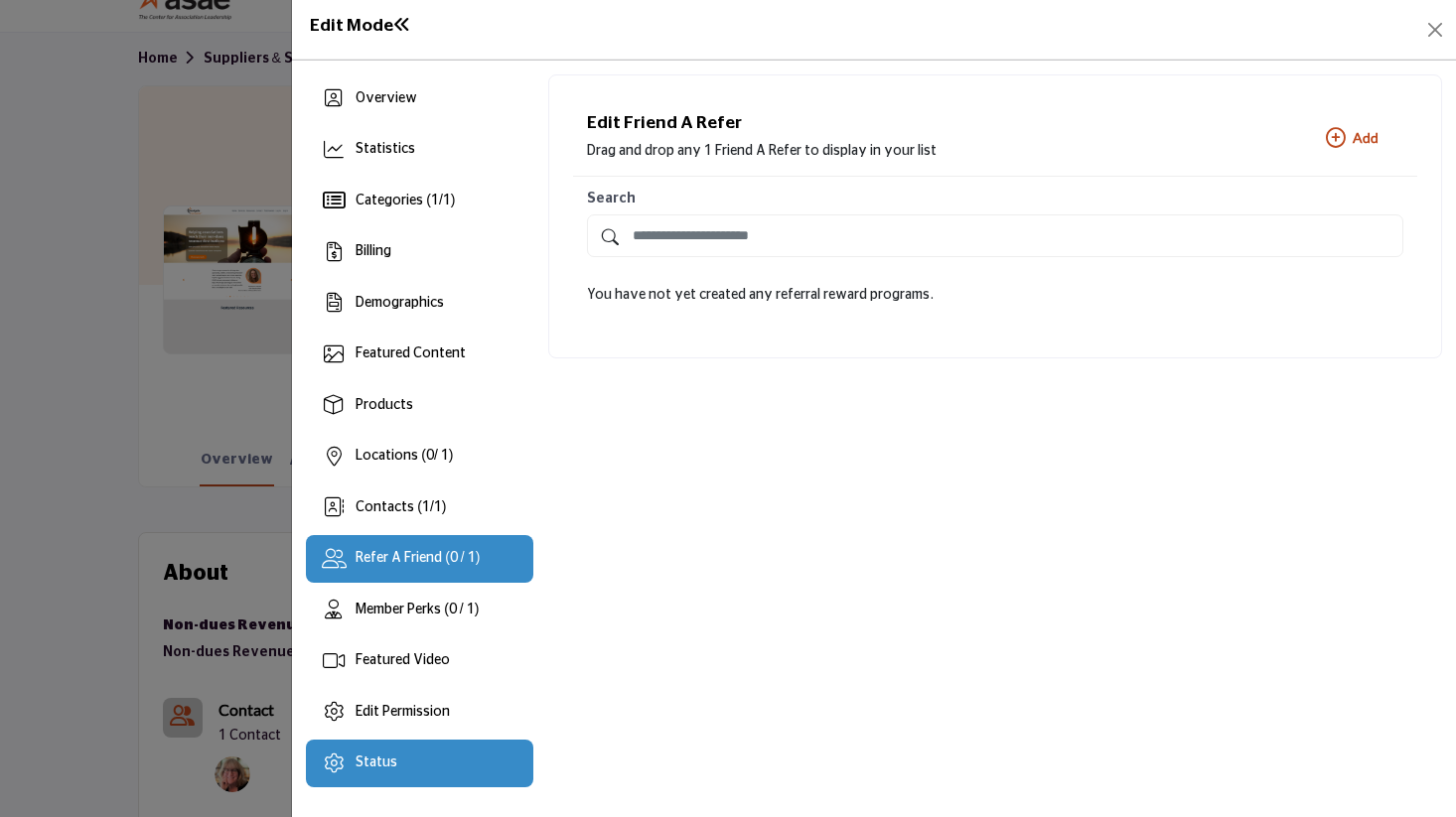 click on "Status" at bounding box center [419, 763] 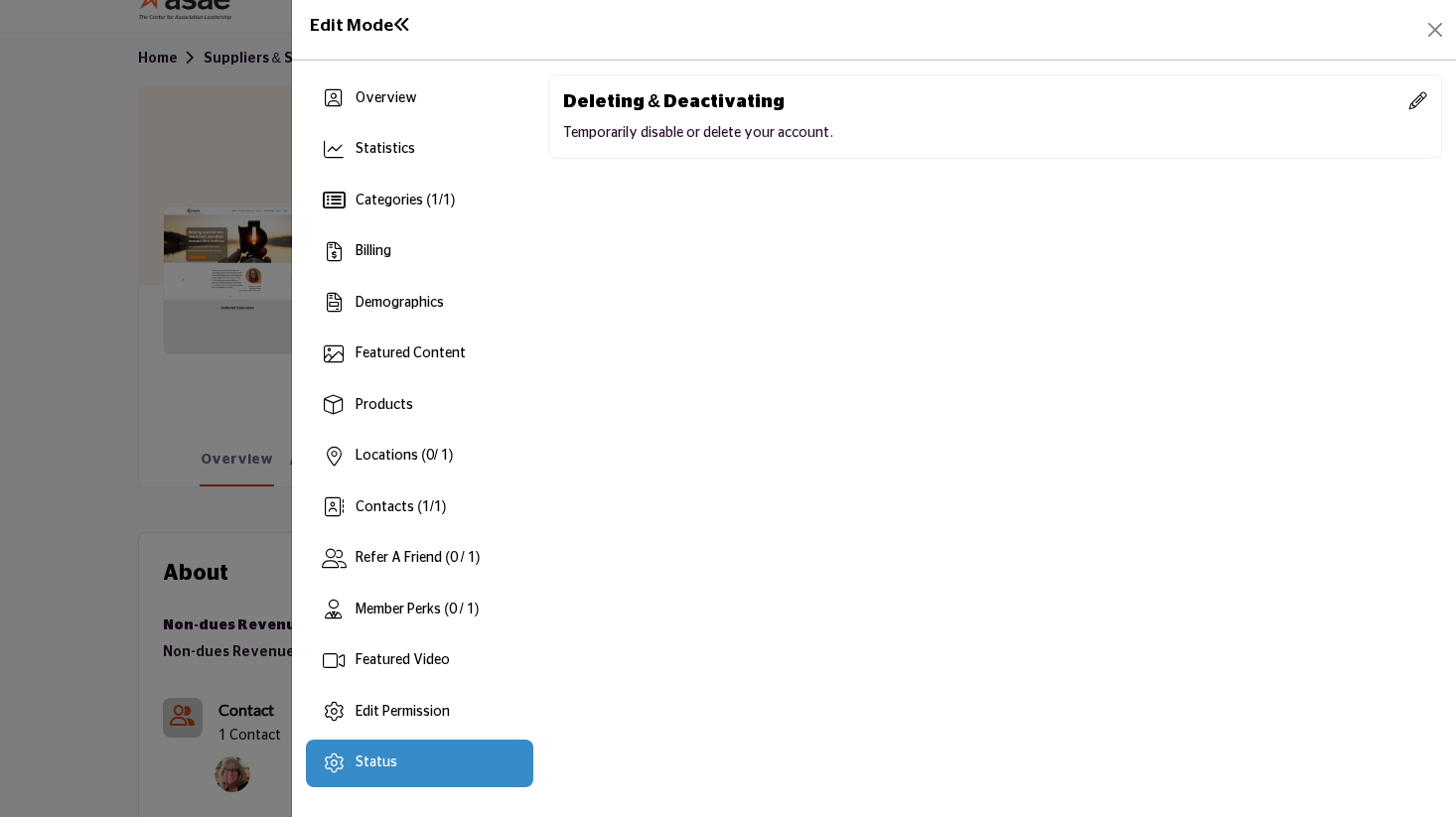 click on "Edit Mode" at bounding box center (361, 26) 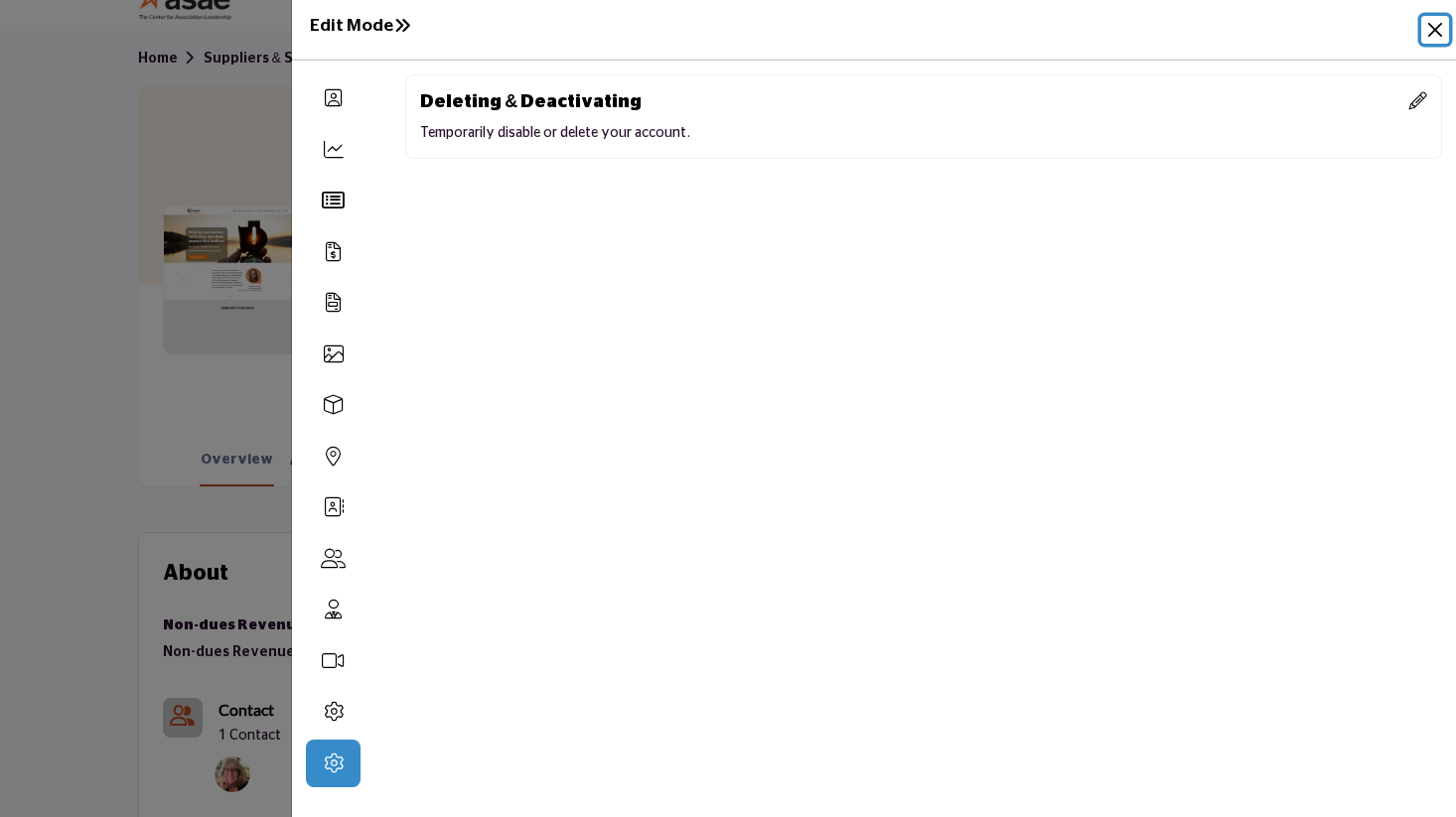 click at bounding box center [1435, 30] 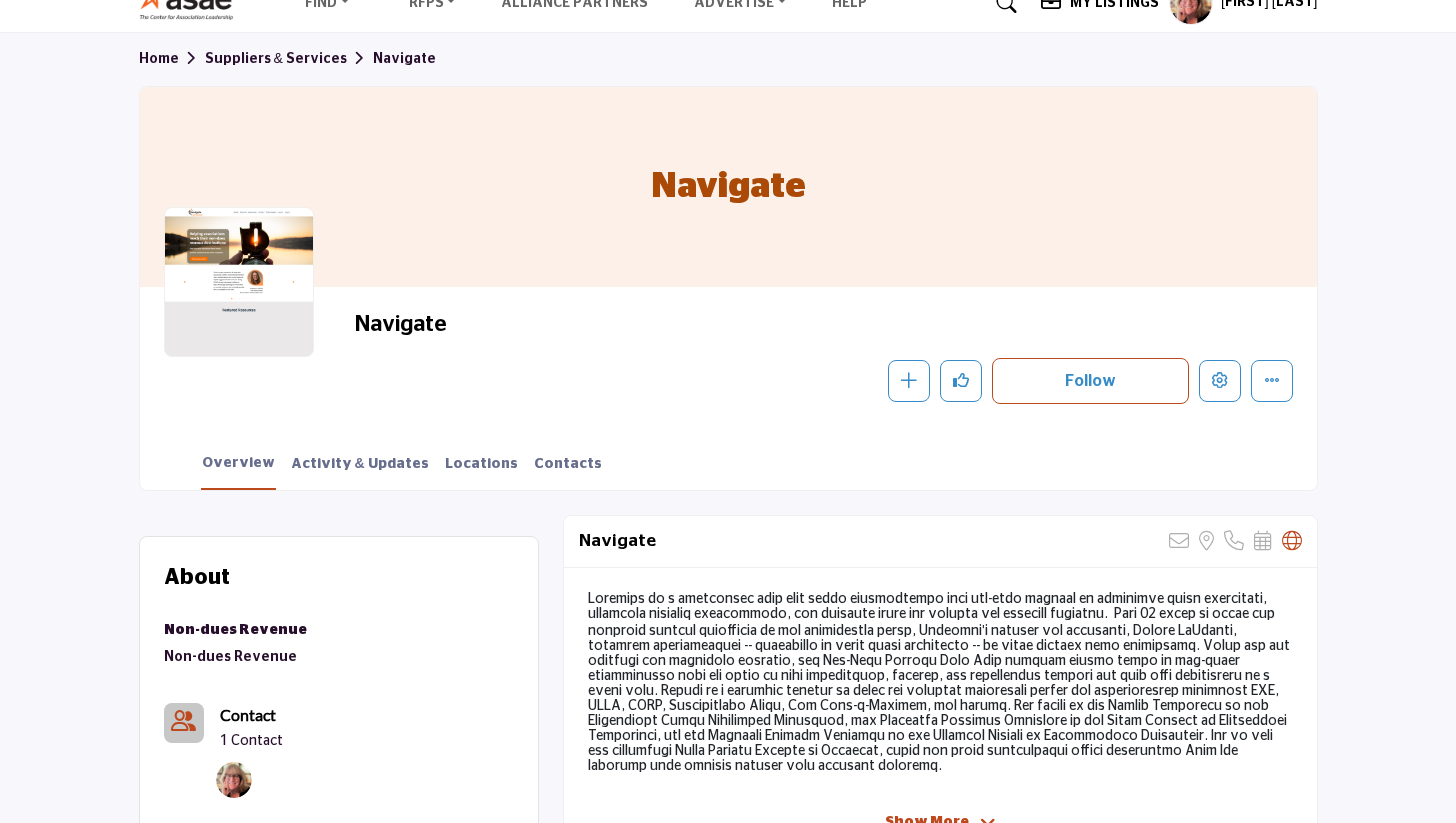 click on "About
Suppliers & Services
Non-dues Revenue
Non-dues Revenue
Contact" at bounding box center (728, 1291) 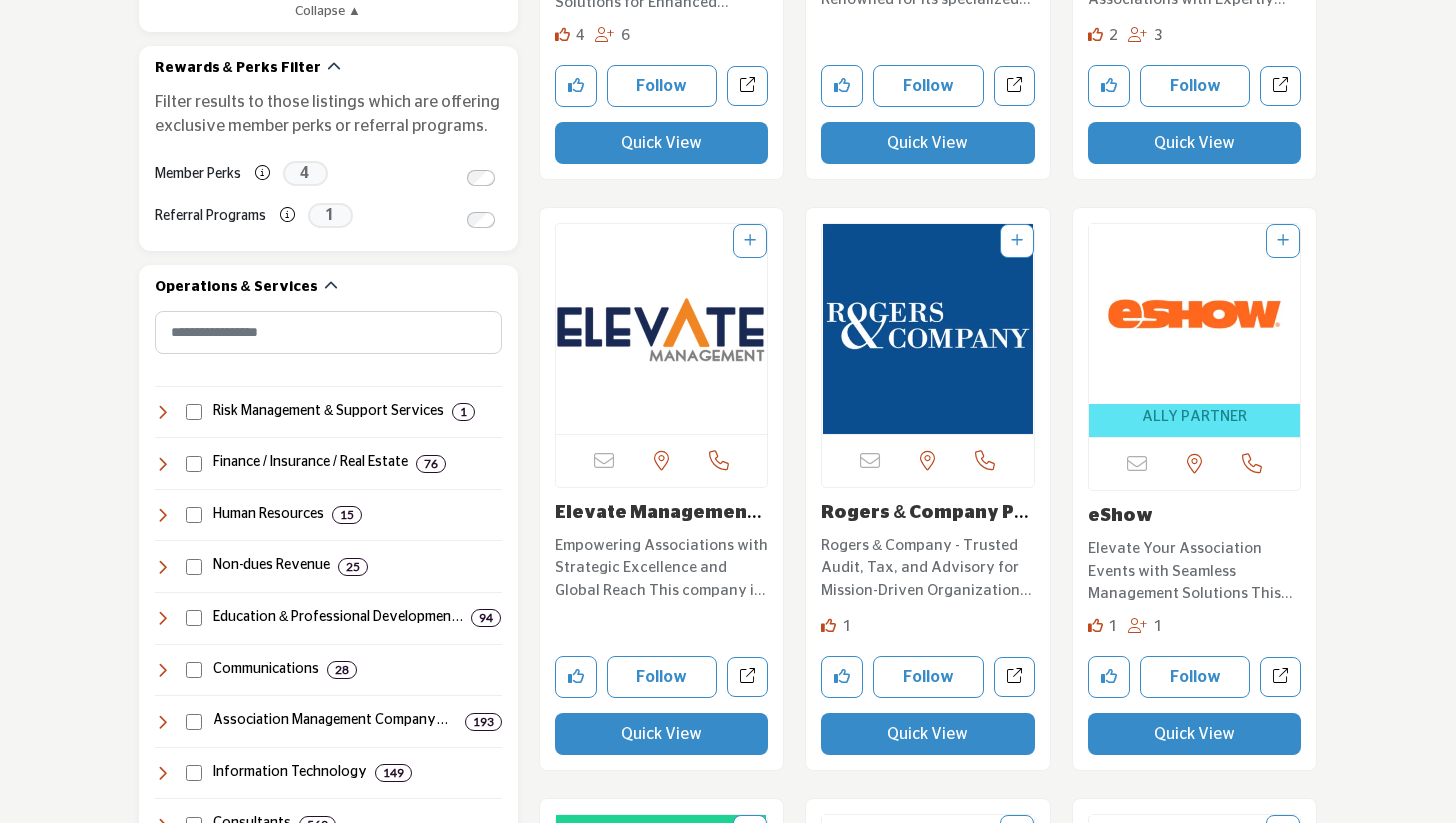 scroll, scrollTop: 1063, scrollLeft: 0, axis: vertical 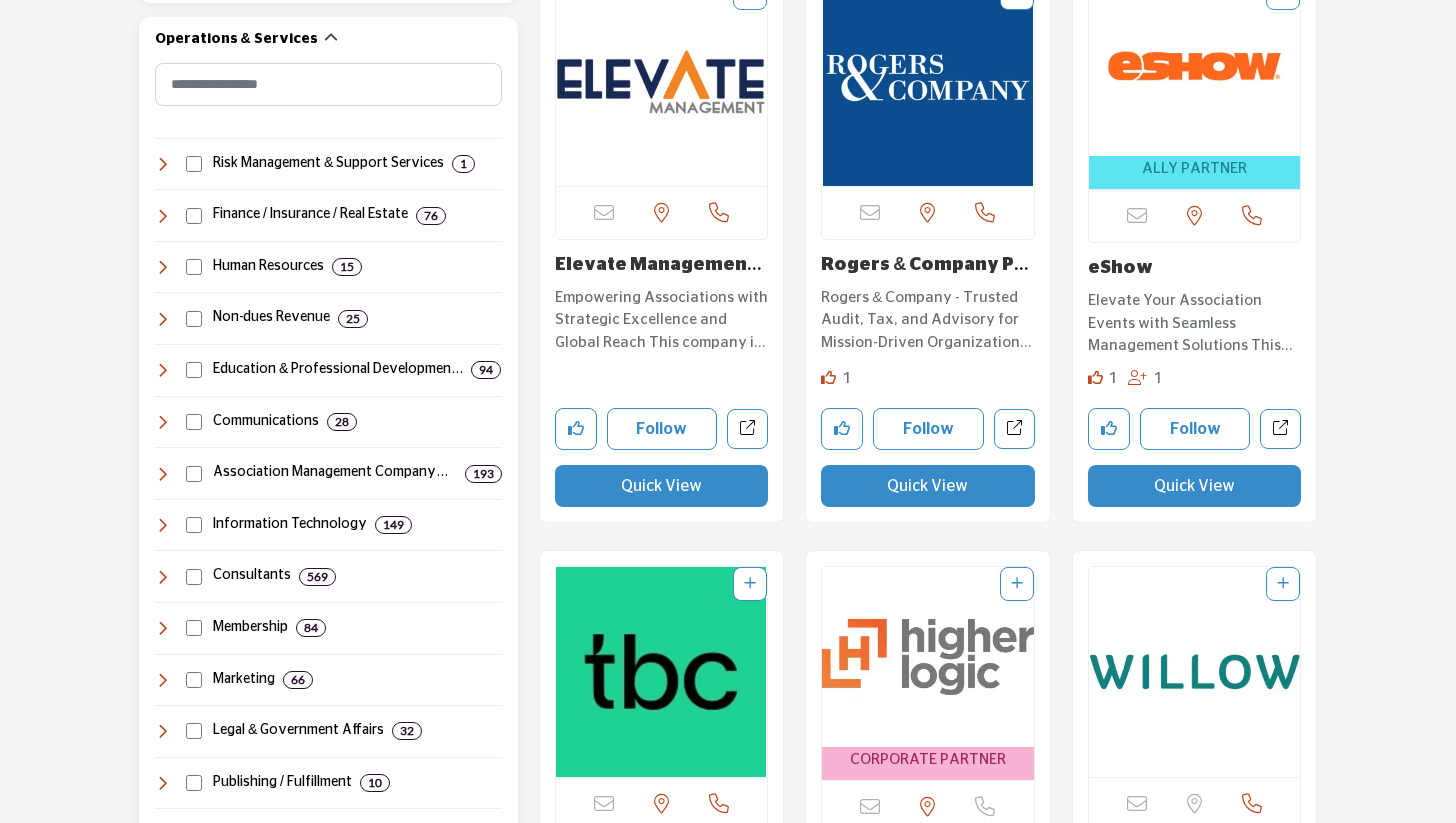 click on "Non-dues Revenue" at bounding box center [271, 318] 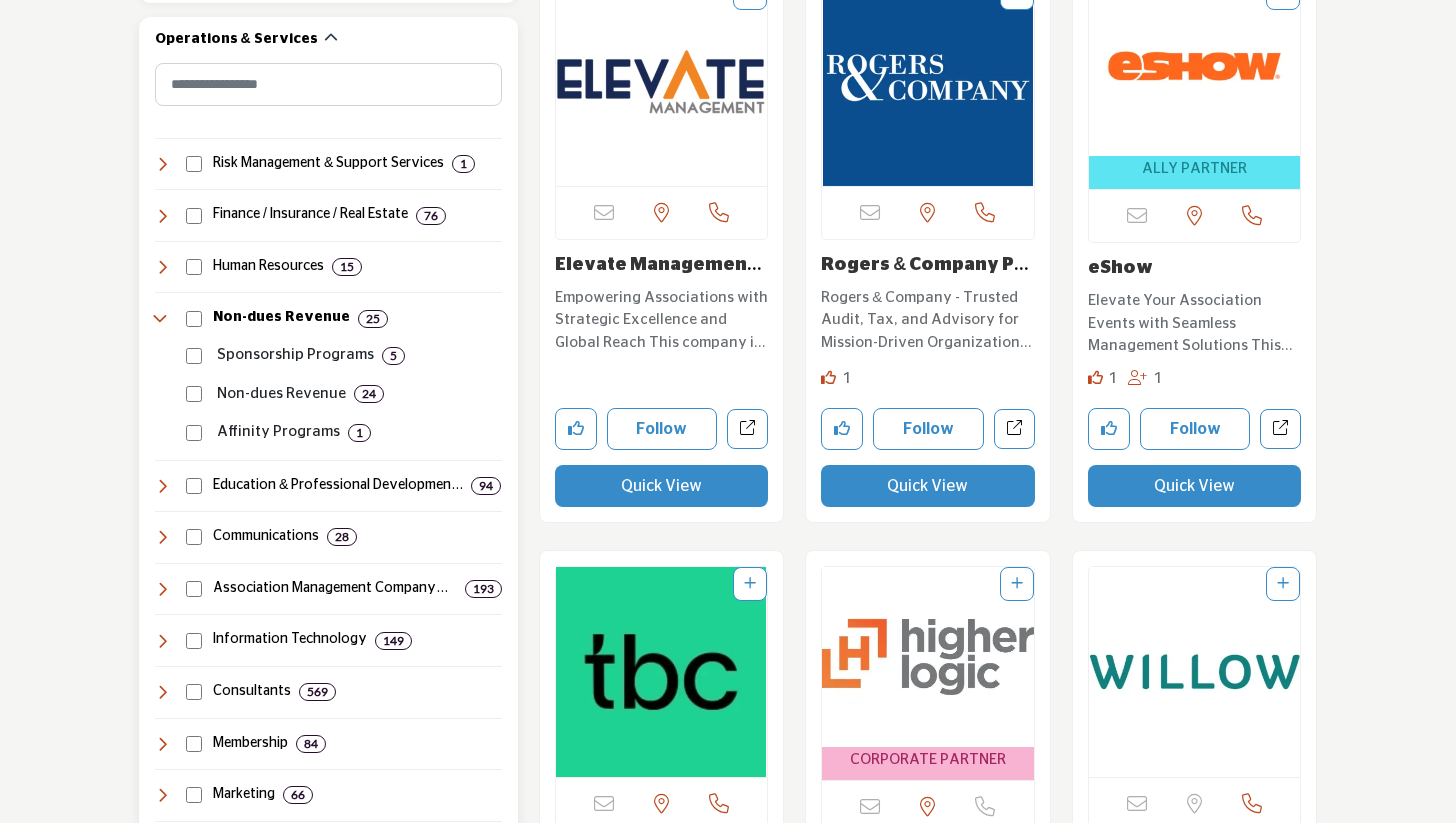 click on "Sponsorship Programs
5" at bounding box center [340, 348] 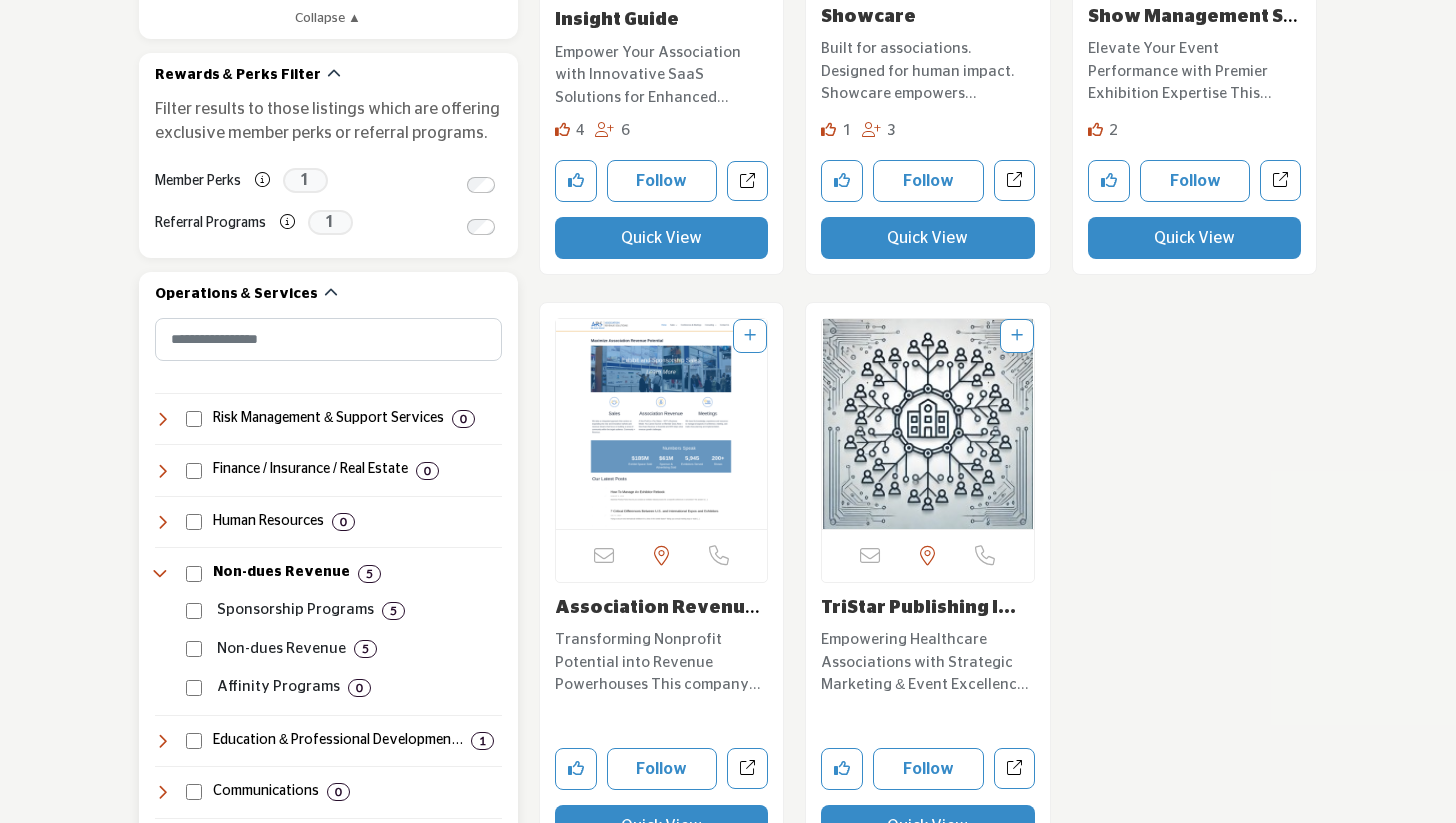 scroll, scrollTop: 1062, scrollLeft: 0, axis: vertical 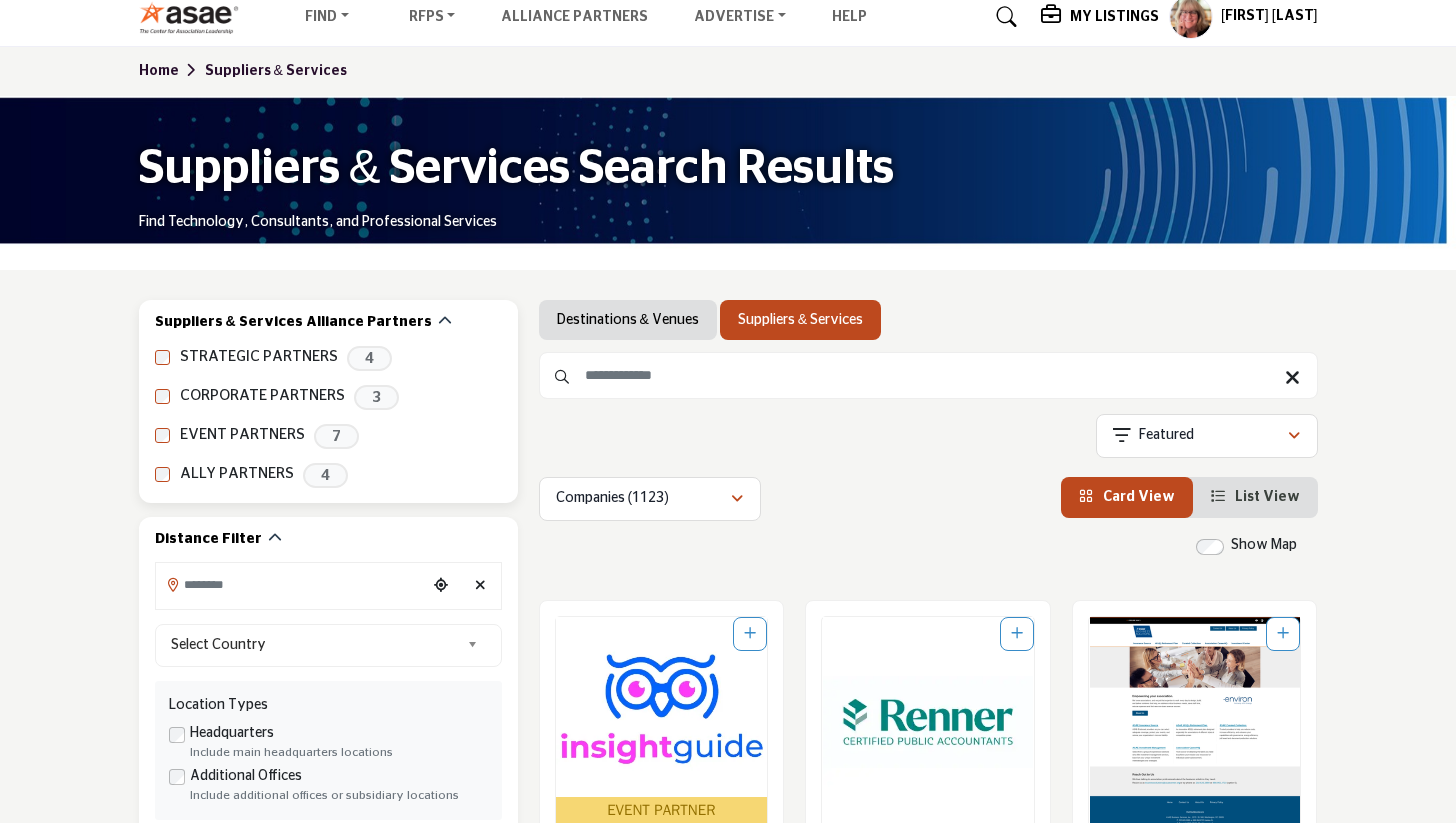 click on "4" at bounding box center [325, 475] 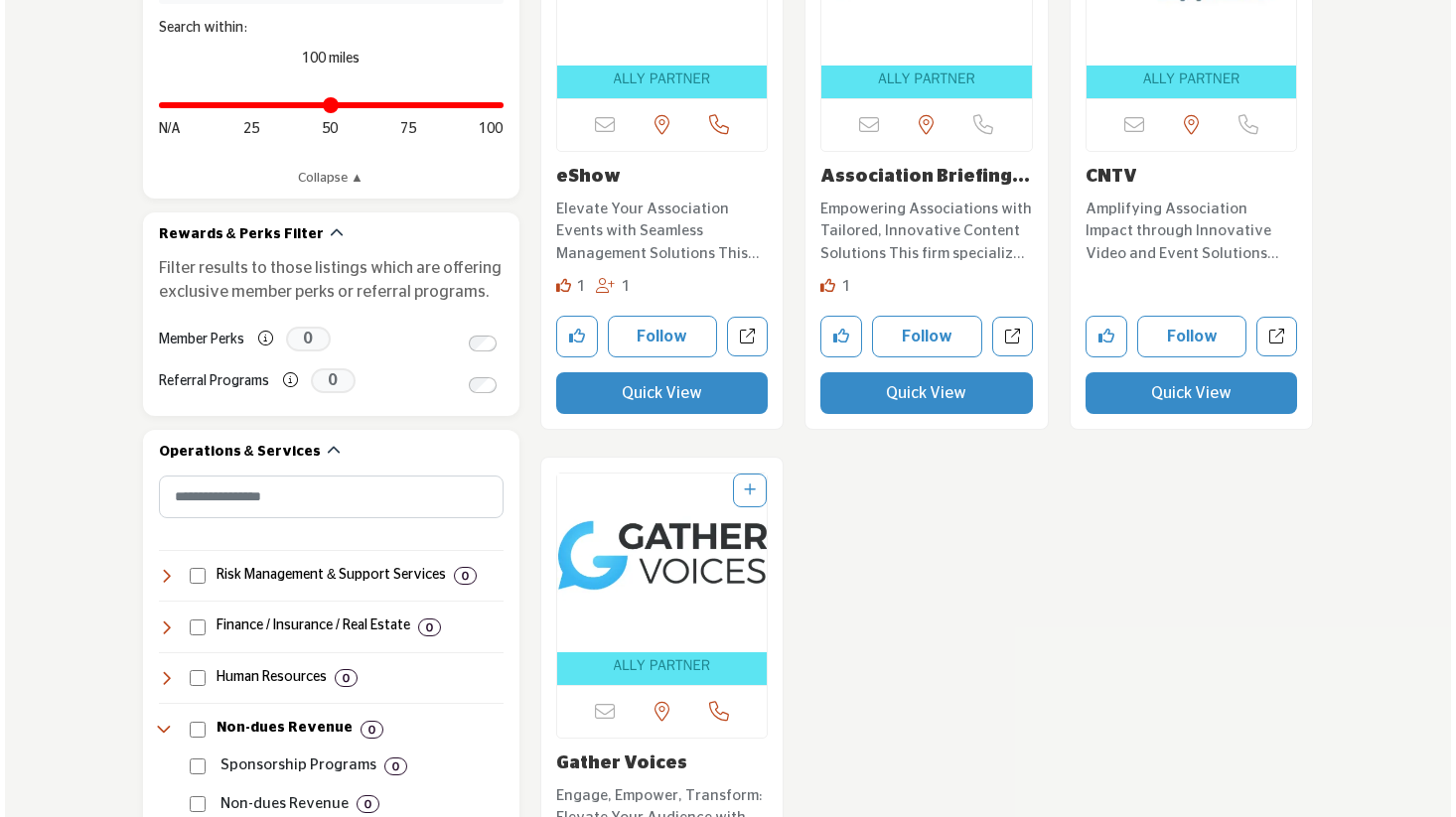 scroll, scrollTop: 884, scrollLeft: 0, axis: vertical 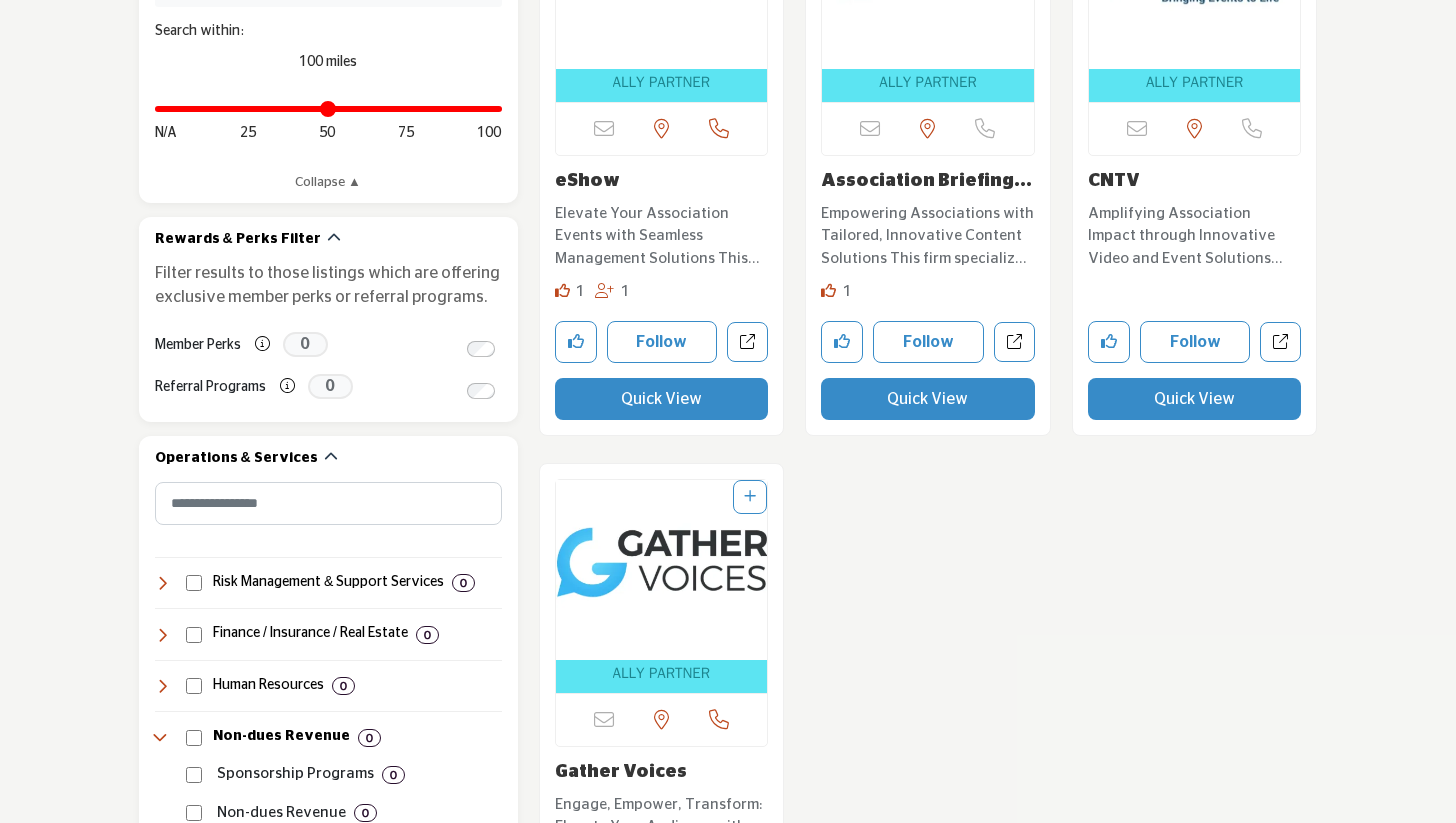 click on "Quick View" at bounding box center [1195, 399] 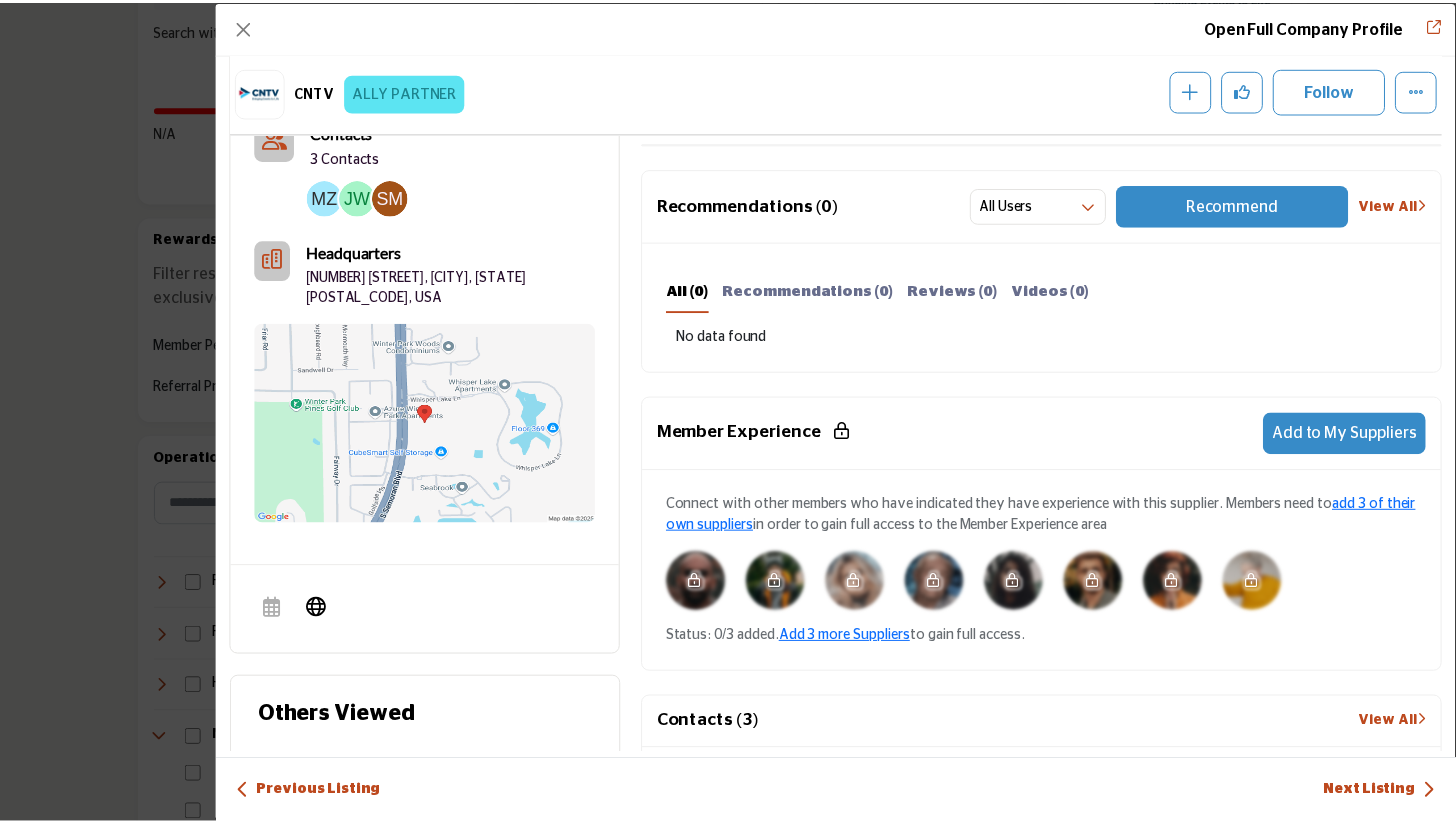 scroll, scrollTop: 0, scrollLeft: 0, axis: both 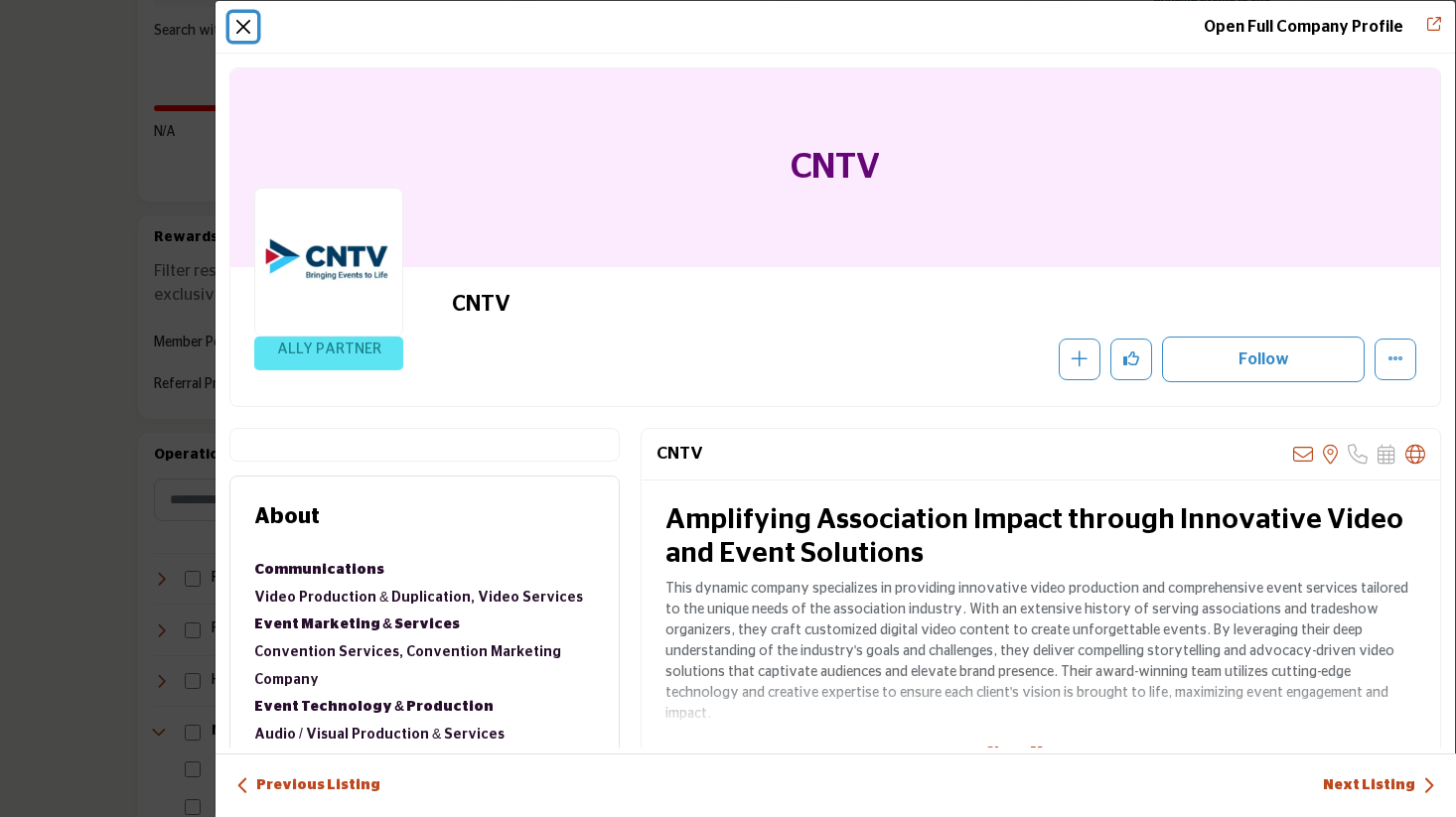 click at bounding box center (243, 27) 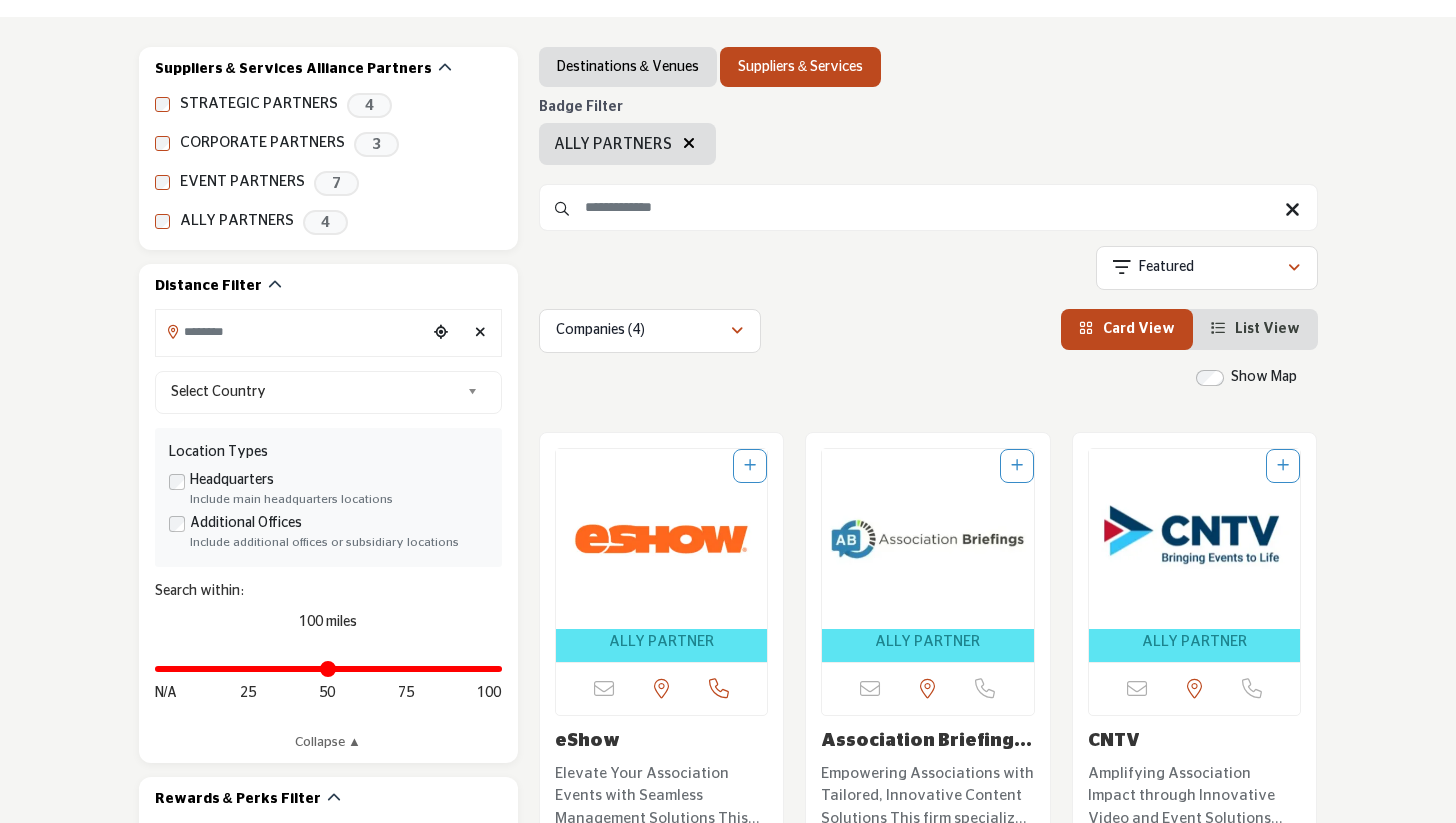 scroll, scrollTop: 325, scrollLeft: 0, axis: vertical 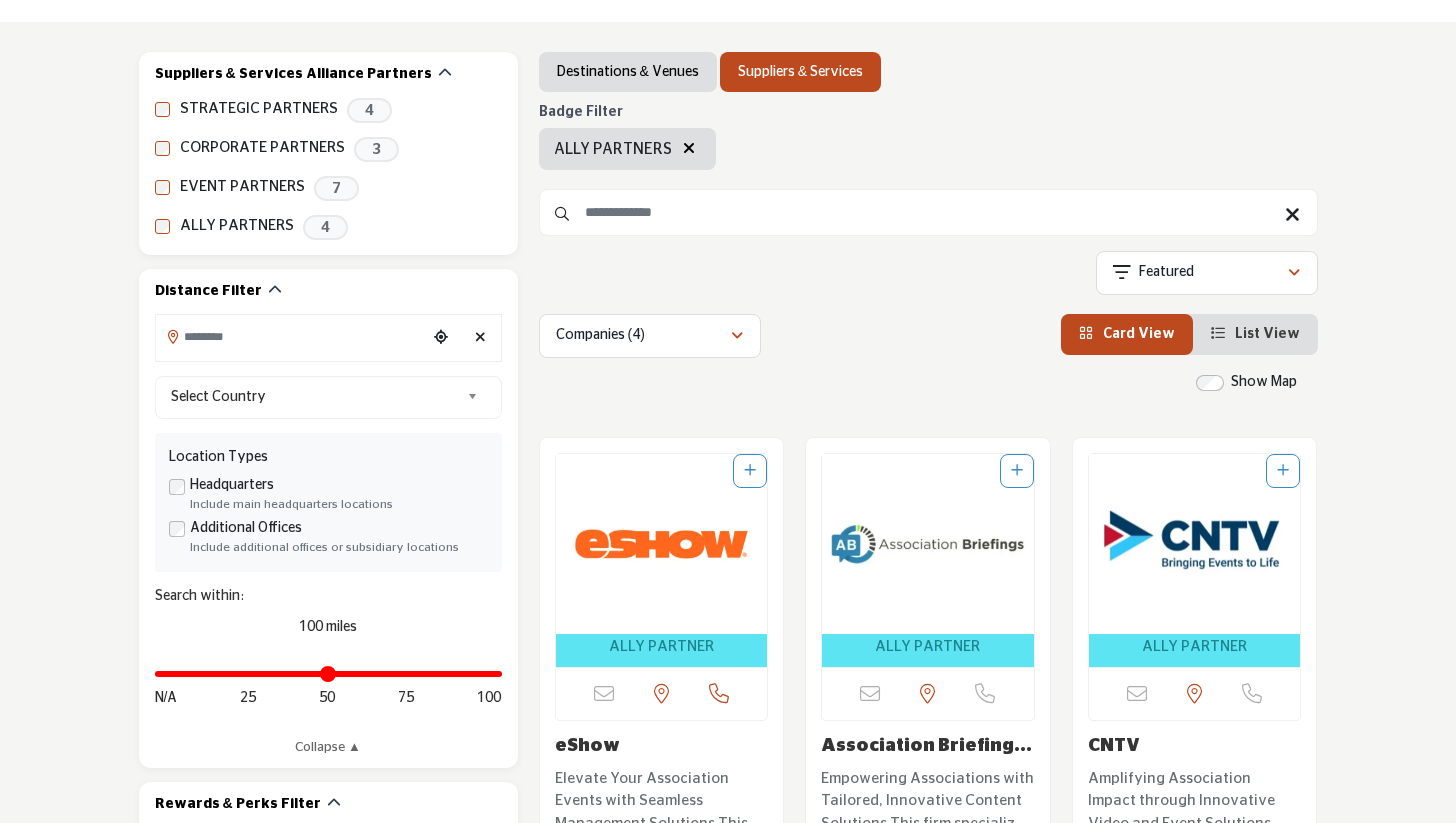 click at bounding box center (689, 148) 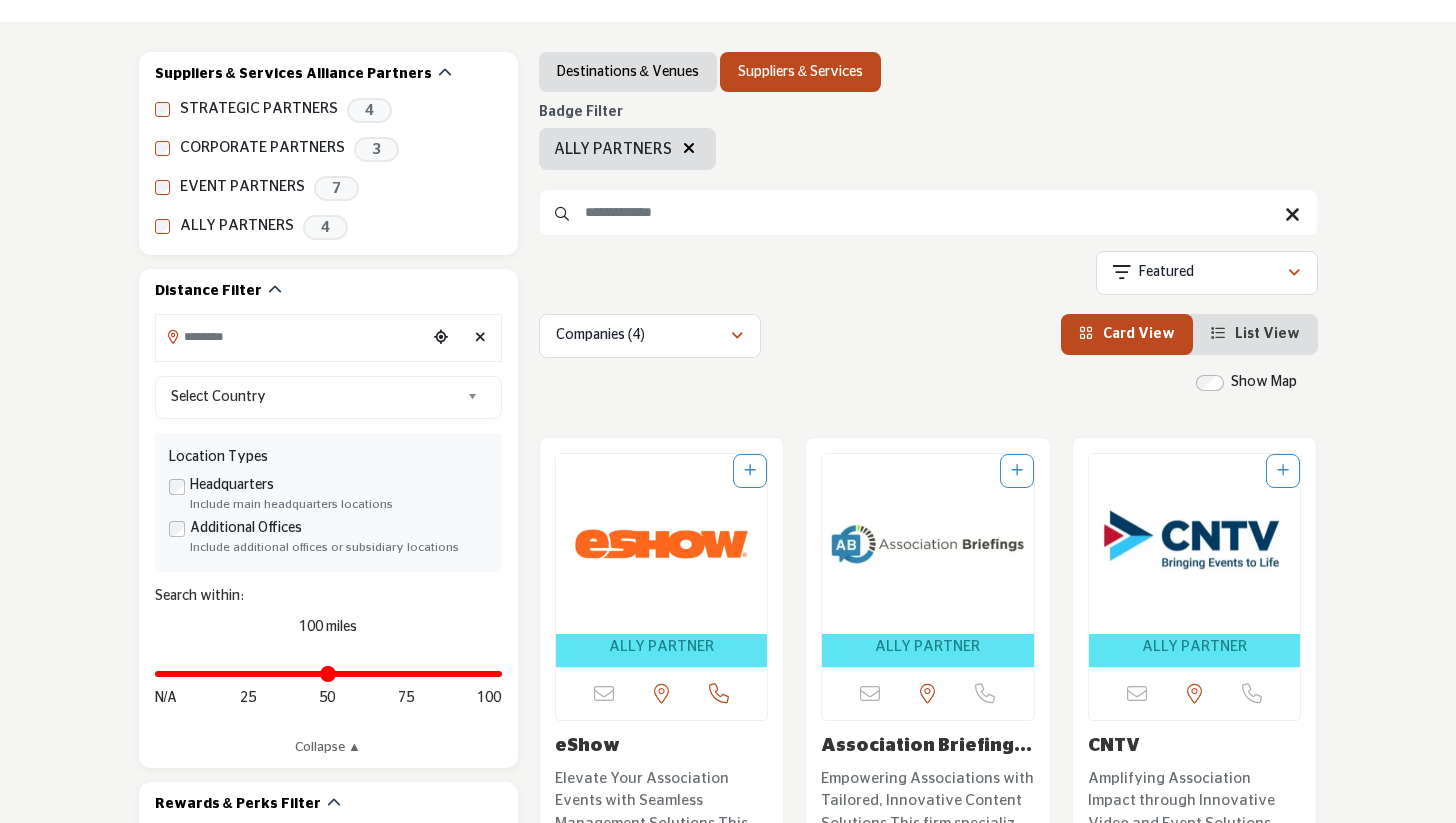 click at bounding box center [928, 212] 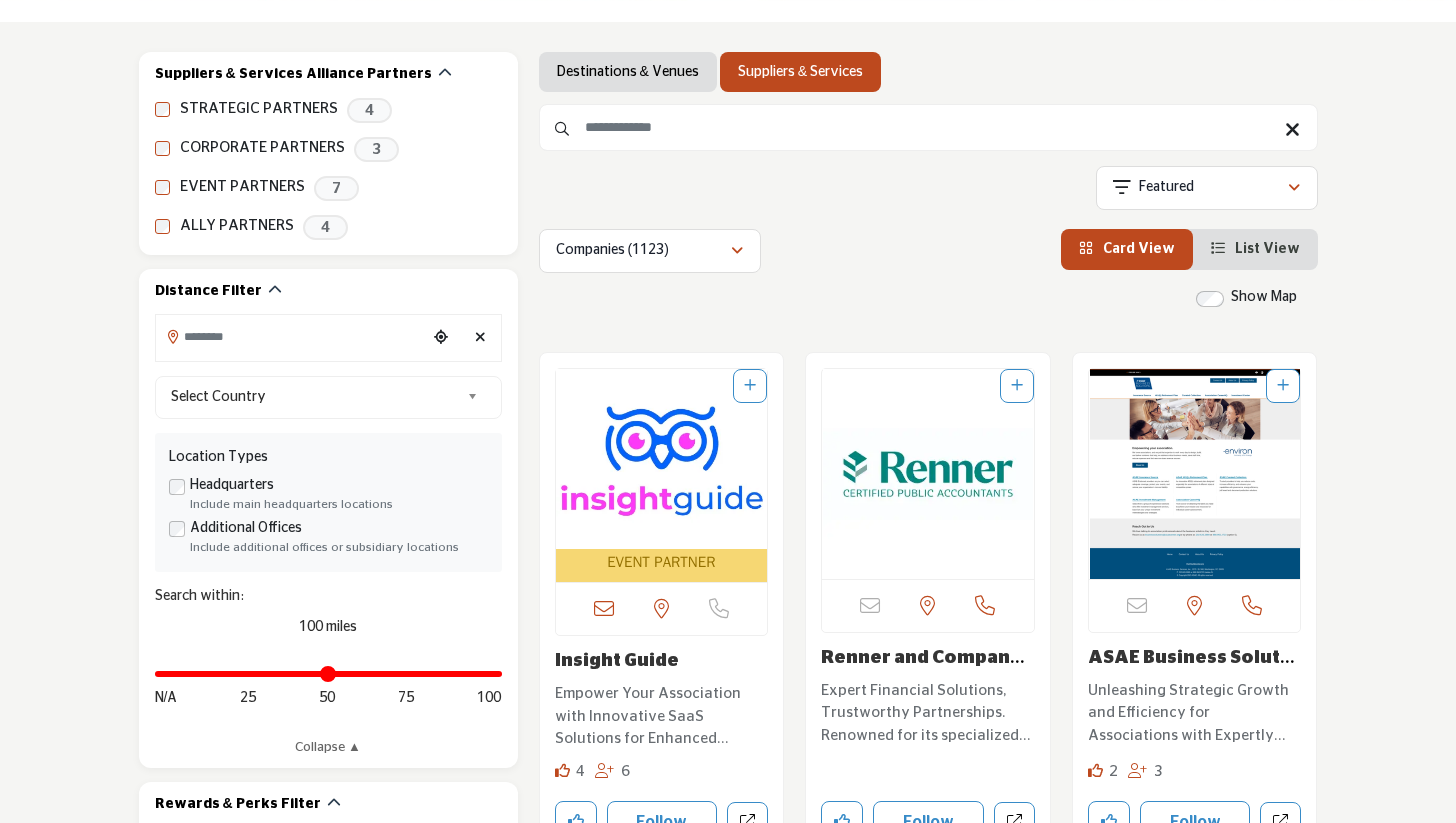click on "Suppliers & Services Alliance Partners
STRATEGIC PARTNERS
4
CORPORATE PARTNERS
3
EVENT PARTNERS
7
GLOBAL PARTNERS
0
ALLY PARTNERS
4" at bounding box center [728, 2398] 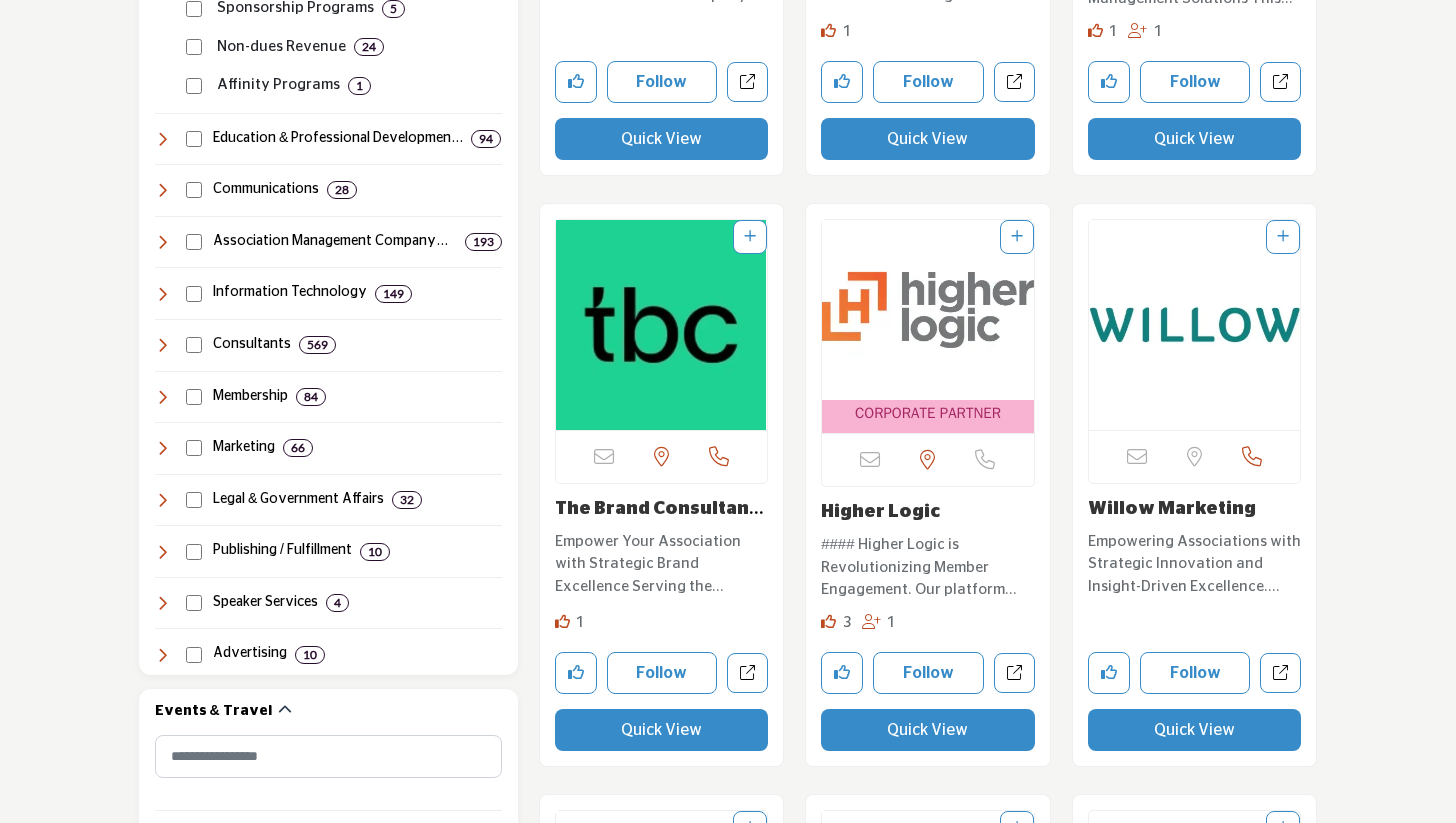 scroll, scrollTop: 1659, scrollLeft: 0, axis: vertical 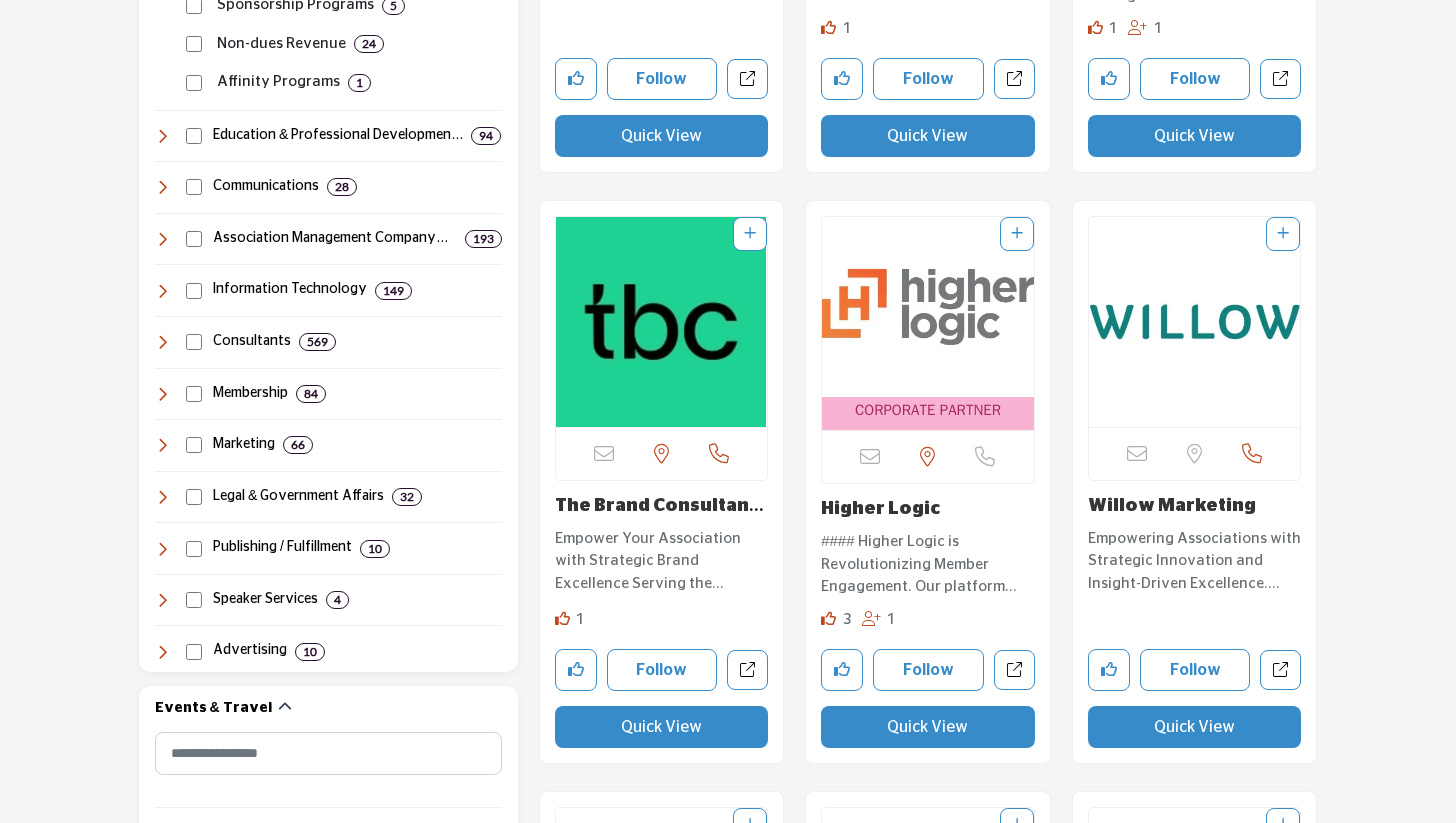 click at bounding box center [662, 322] 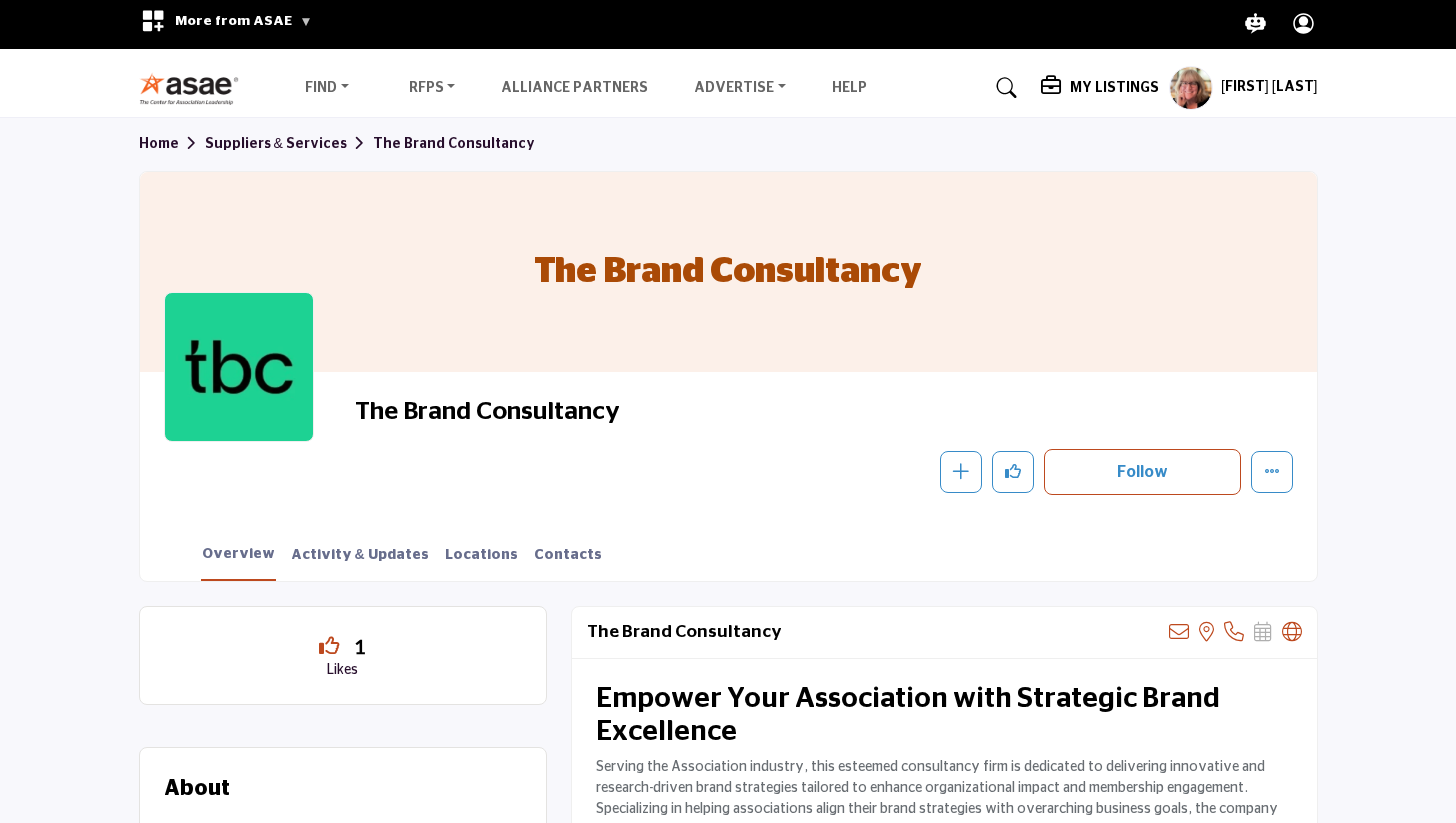 scroll, scrollTop: 0, scrollLeft: 0, axis: both 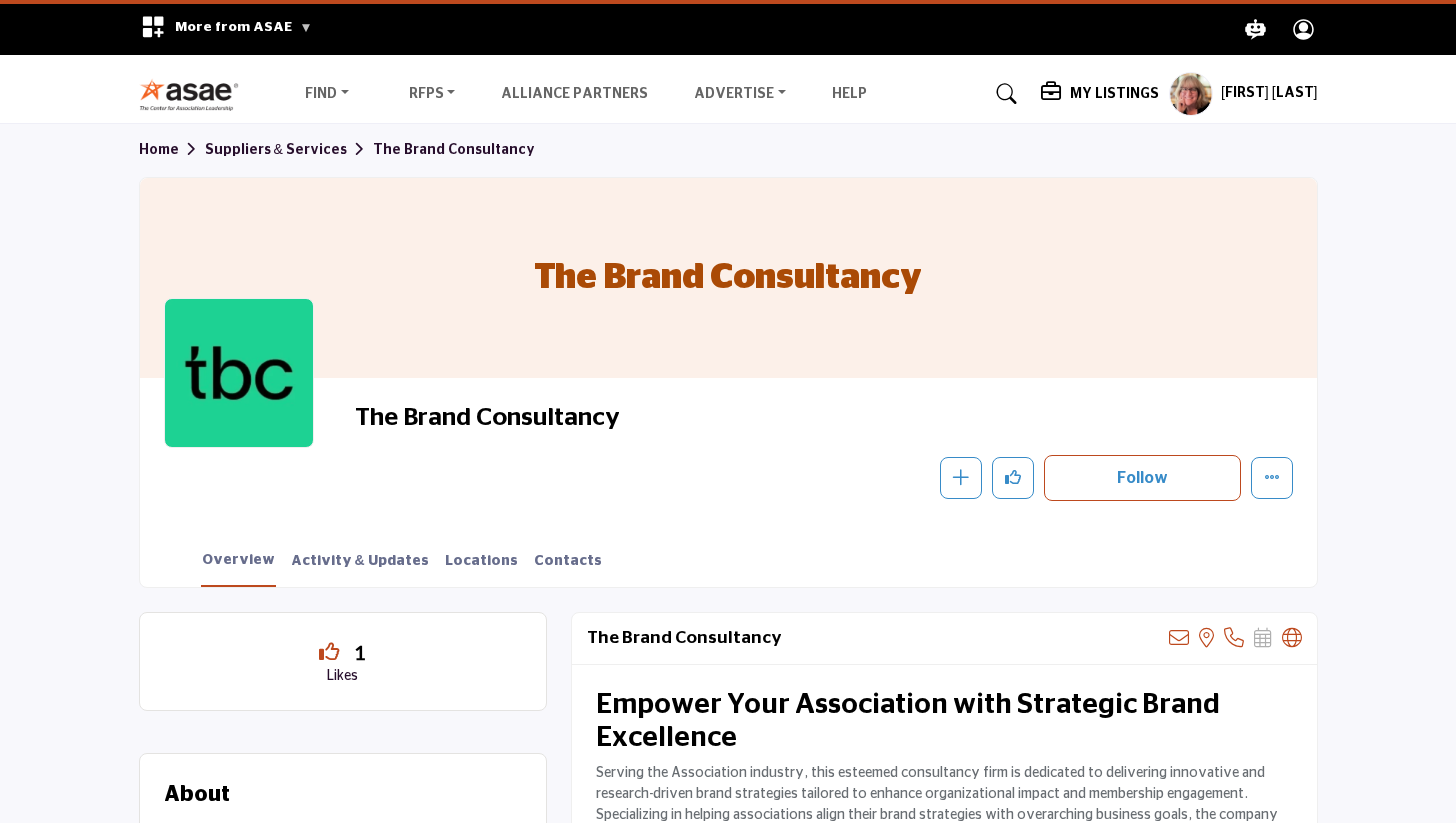 click on "Home
Suppliers & Services
The Brand Consultancy
The Brand Consultancy
The Brand Consultancy
Follow
Following
Message
Recommend
Add to My Suppliers" at bounding box center (728, 356) 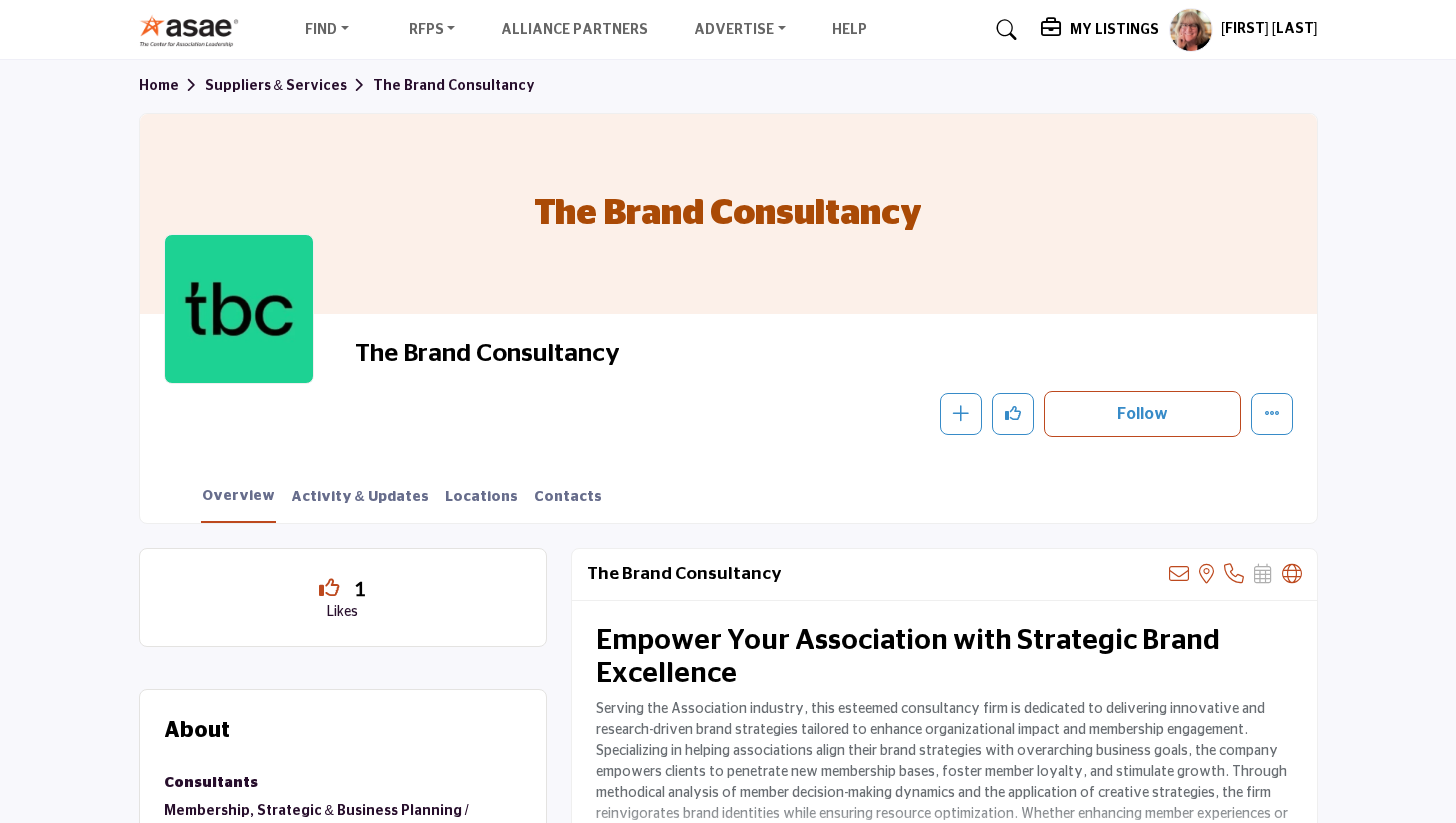 scroll, scrollTop: 0, scrollLeft: 0, axis: both 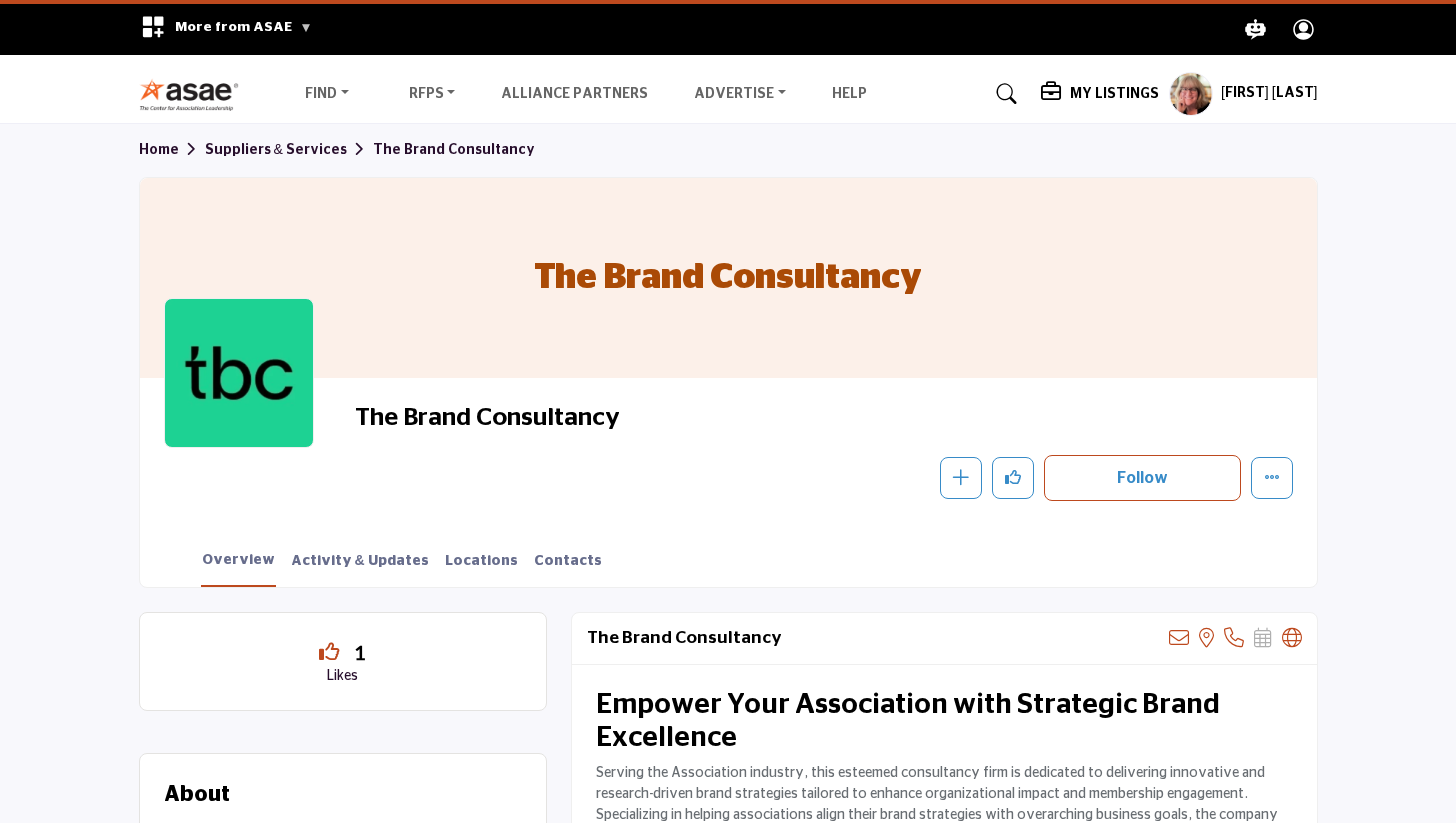 click on "Home" at bounding box center [172, 150] 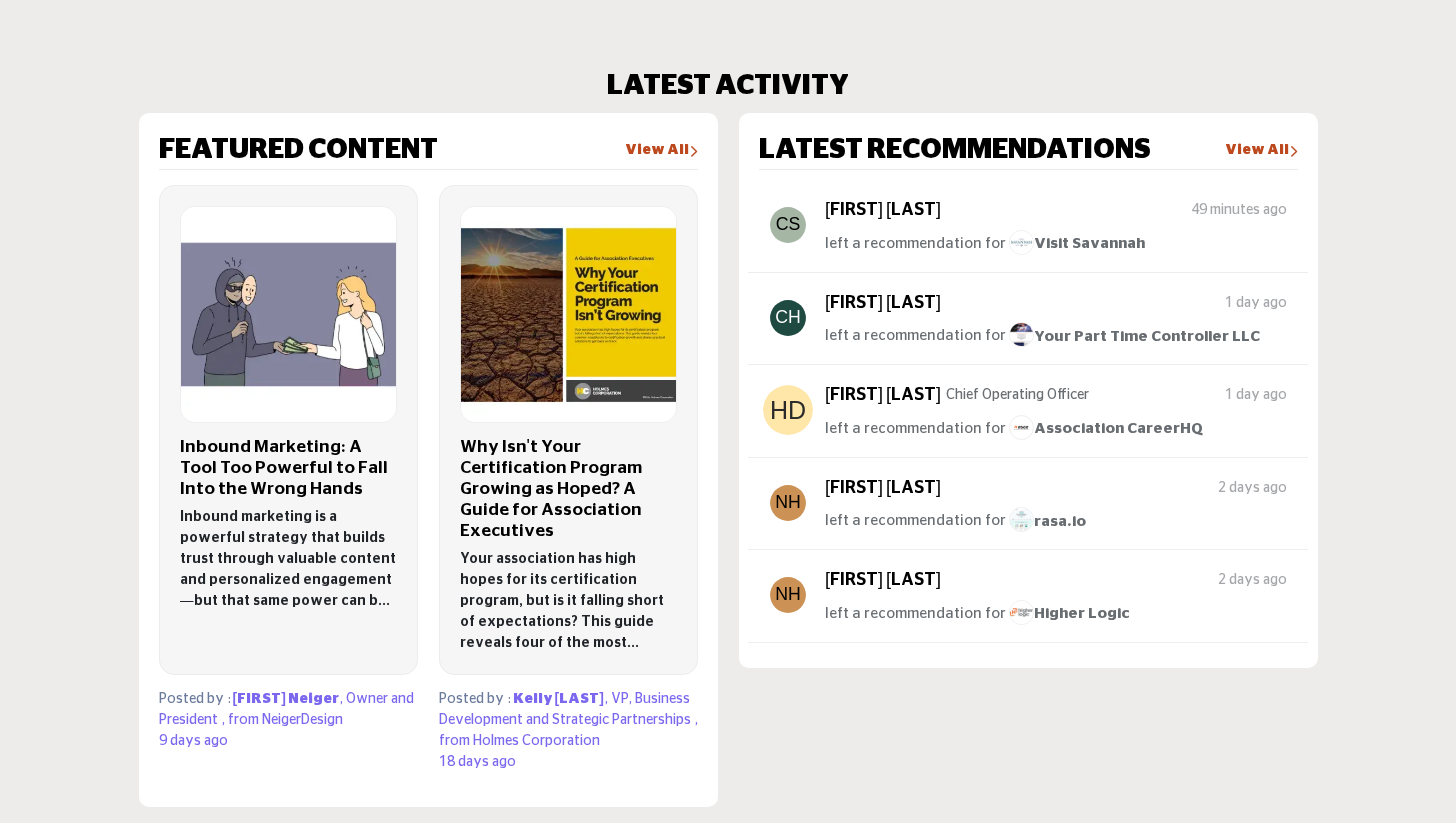 scroll, scrollTop: 1163, scrollLeft: 0, axis: vertical 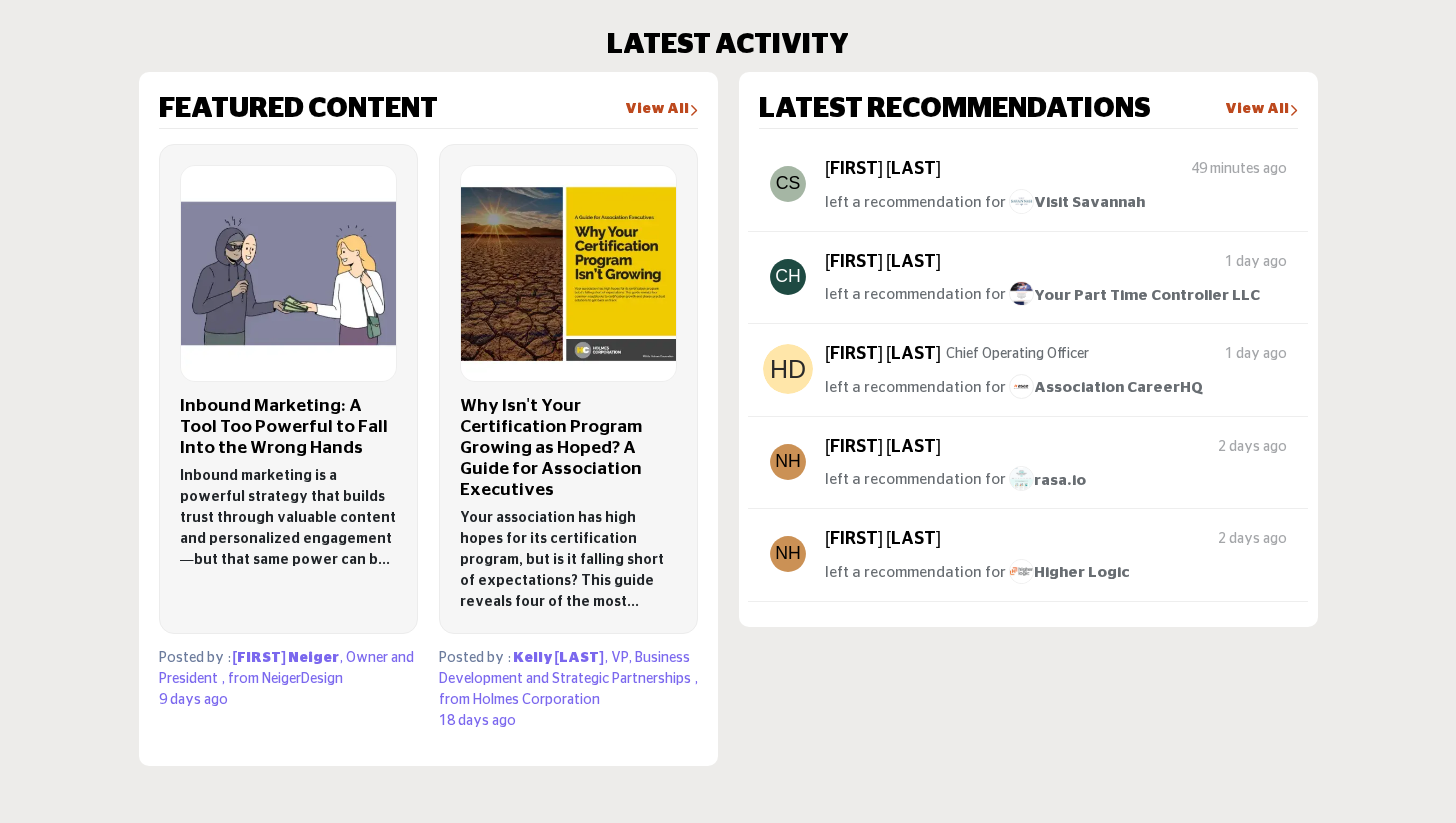 click on "View All" at bounding box center [661, 110] 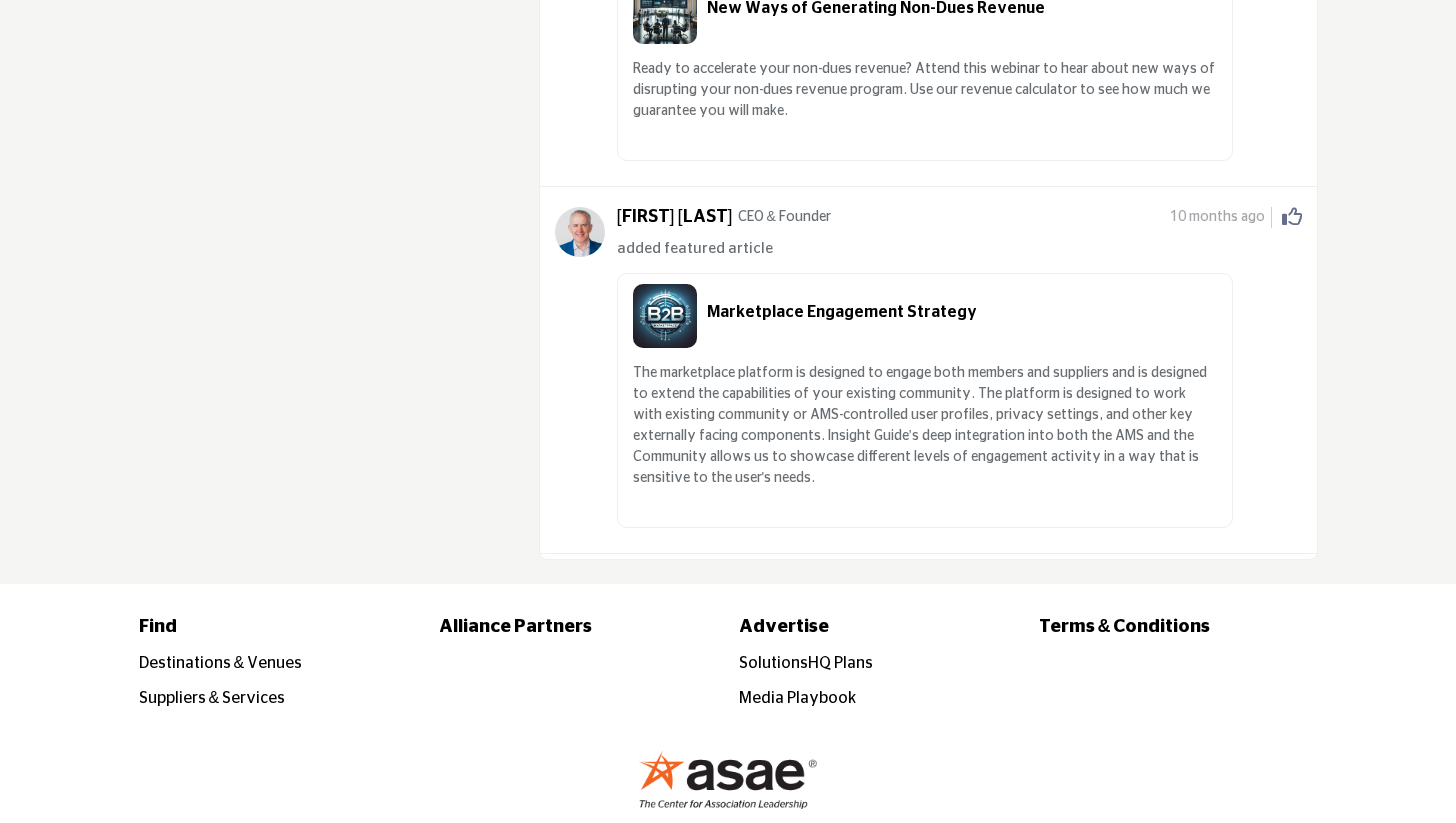 scroll, scrollTop: 5486, scrollLeft: 0, axis: vertical 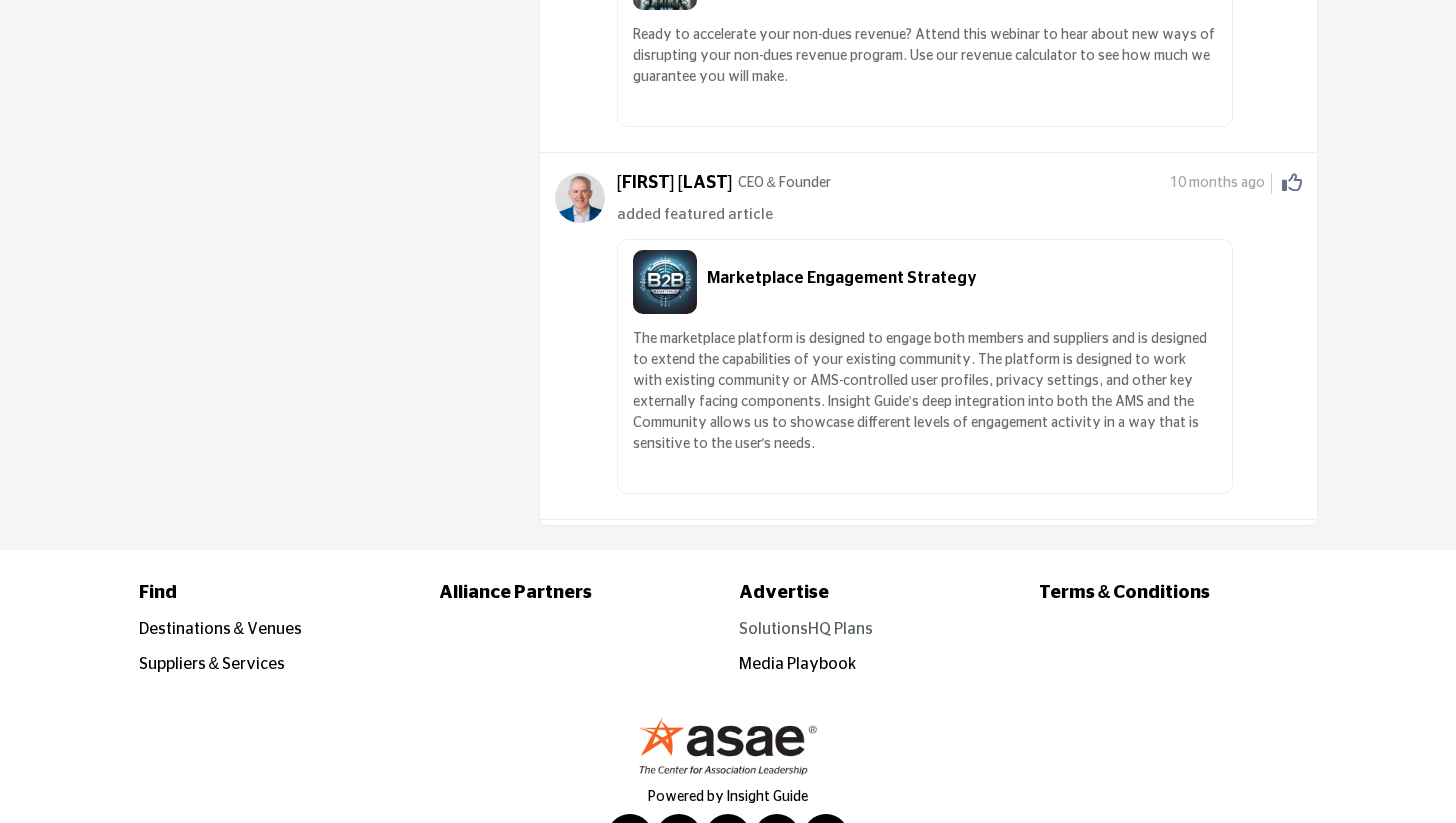 click on "SolutionsHQ Plans" at bounding box center (806, 629) 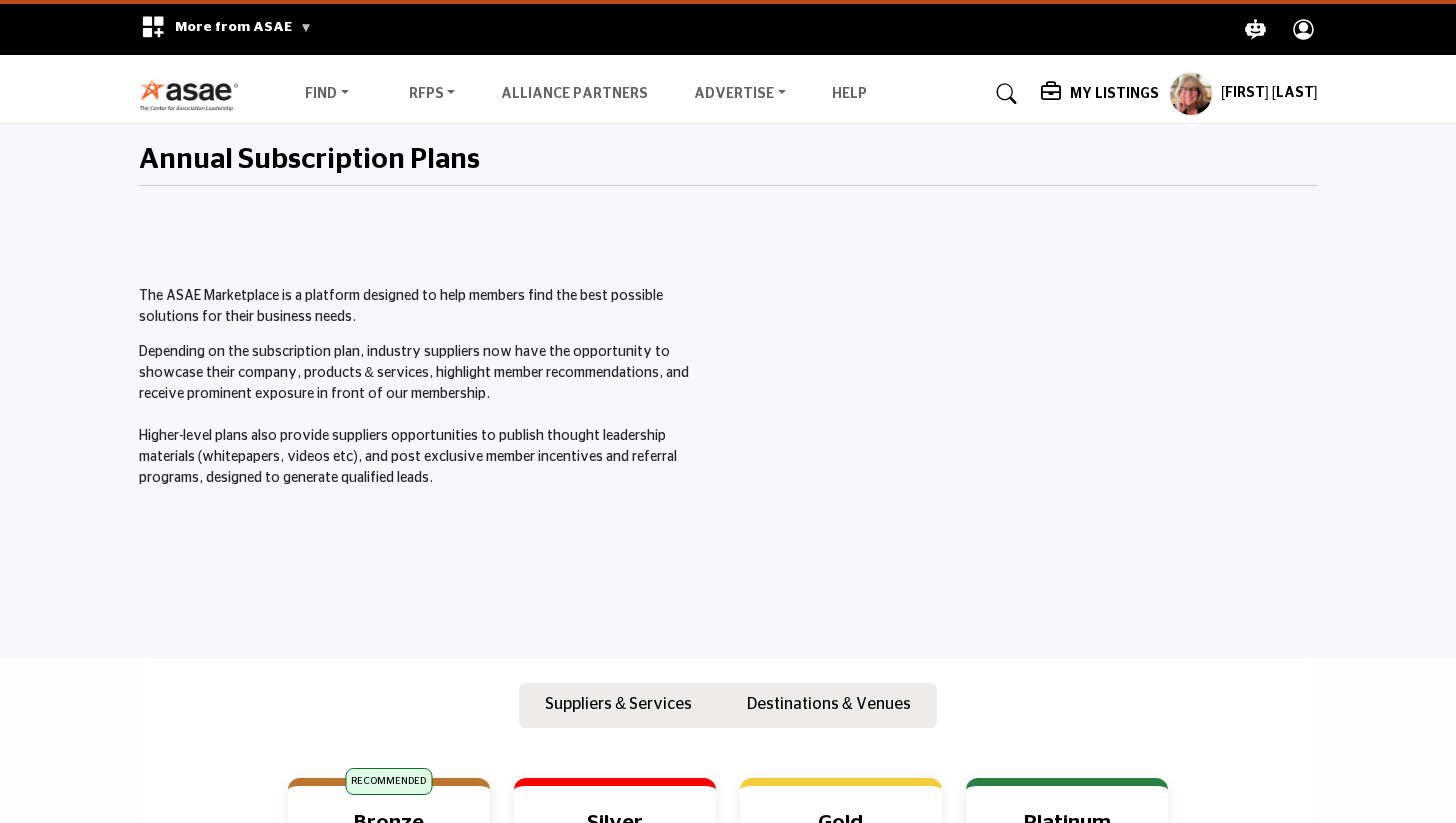 scroll, scrollTop: 0, scrollLeft: 0, axis: both 